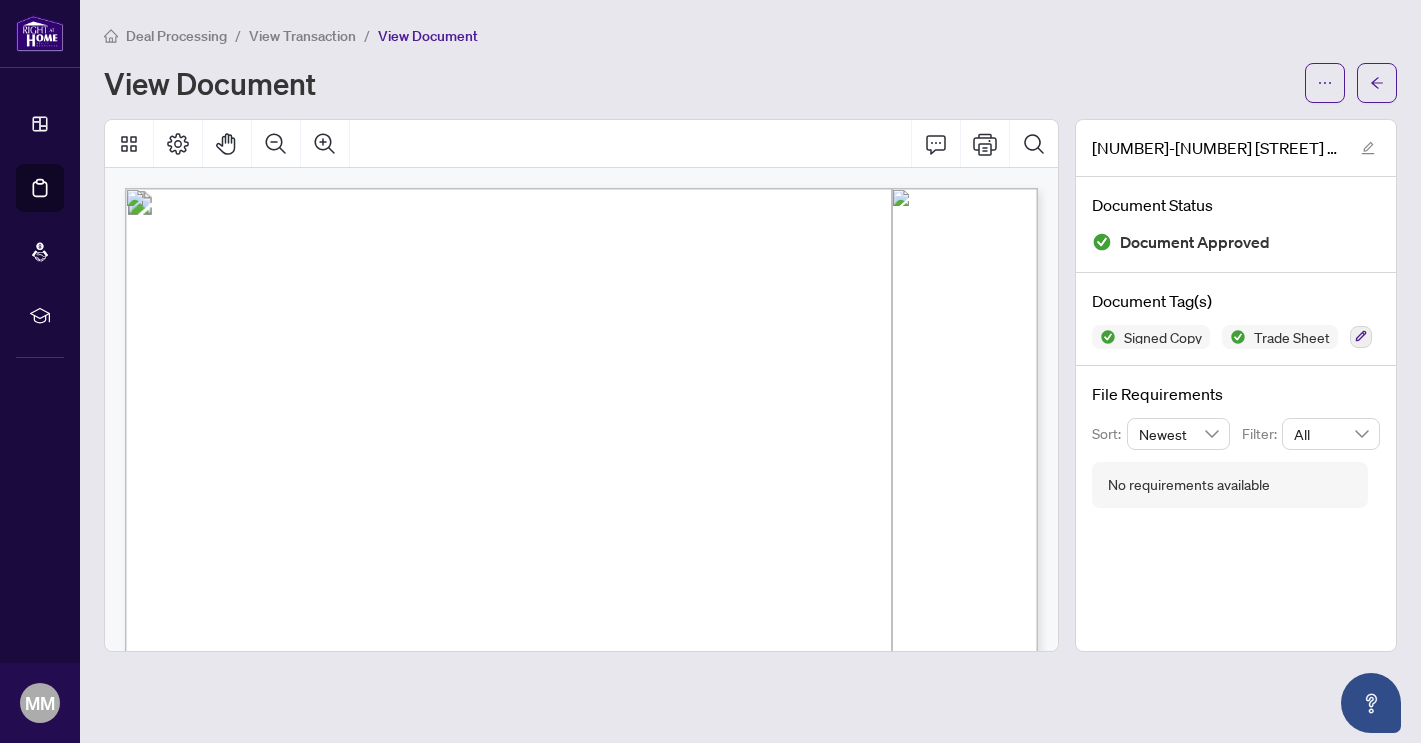 scroll, scrollTop: 0, scrollLeft: 0, axis: both 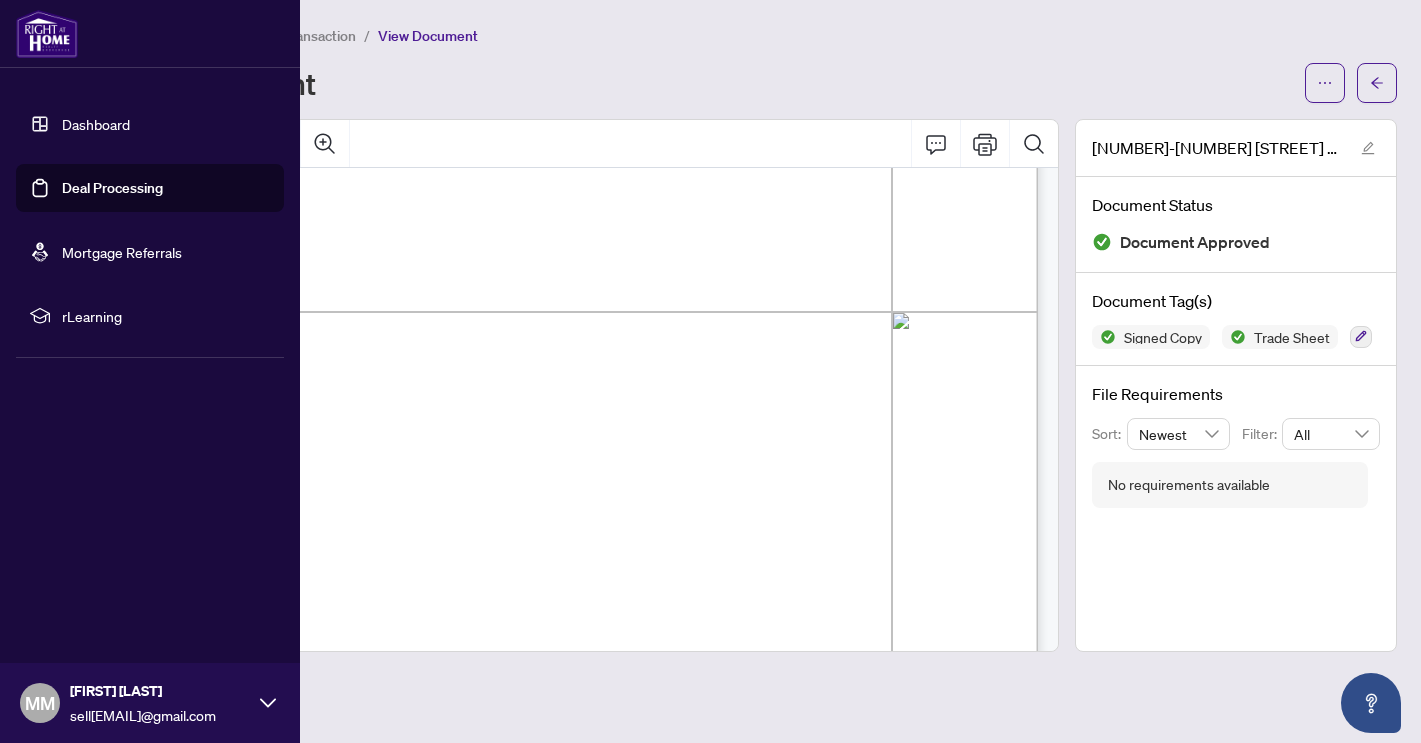 click on "Dashboard" at bounding box center [96, 124] 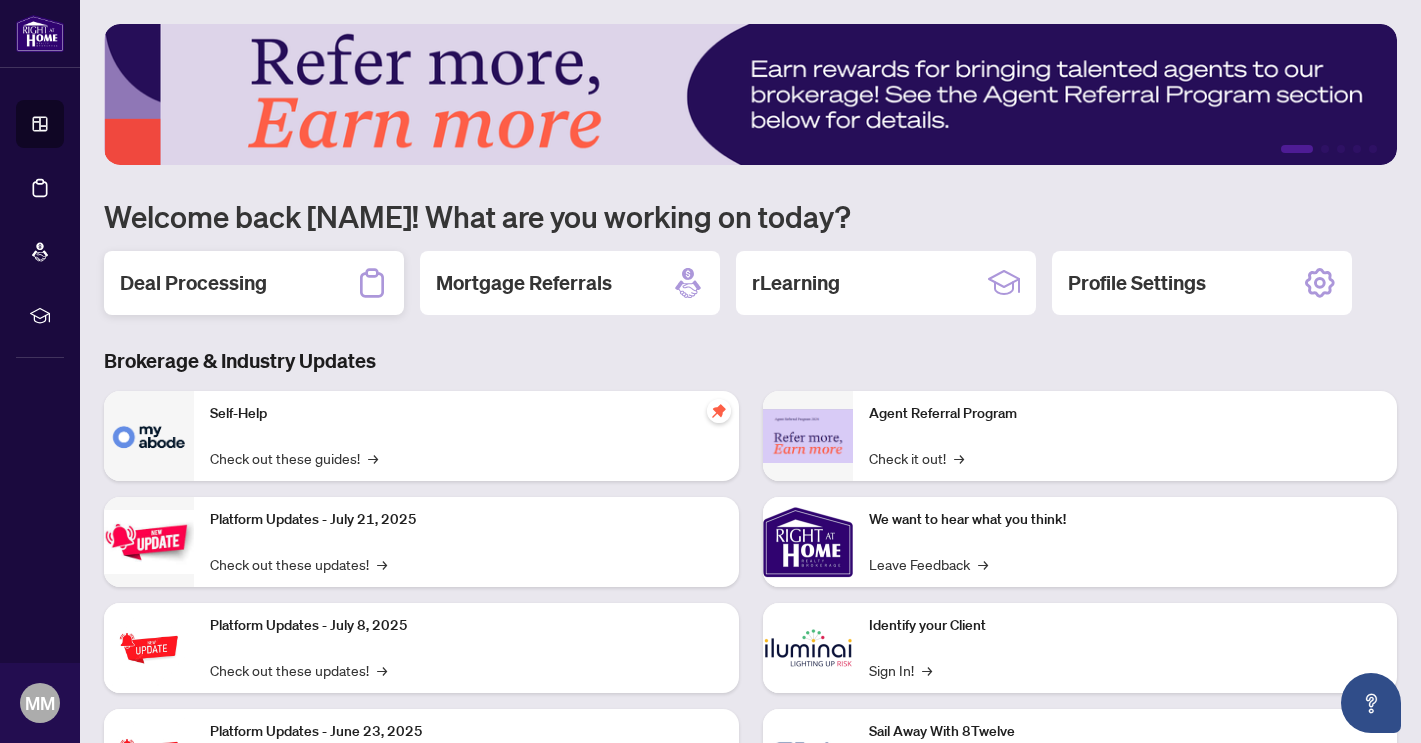 click on "Deal Processing" at bounding box center [193, 283] 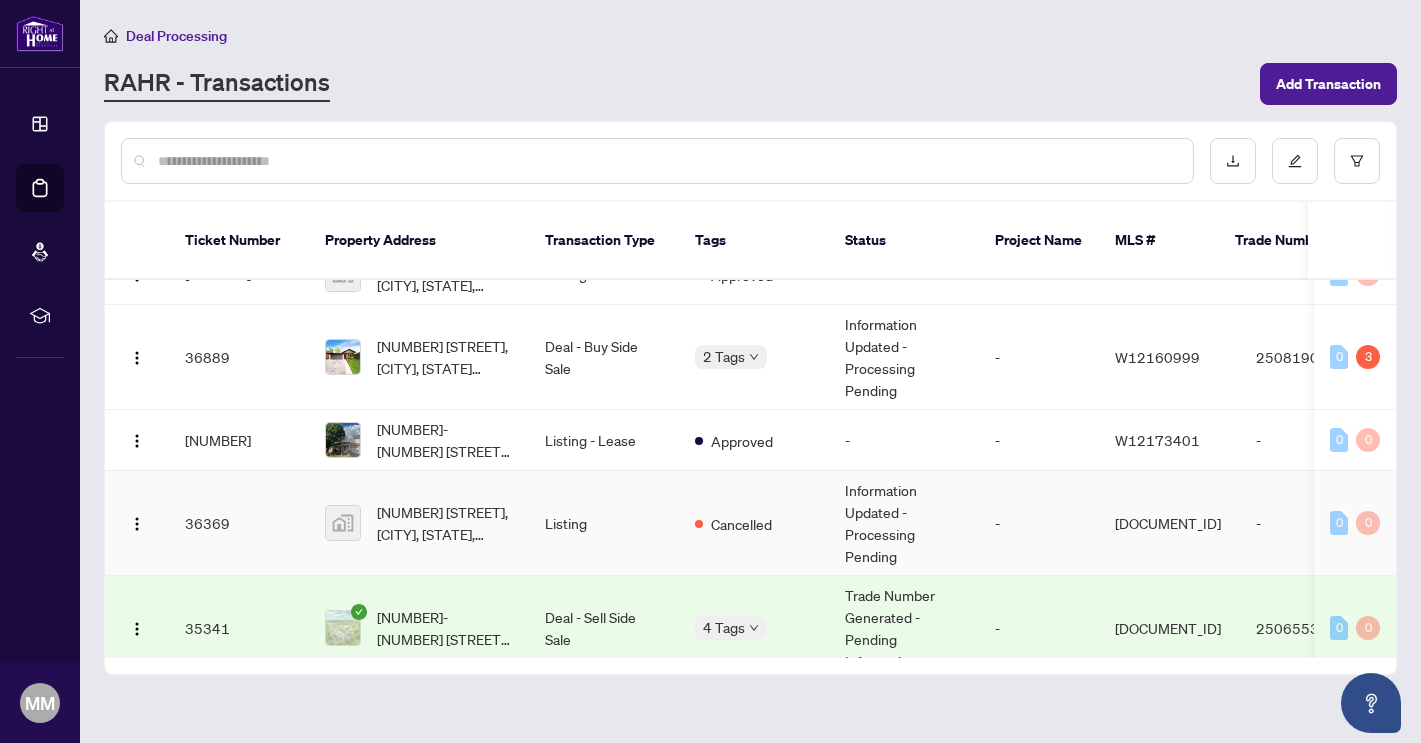 scroll, scrollTop: 130, scrollLeft: 0, axis: vertical 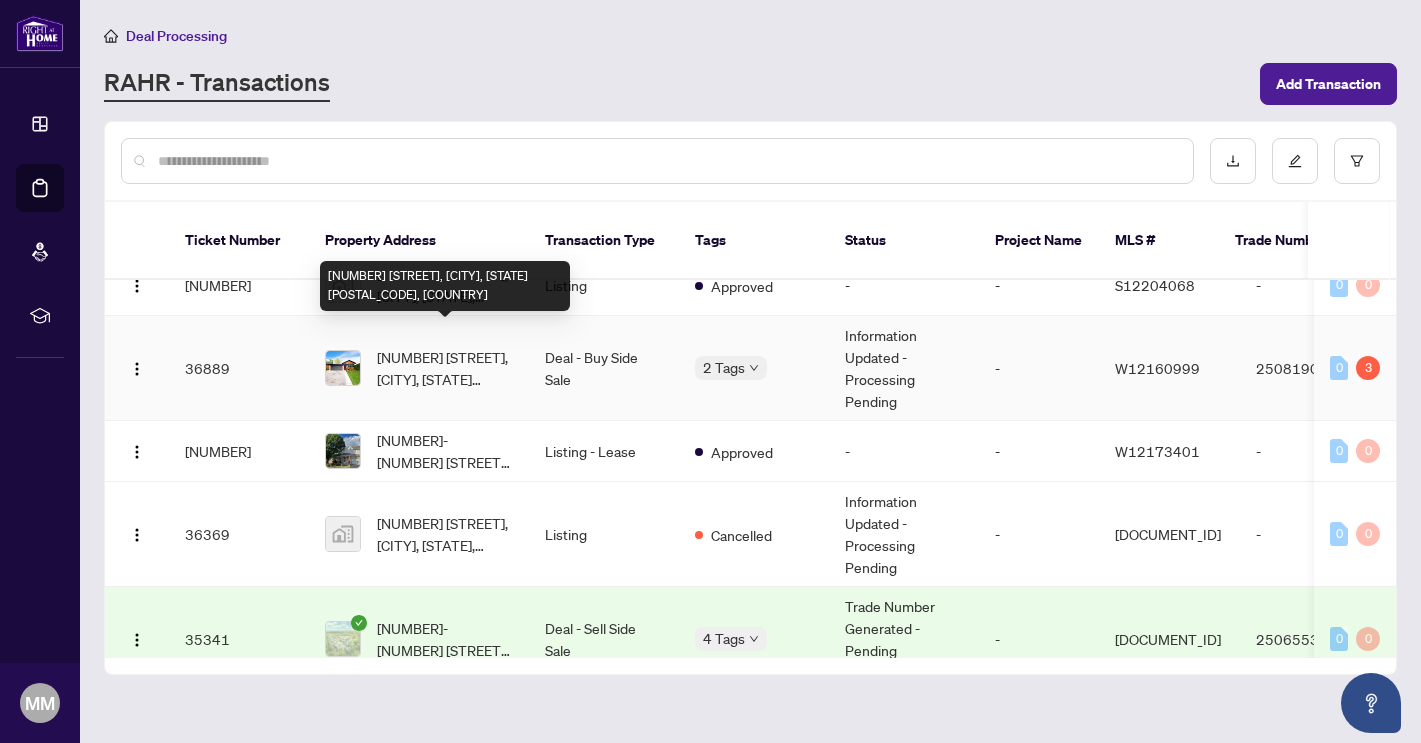 click on "[NUMBER] [STREET], [CITY], [STATE] [POSTAL_CODE], [COUNTRY]" at bounding box center (445, 368) 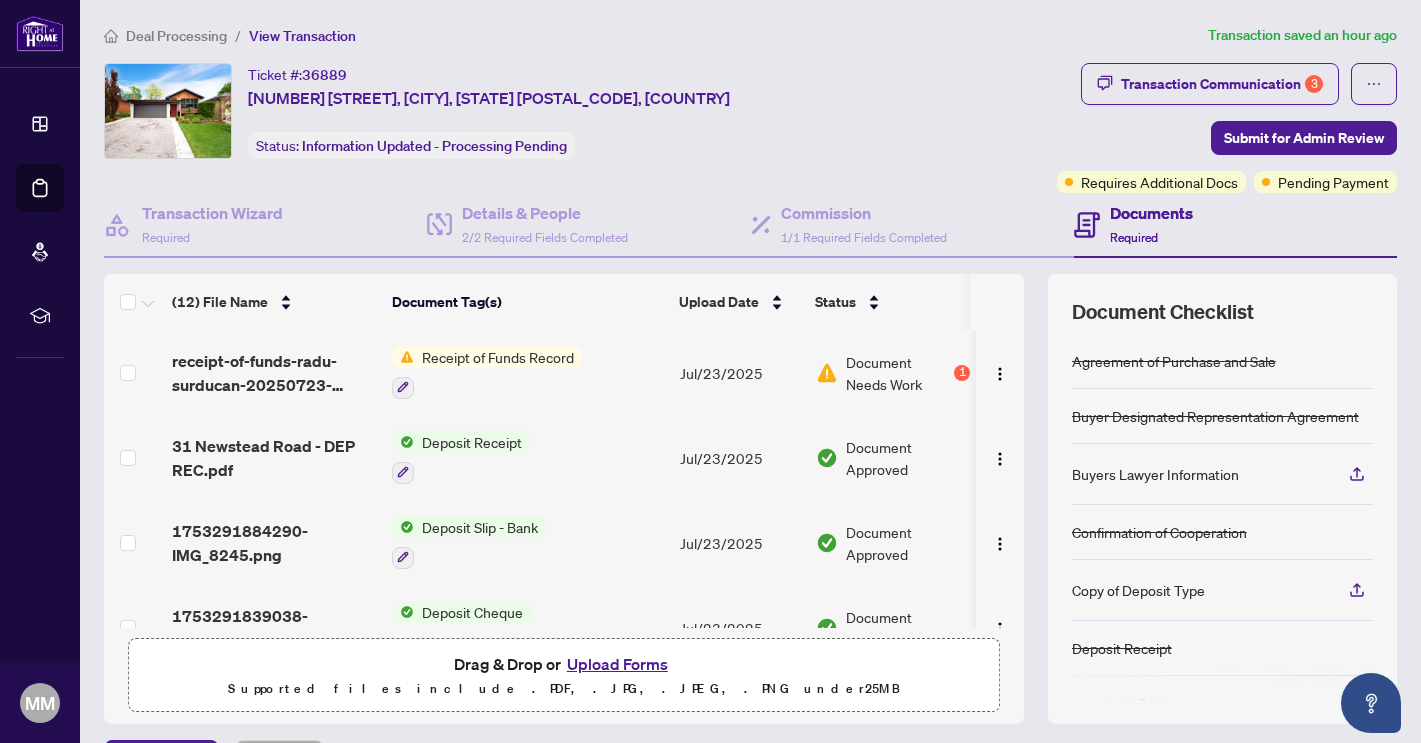click on "Document Needs Work" at bounding box center [898, 373] 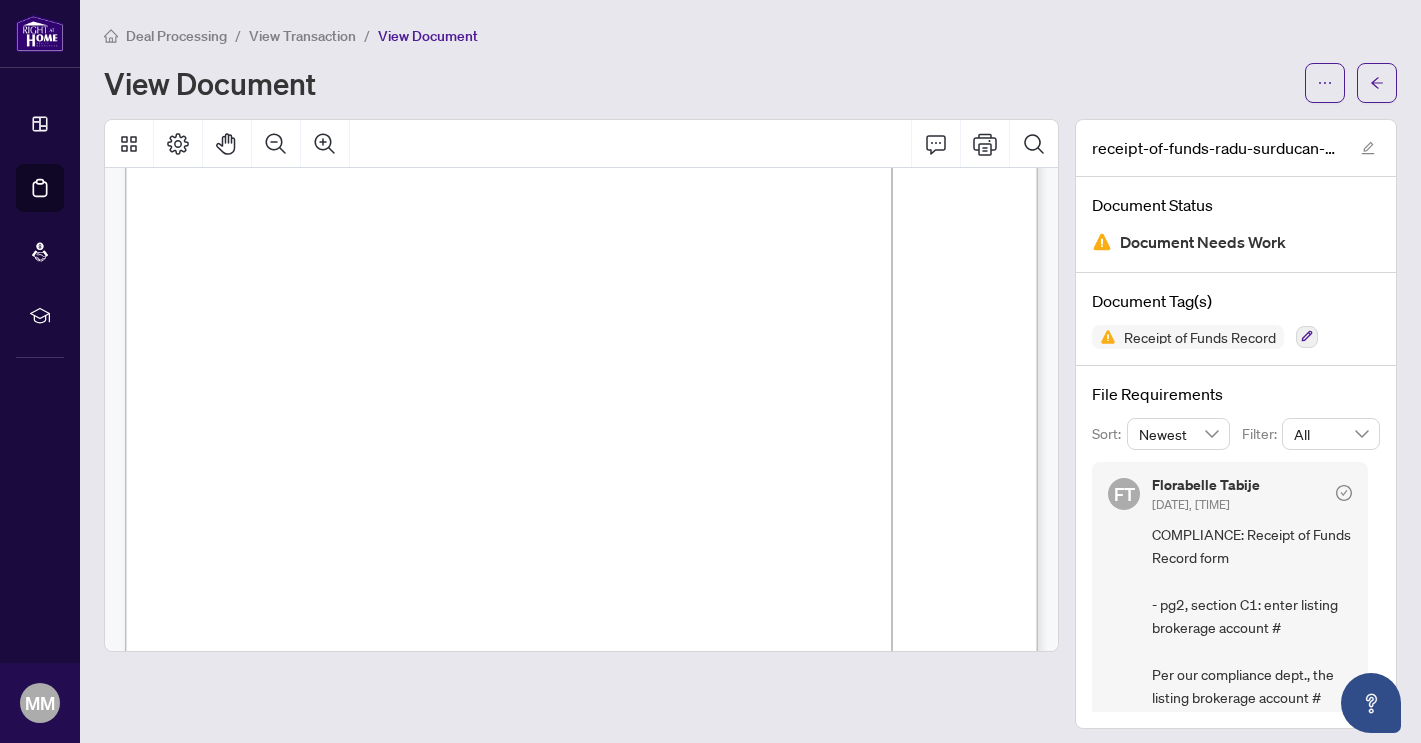 scroll, scrollTop: 1308, scrollLeft: 0, axis: vertical 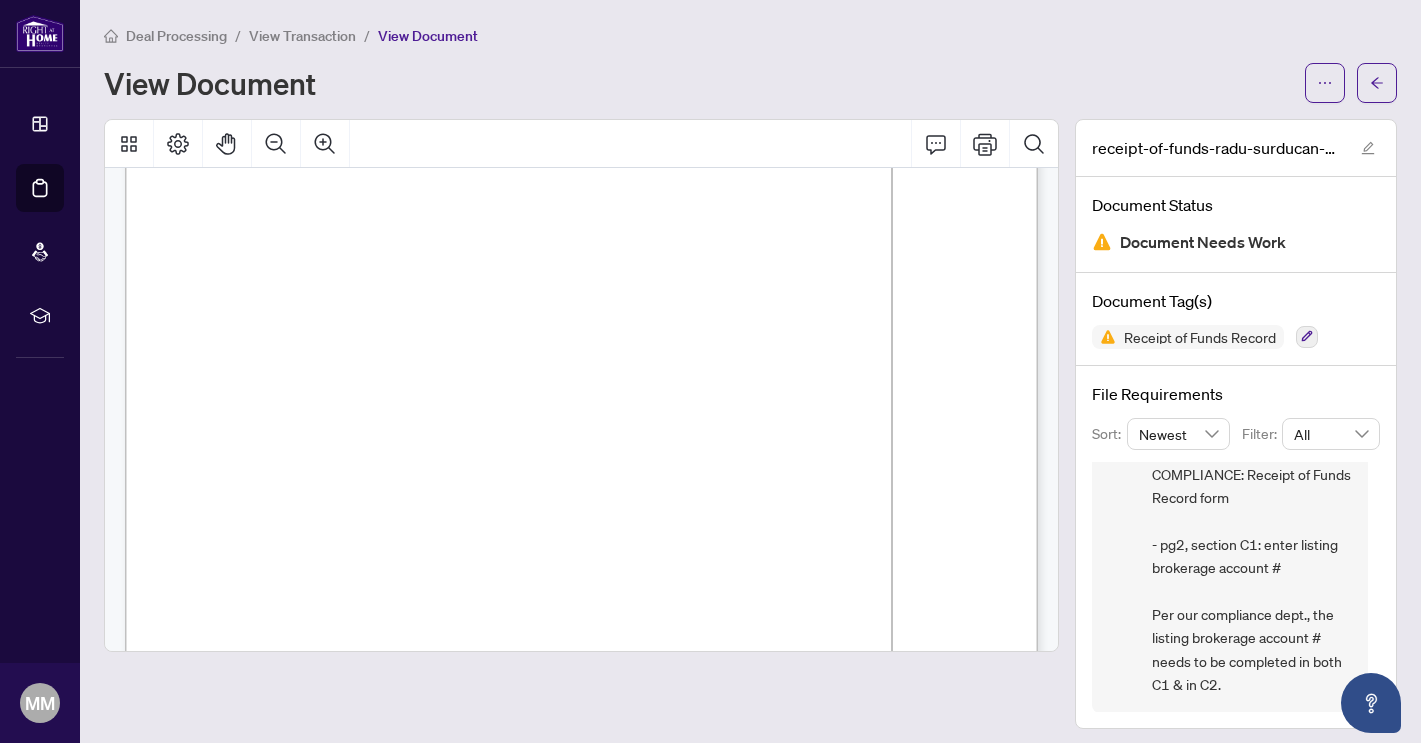 drag, startPoint x: 458, startPoint y: 347, endPoint x: 348, endPoint y: 351, distance: 110.0727 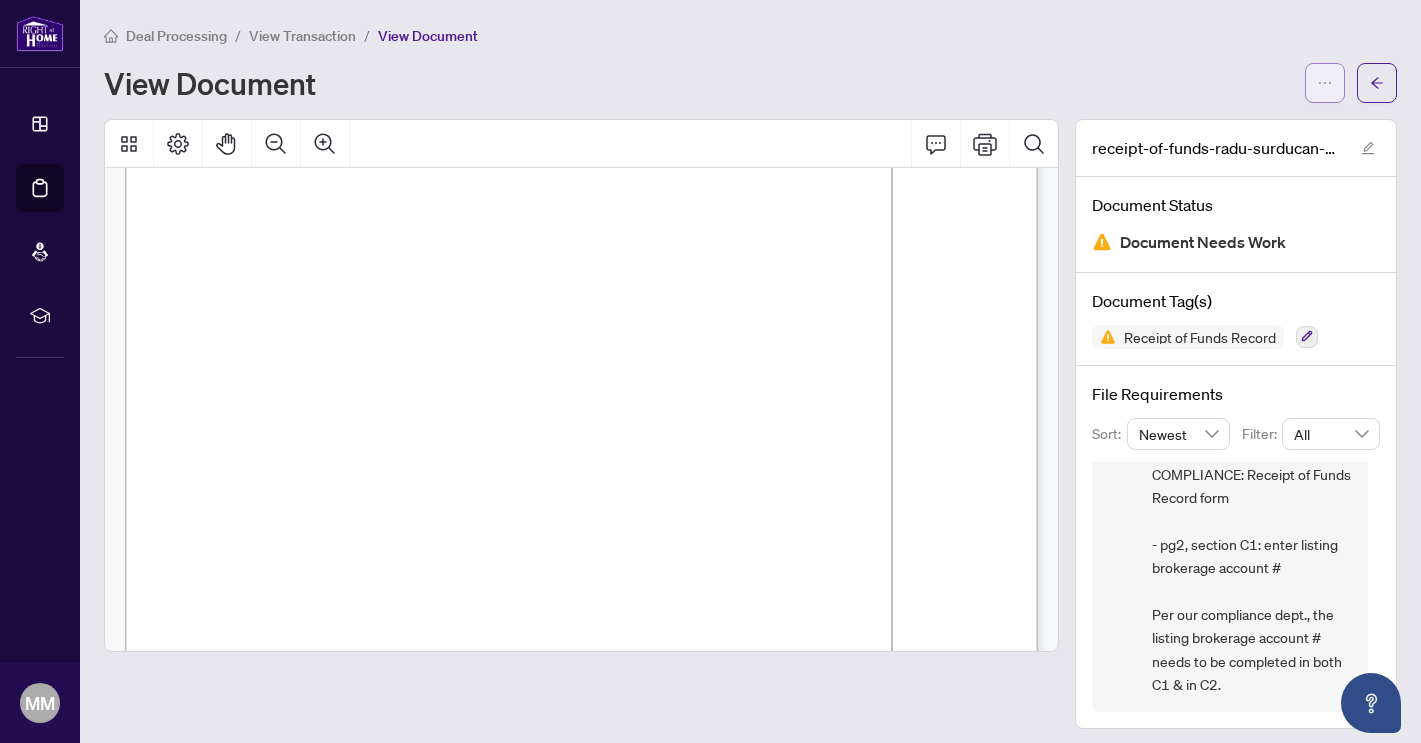click at bounding box center (1325, 83) 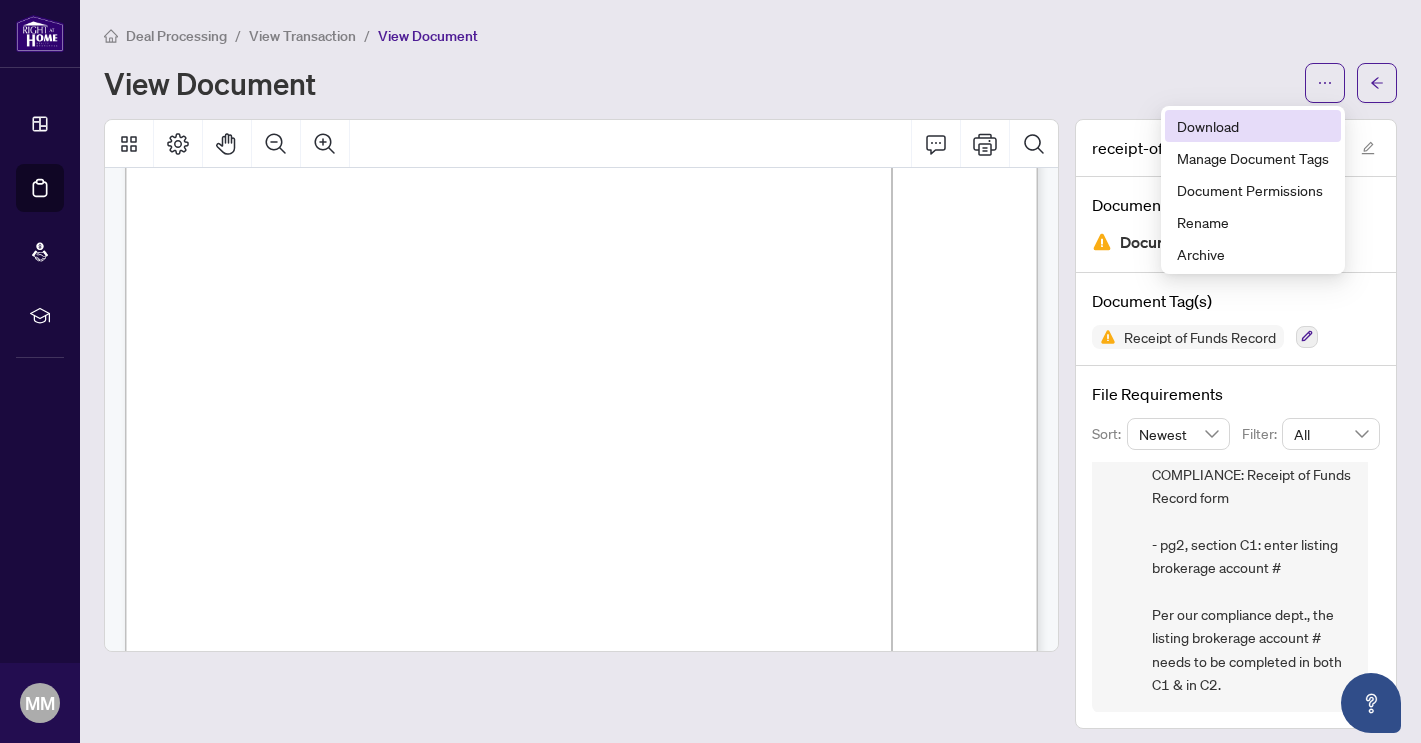 click on "Download" at bounding box center [1253, 126] 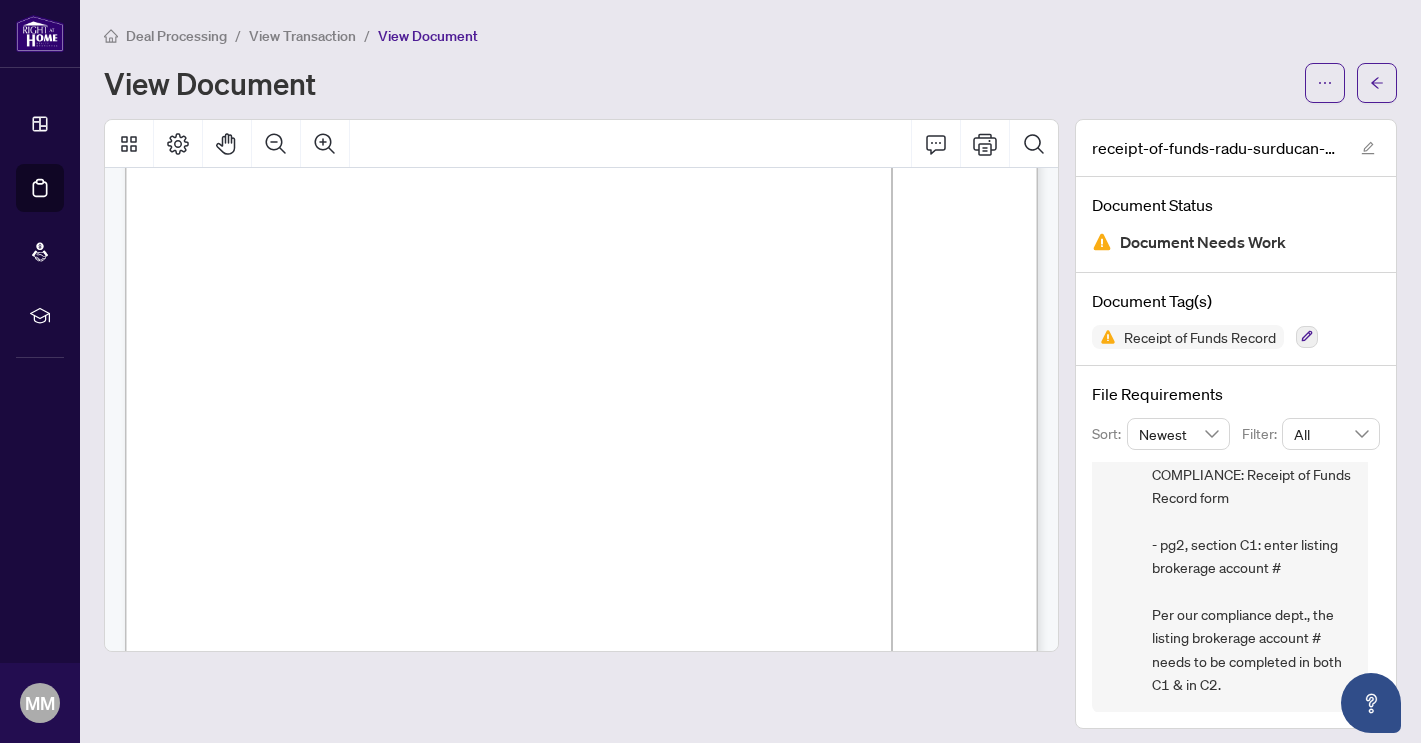 scroll, scrollTop: 0, scrollLeft: 0, axis: both 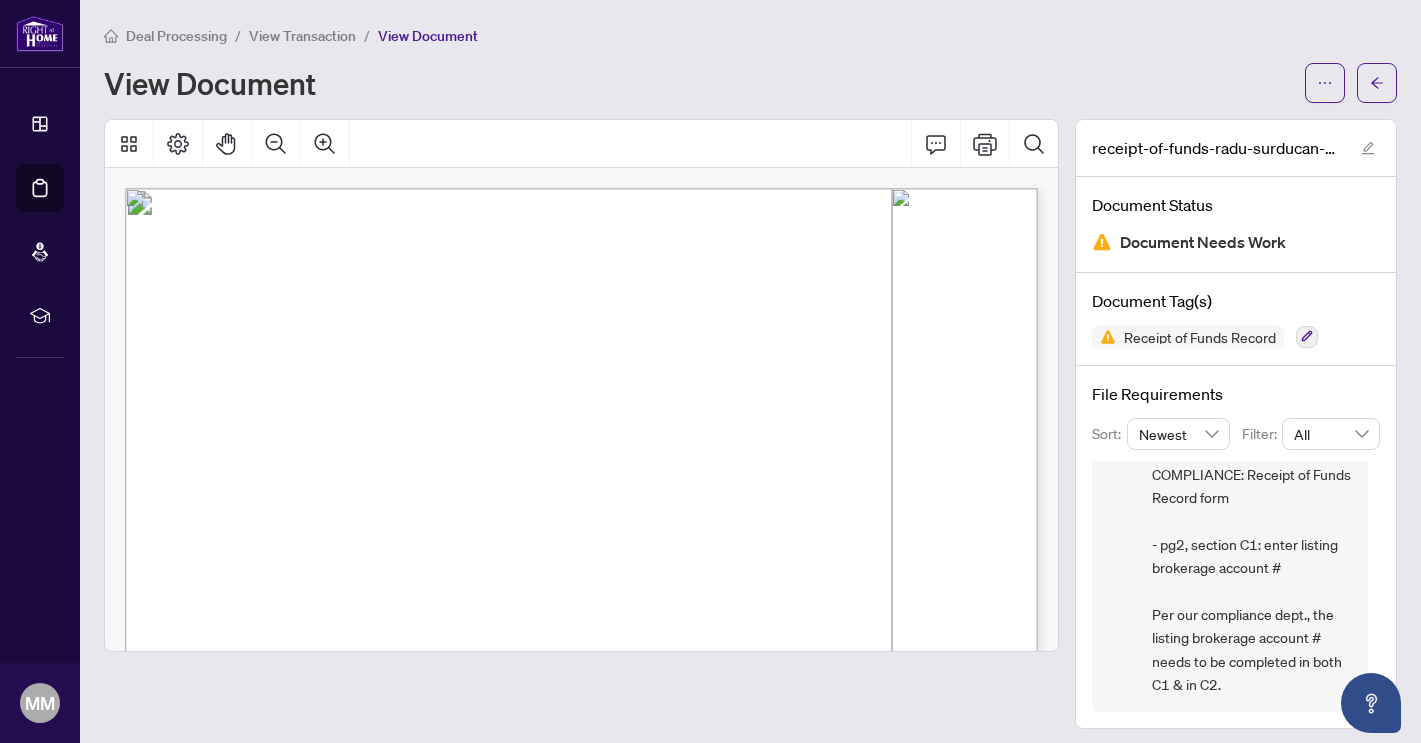 click at bounding box center [40, 33] 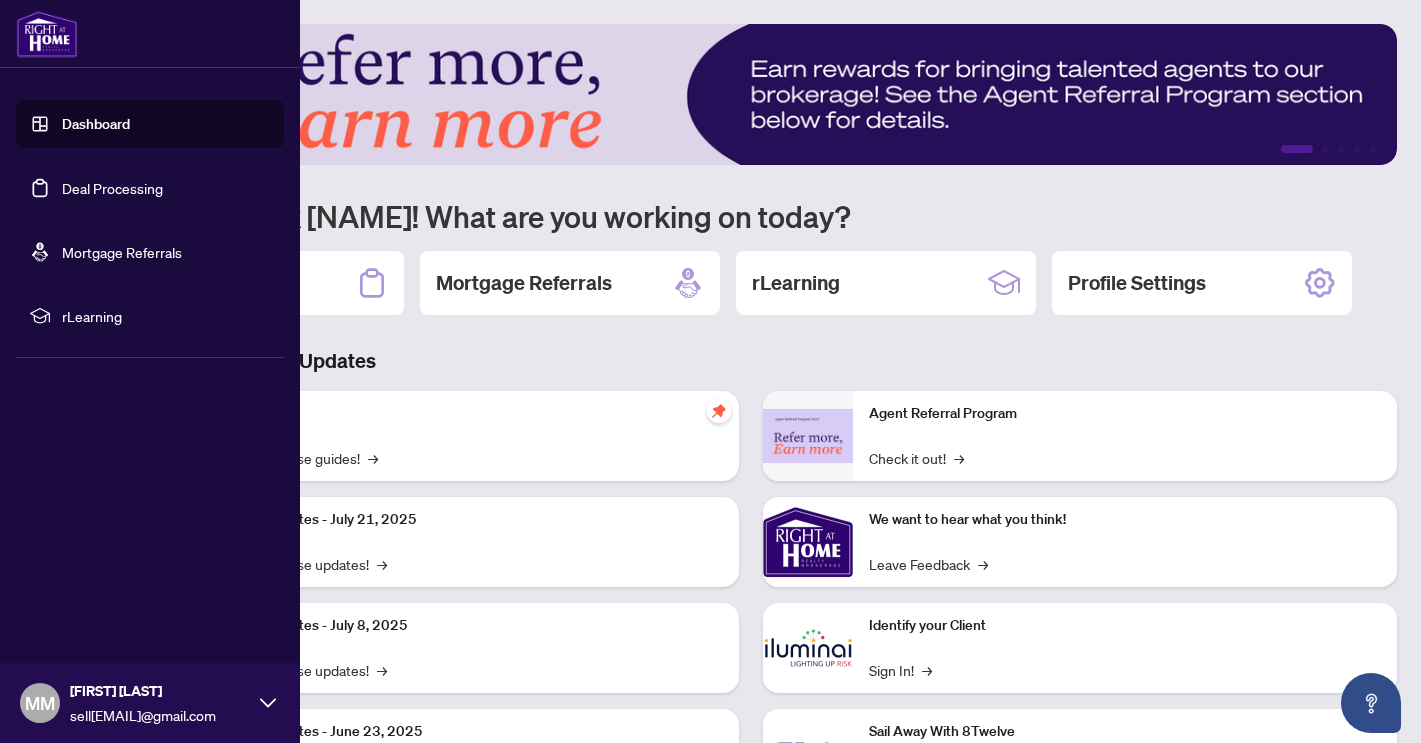 click on "Dashboard" at bounding box center (96, 124) 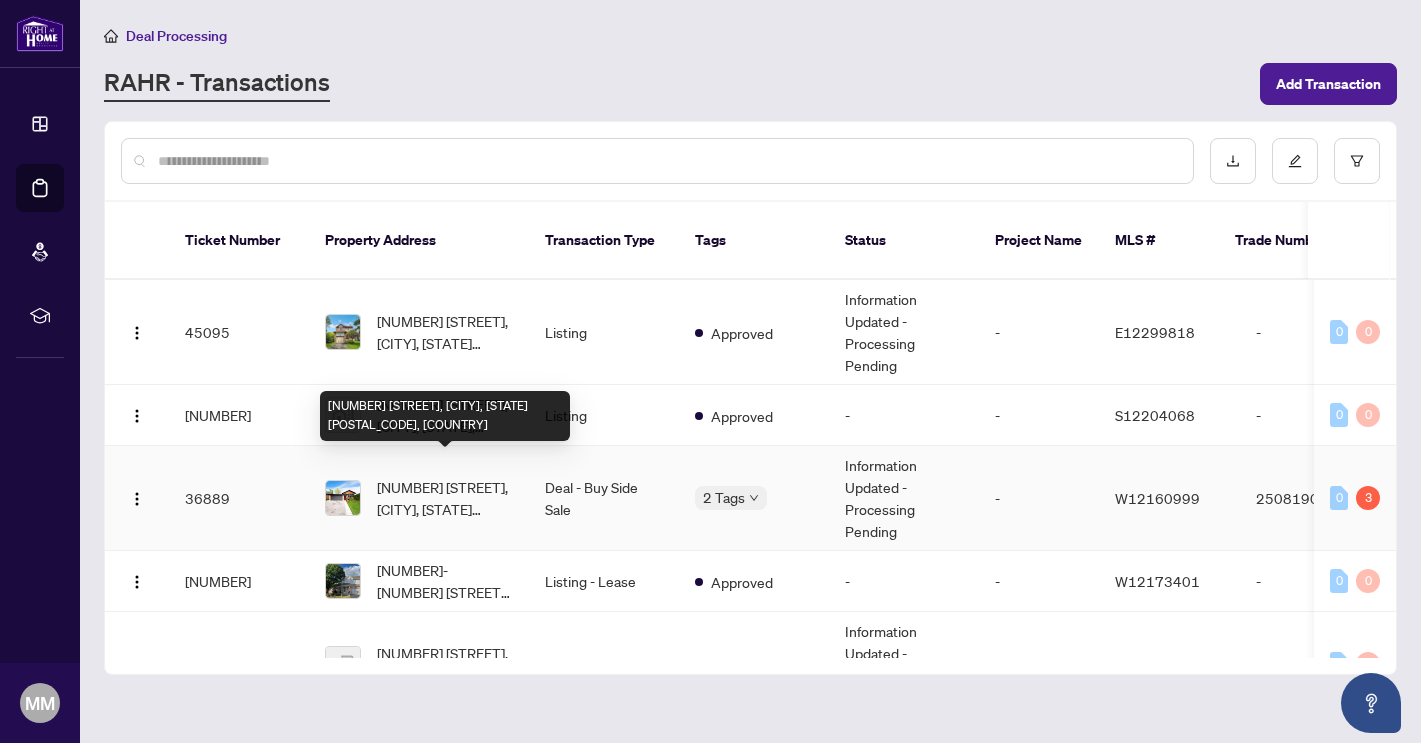 click on "[NUMBER] [STREET], [CITY], [STATE] [POSTAL_CODE], [COUNTRY]" at bounding box center [445, 498] 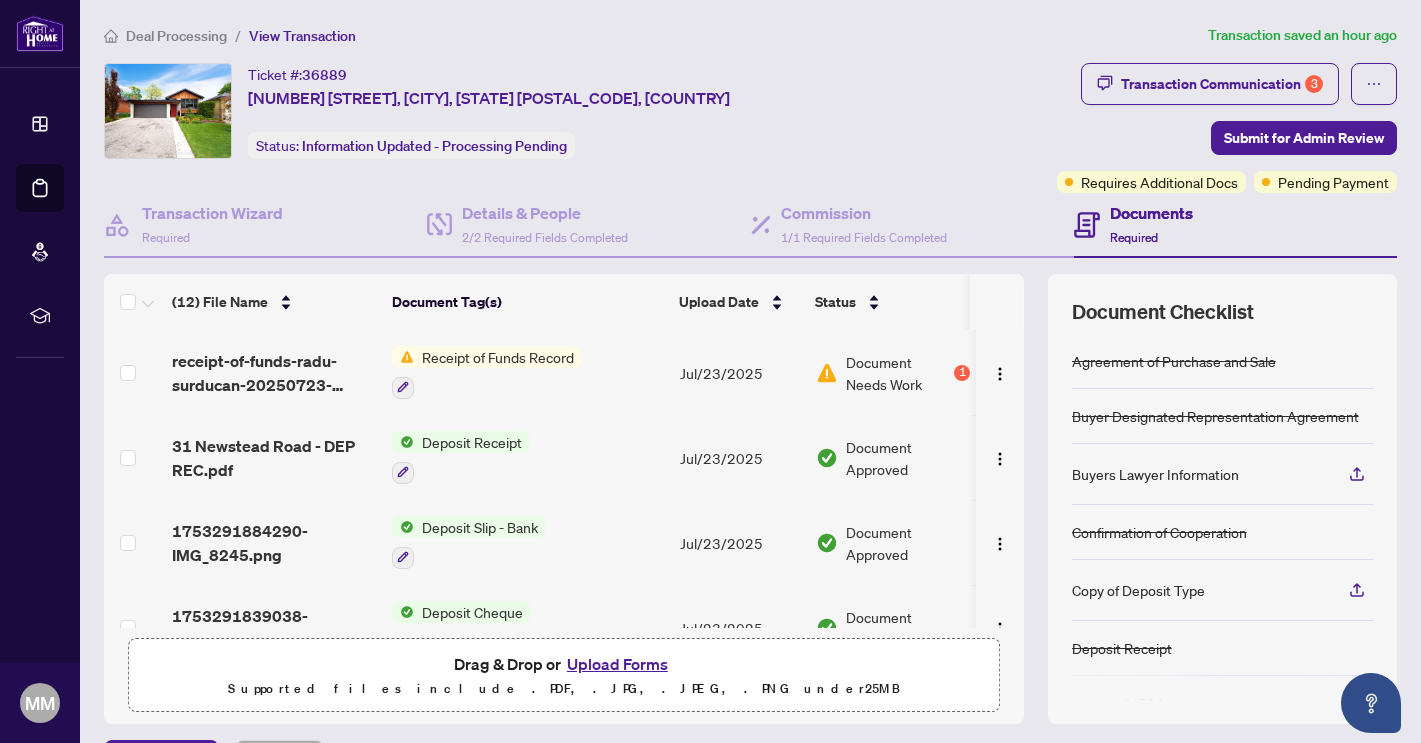 click on "Upload Forms" at bounding box center (617, 664) 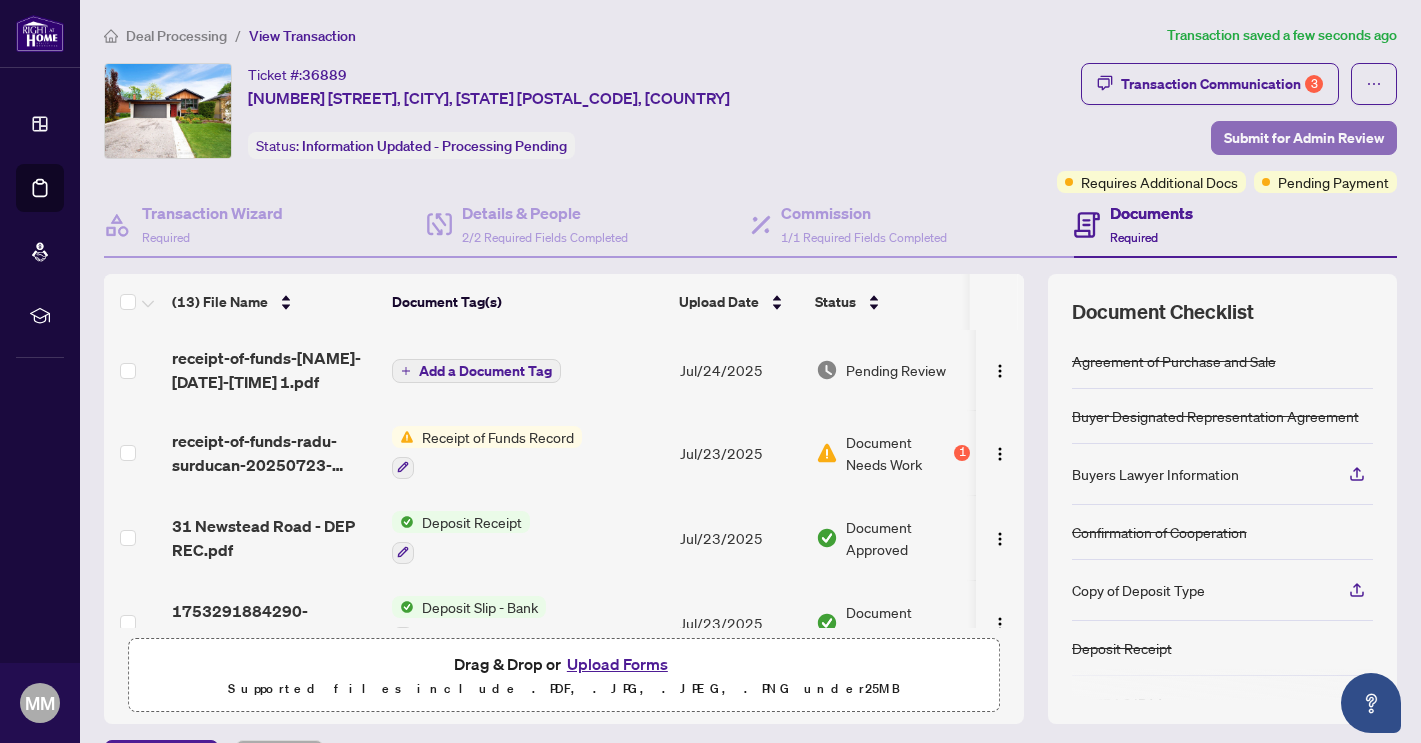 click on "Submit for Admin Review" at bounding box center (1304, 138) 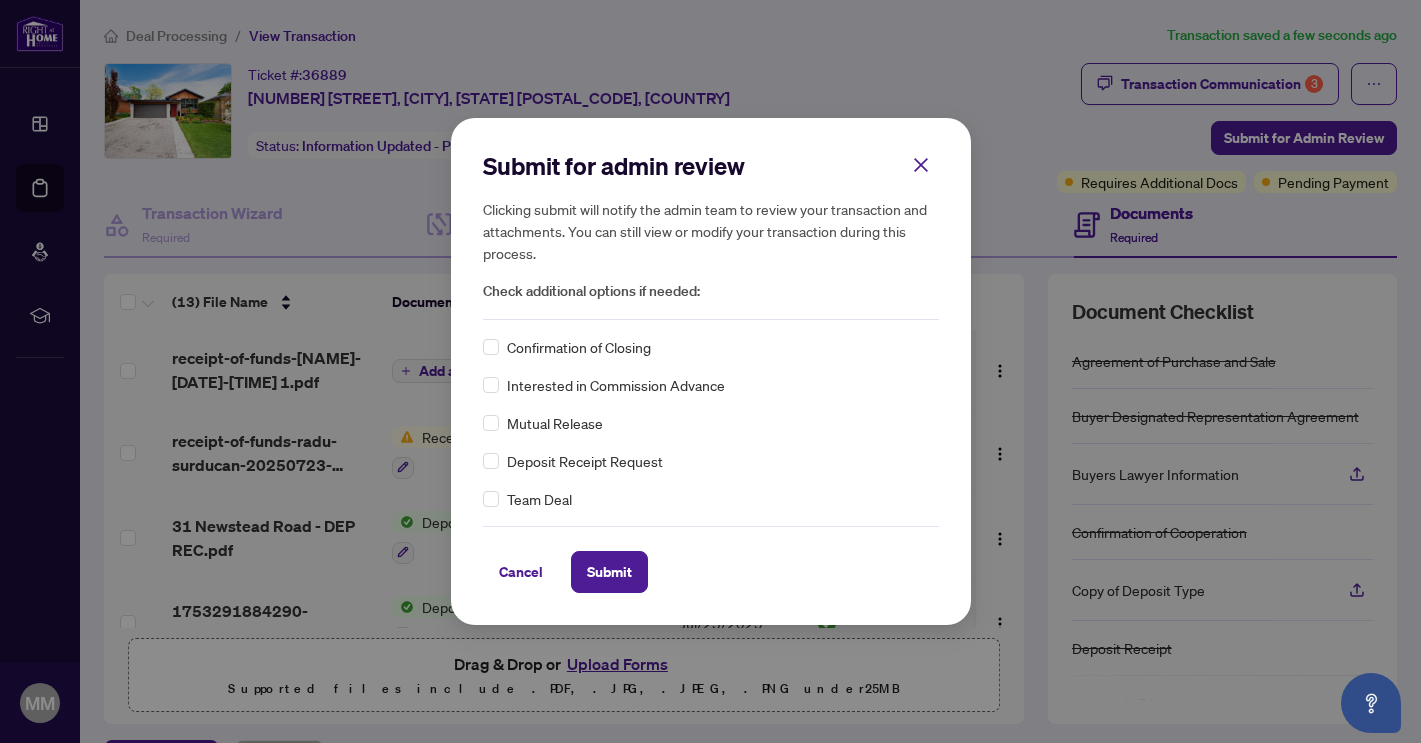 click on "Confirmation of Closing" at bounding box center (711, 347) 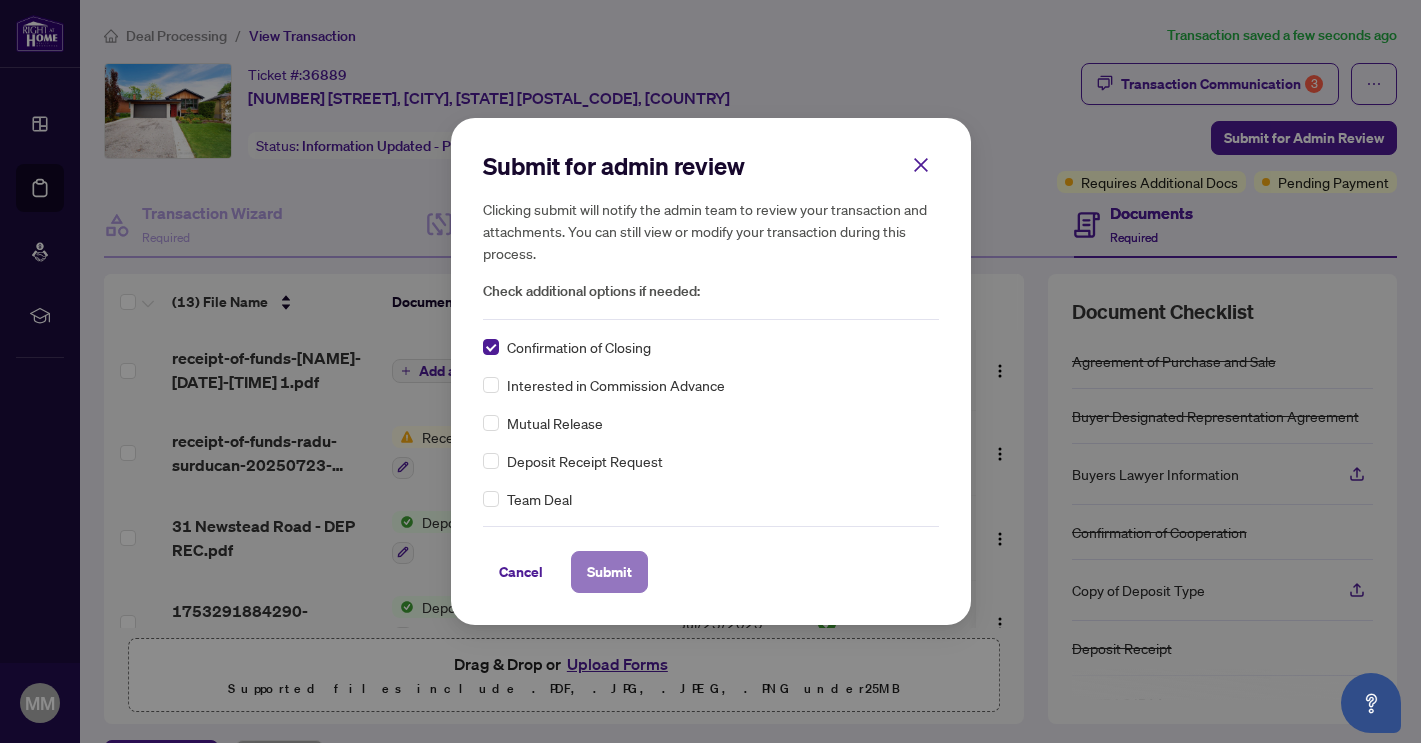 click on "Submit" at bounding box center (609, 572) 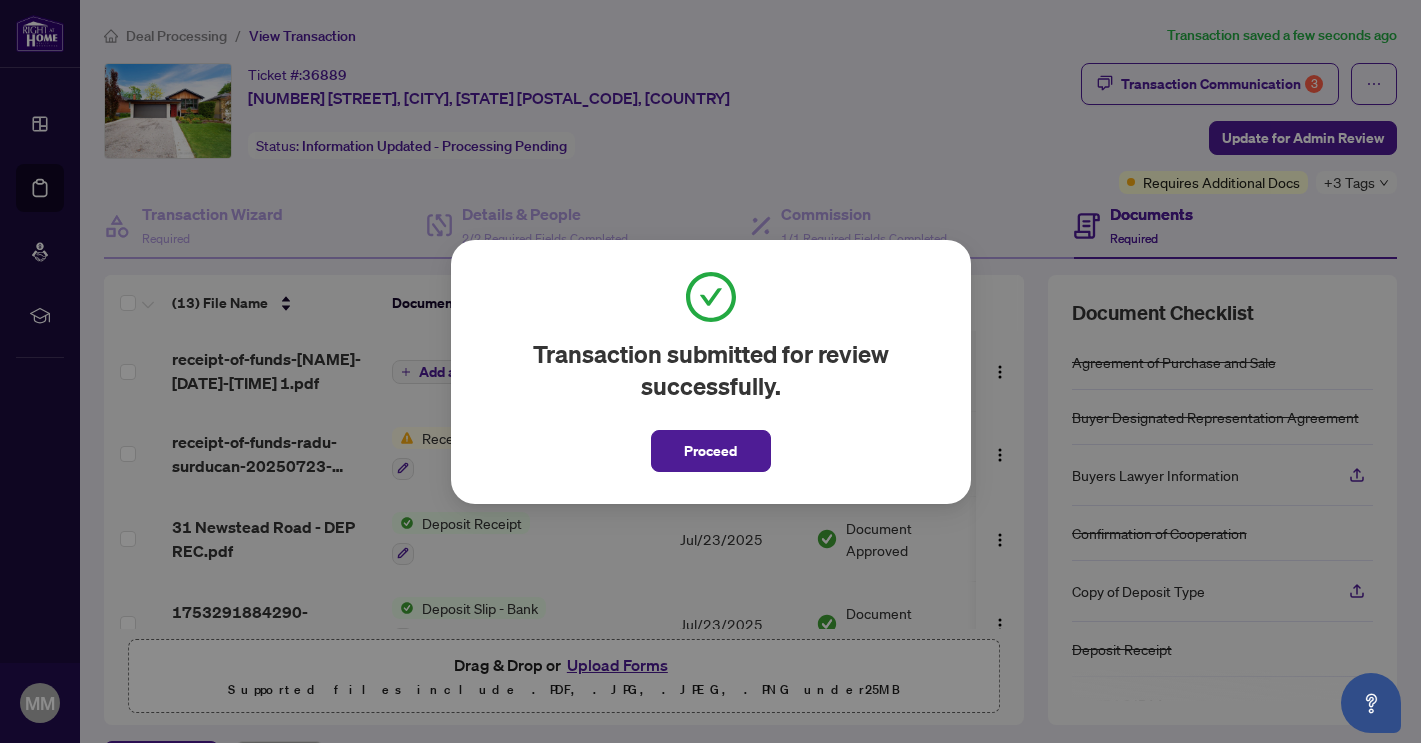 click on "Transaction submitted for review successfully. Proceed Cancel OK" at bounding box center (710, 371) 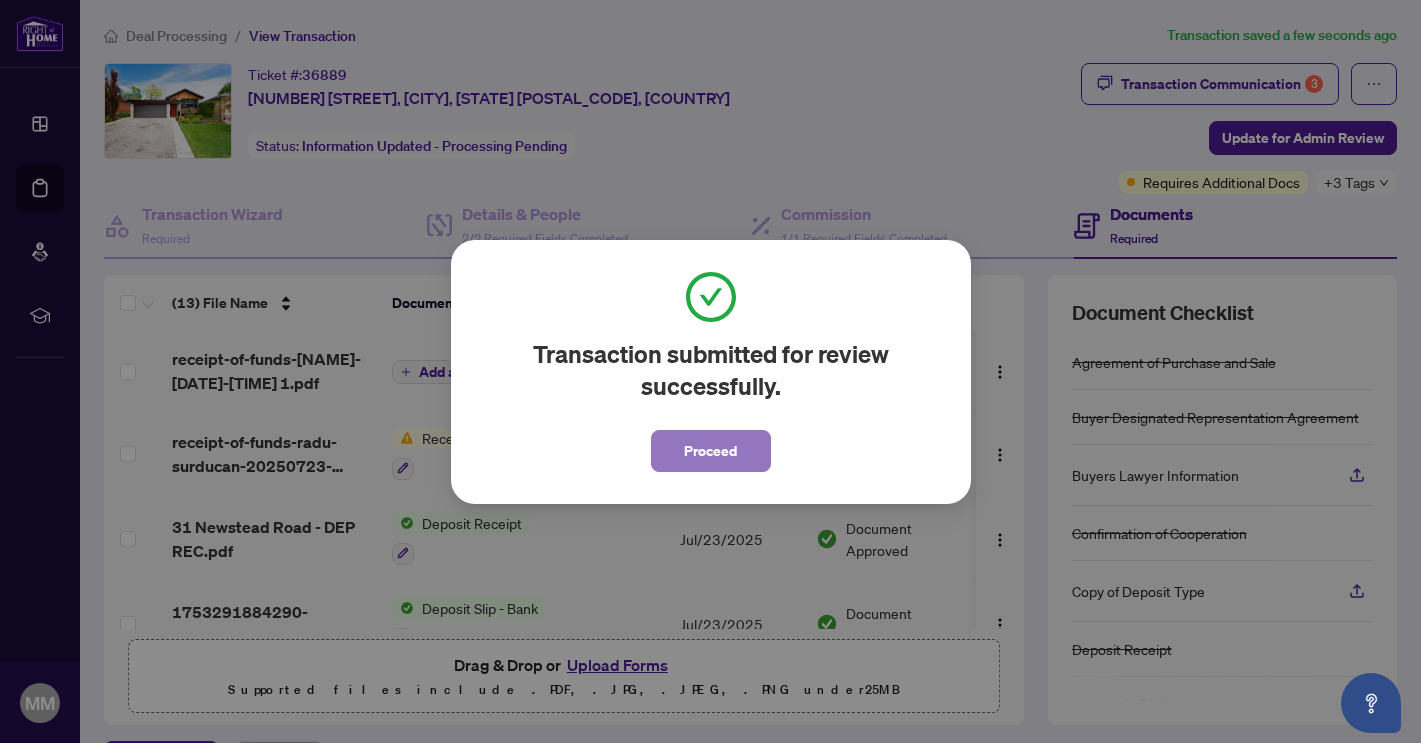 click on "Proceed" at bounding box center (711, 451) 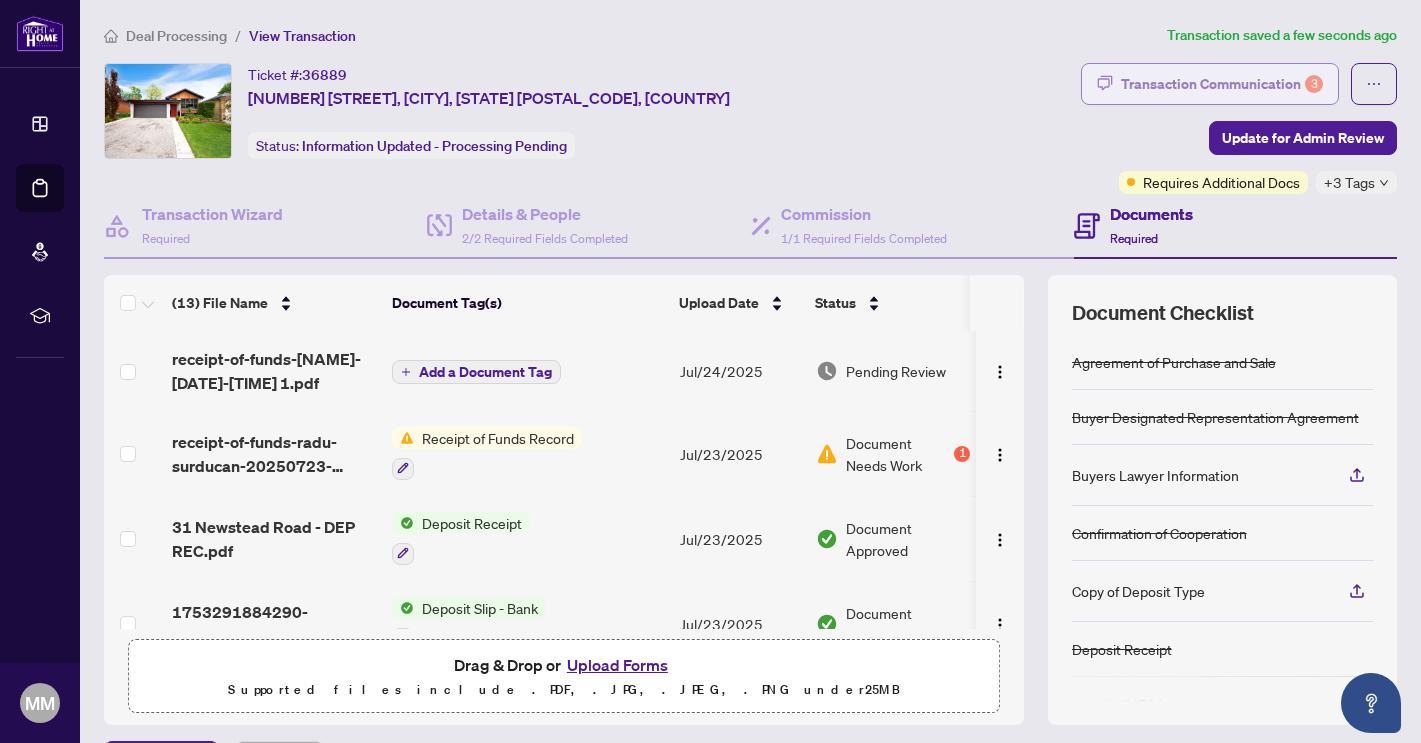click on "Transaction Communication 3" at bounding box center (1222, 84) 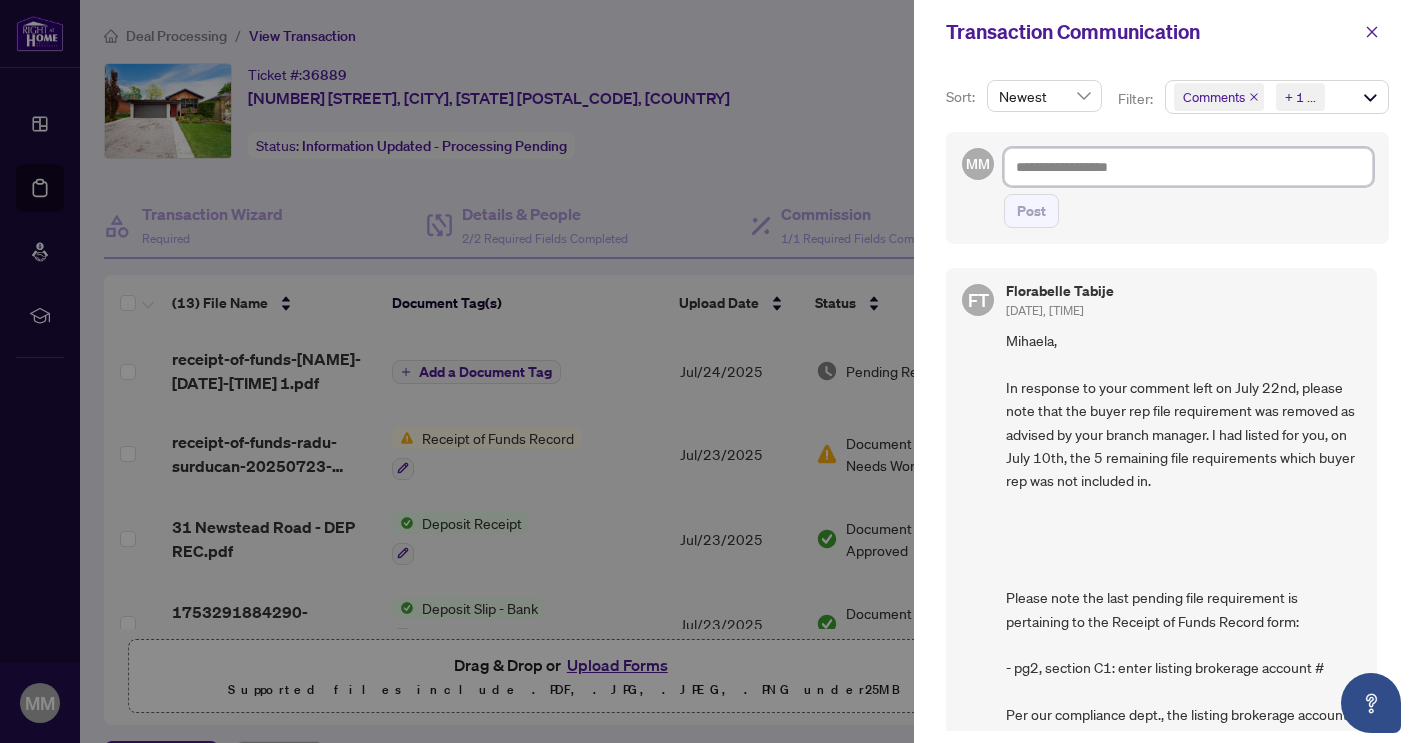 click at bounding box center (1188, 167) 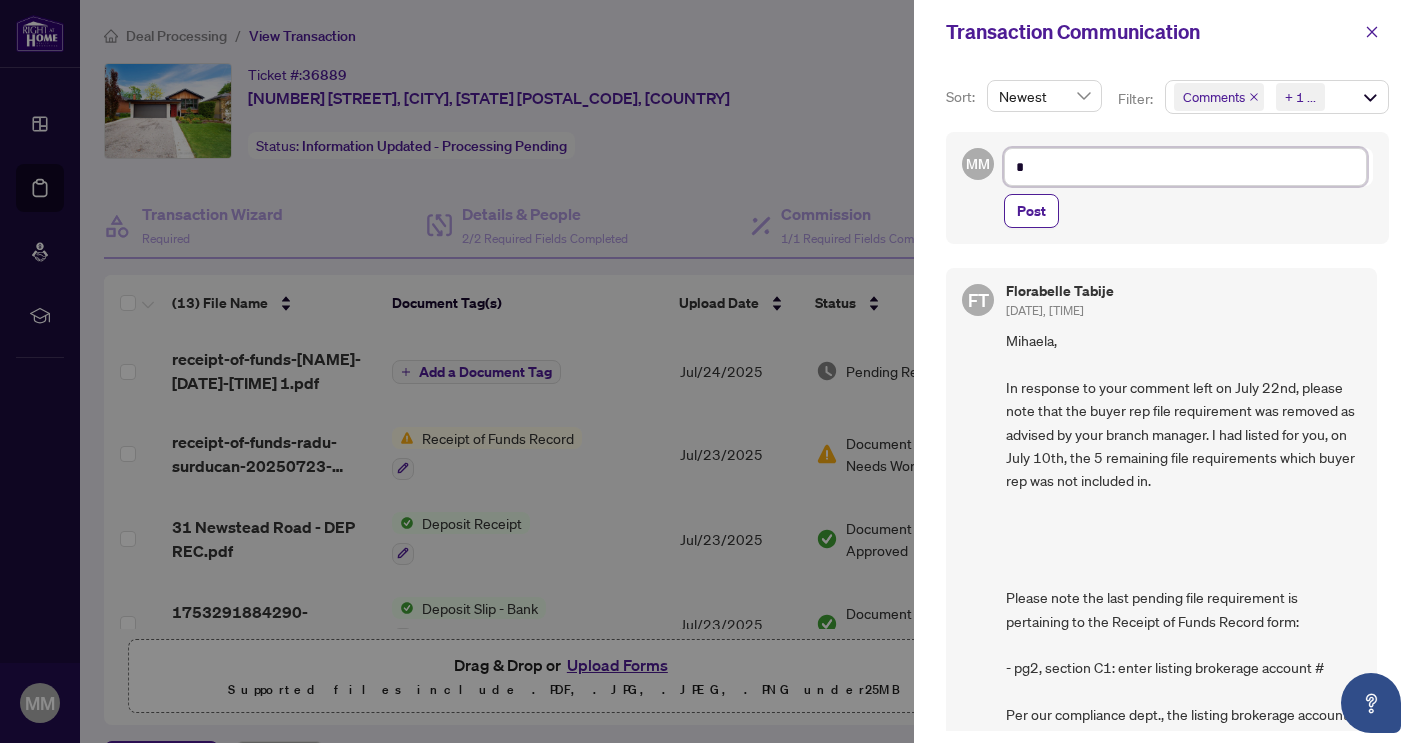 type on "**********" 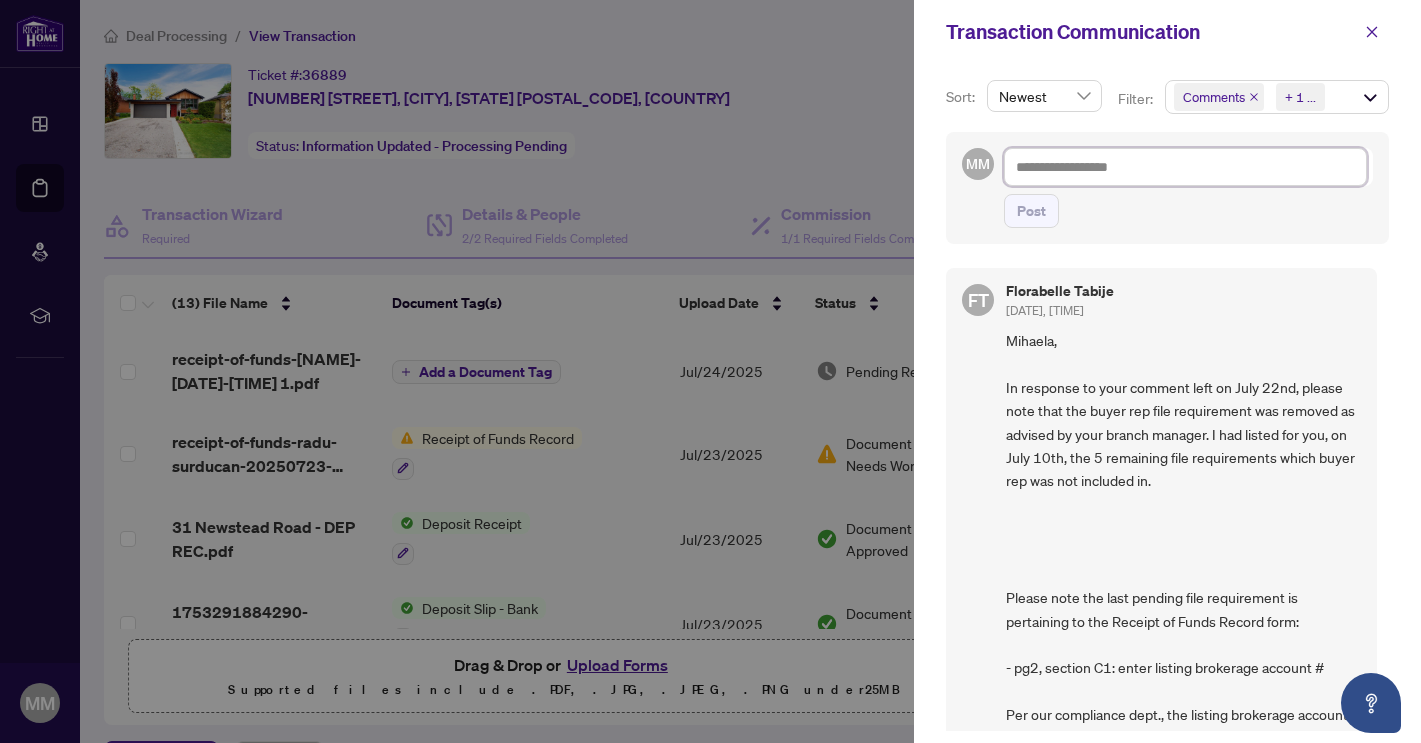 type on "*" 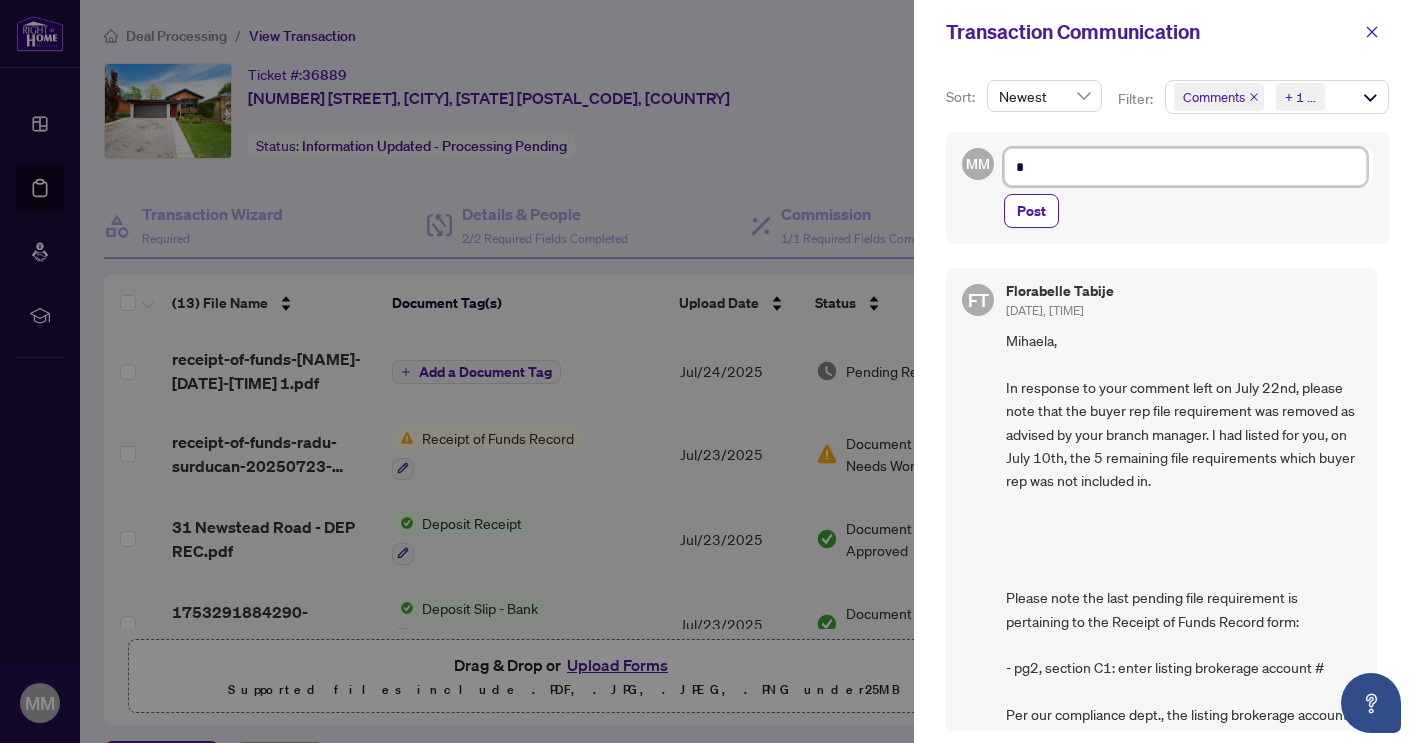 type on "**" 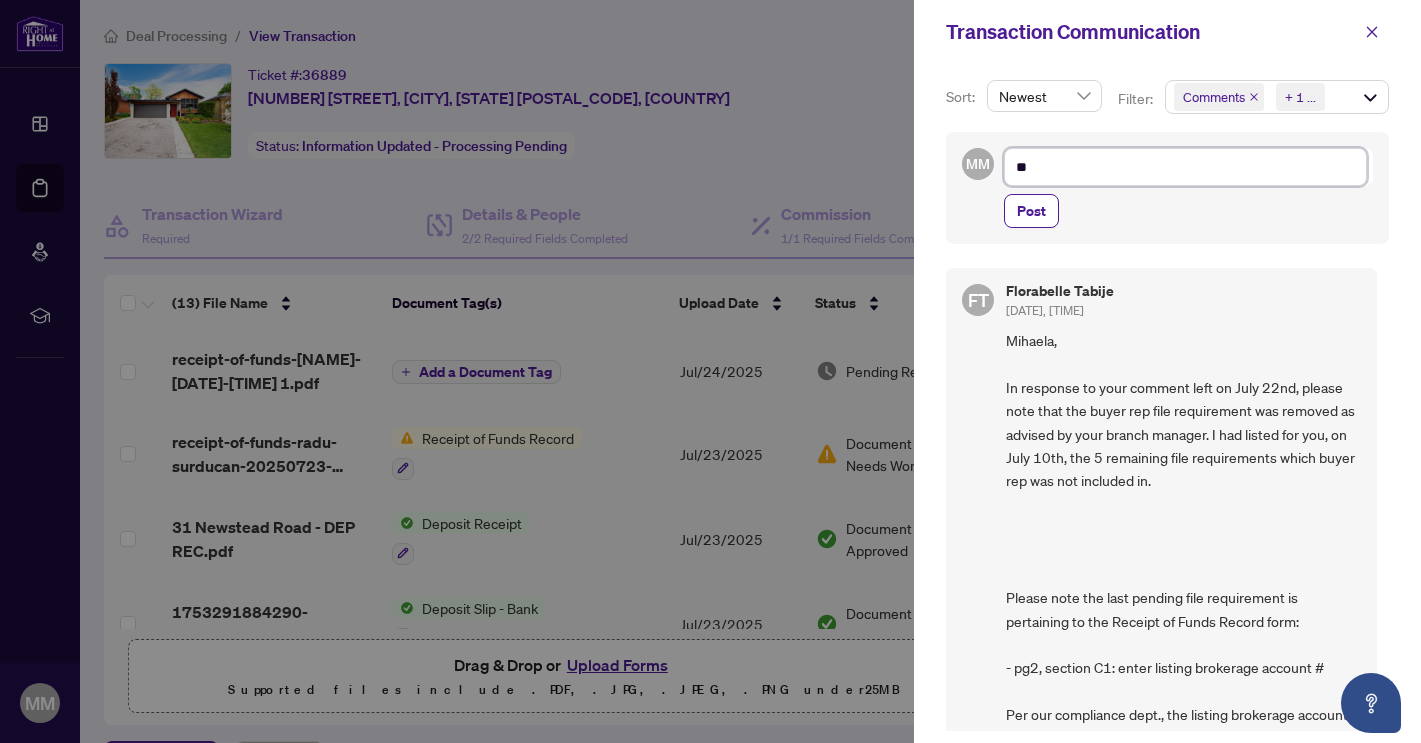 type on "***" 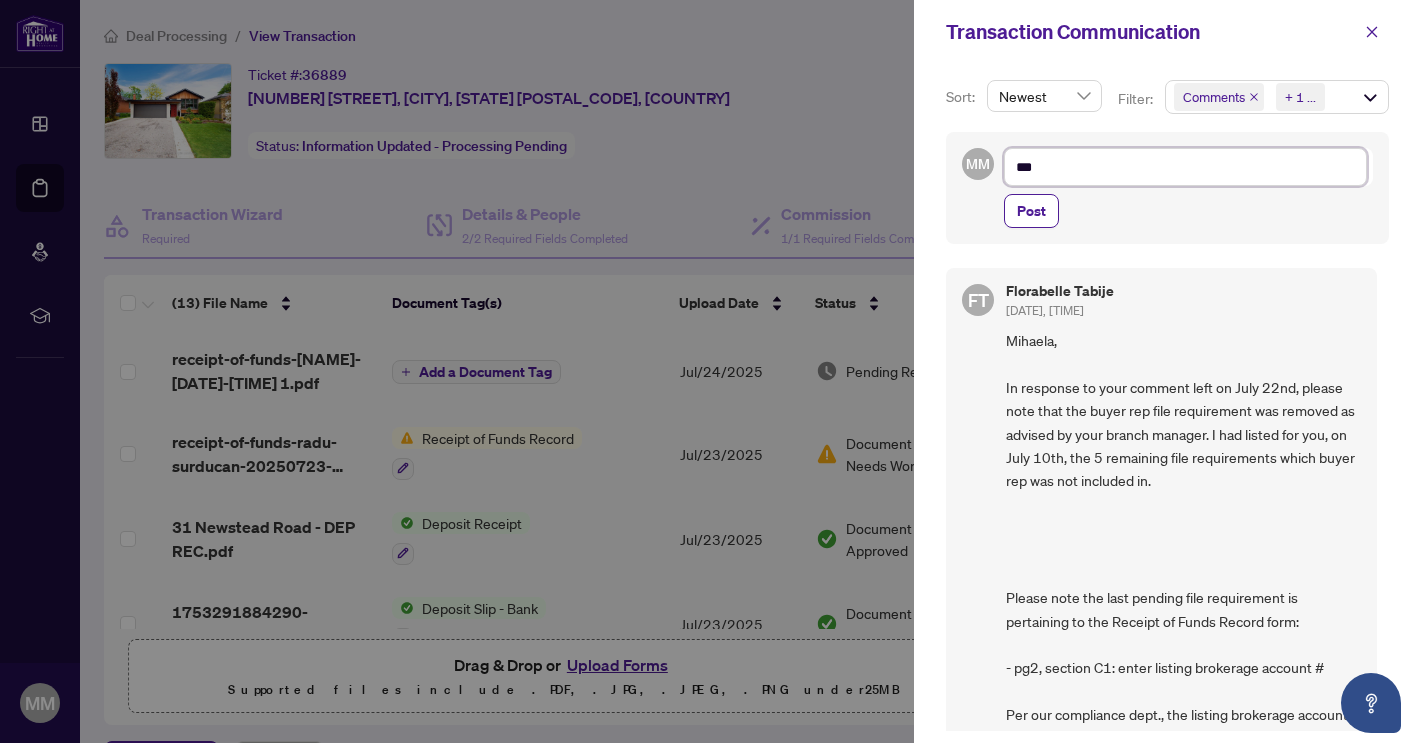 type on "****" 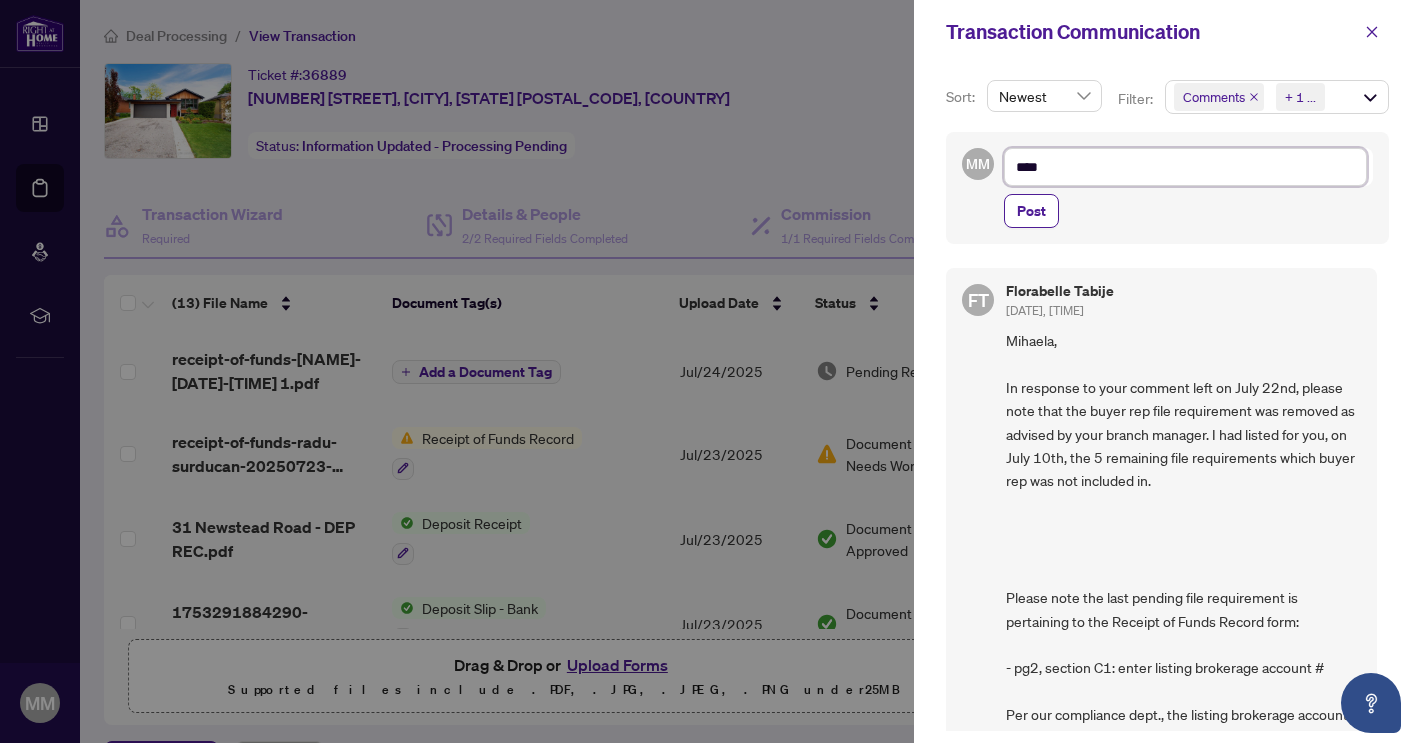 type on "*****" 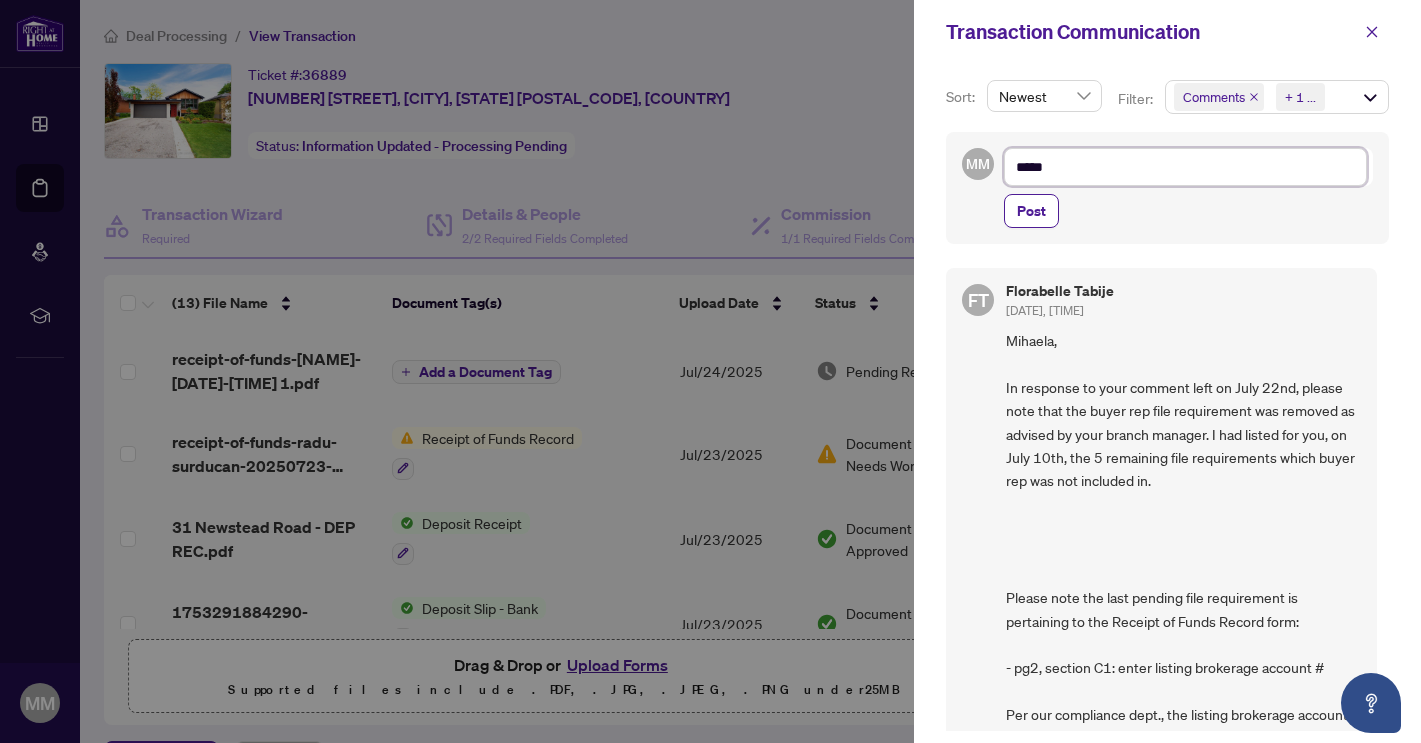 type on "******" 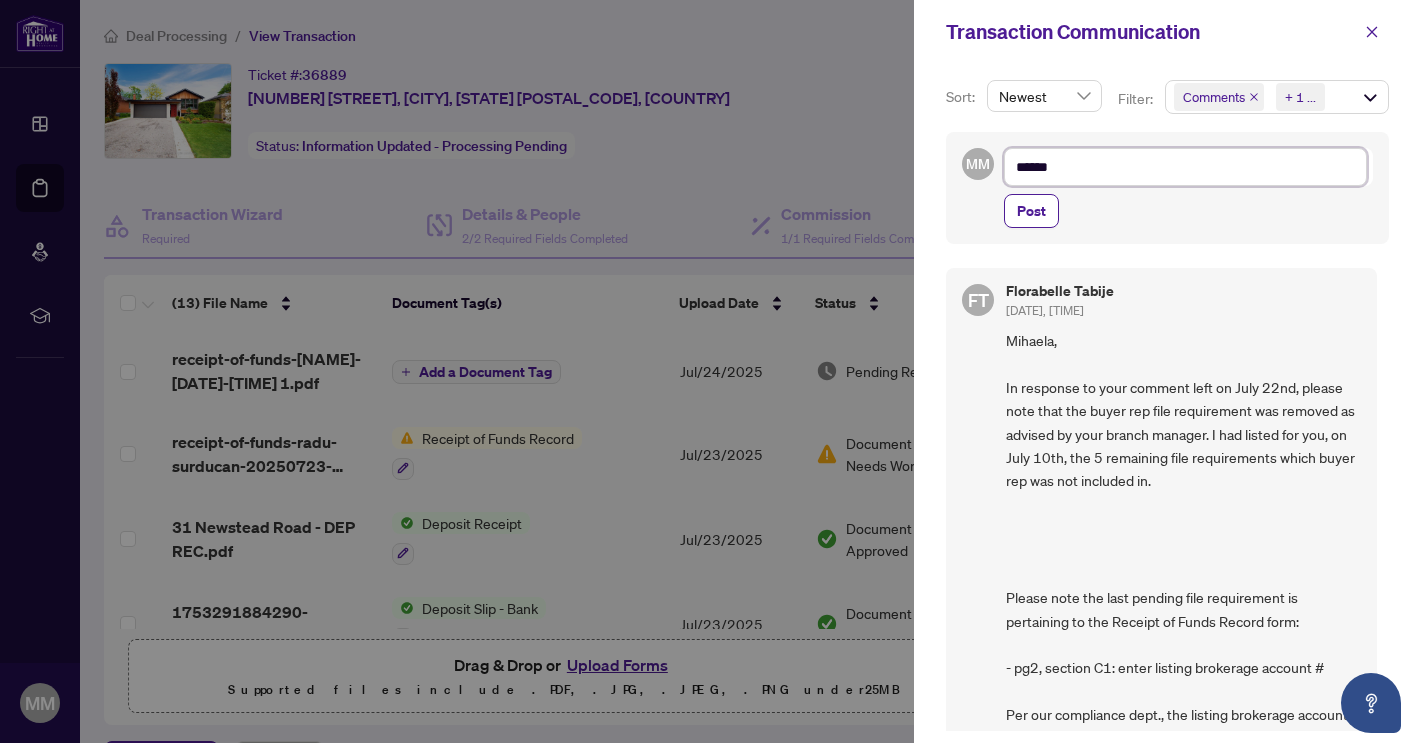 type on "******" 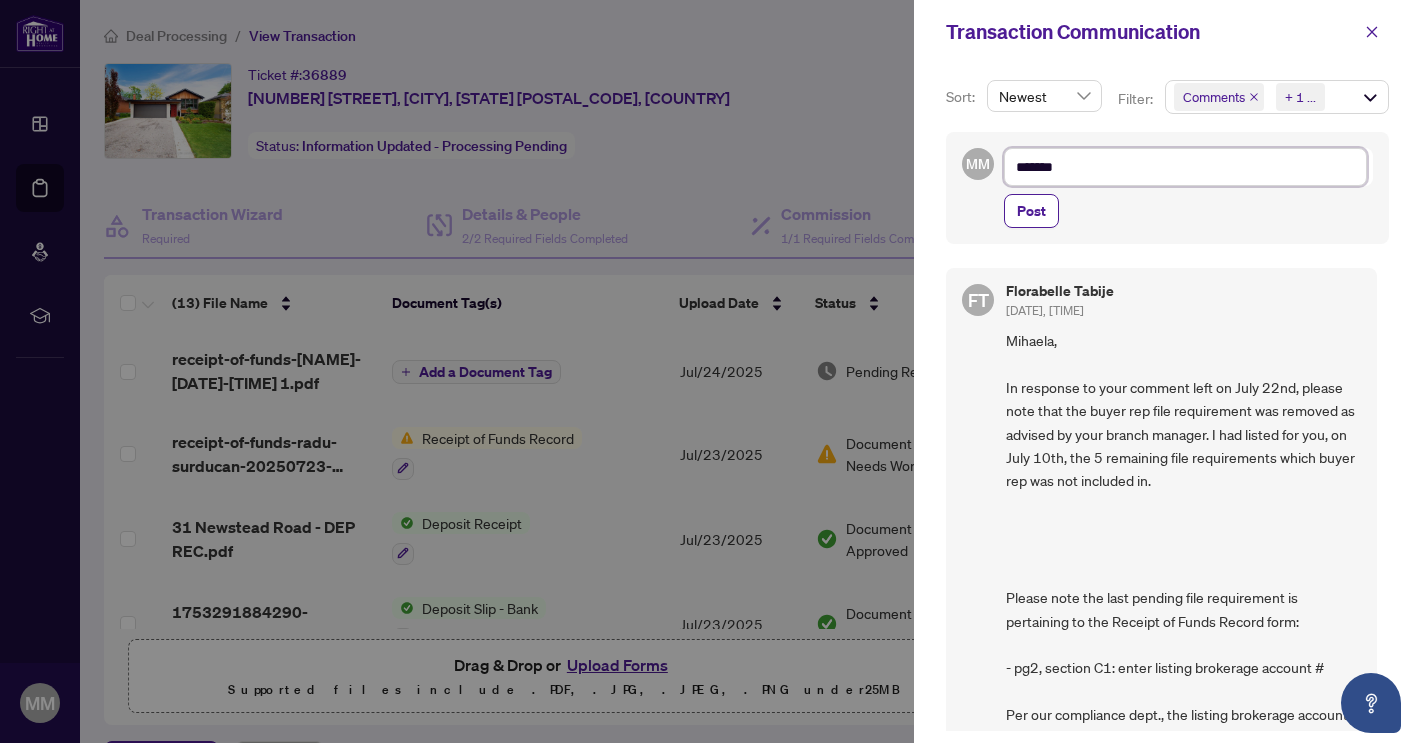 type on "********" 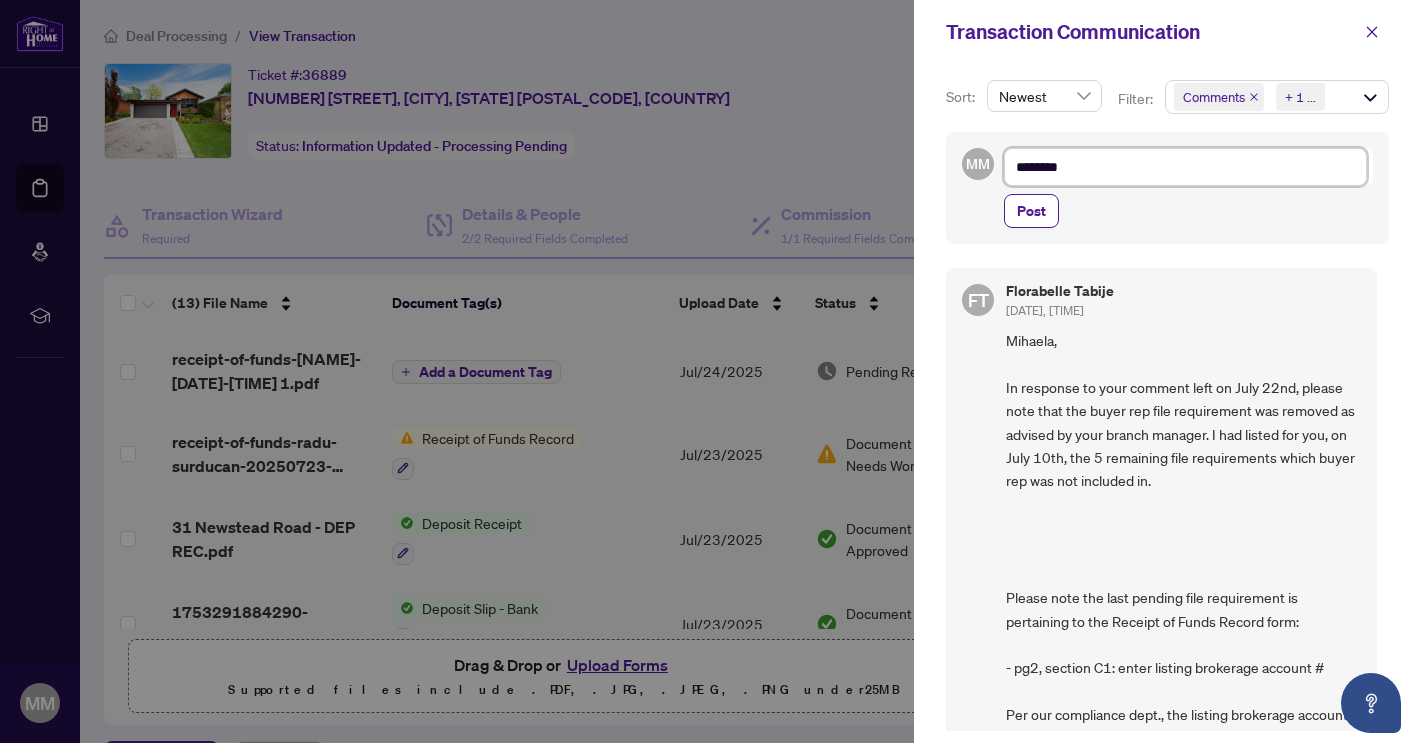 type on "*********" 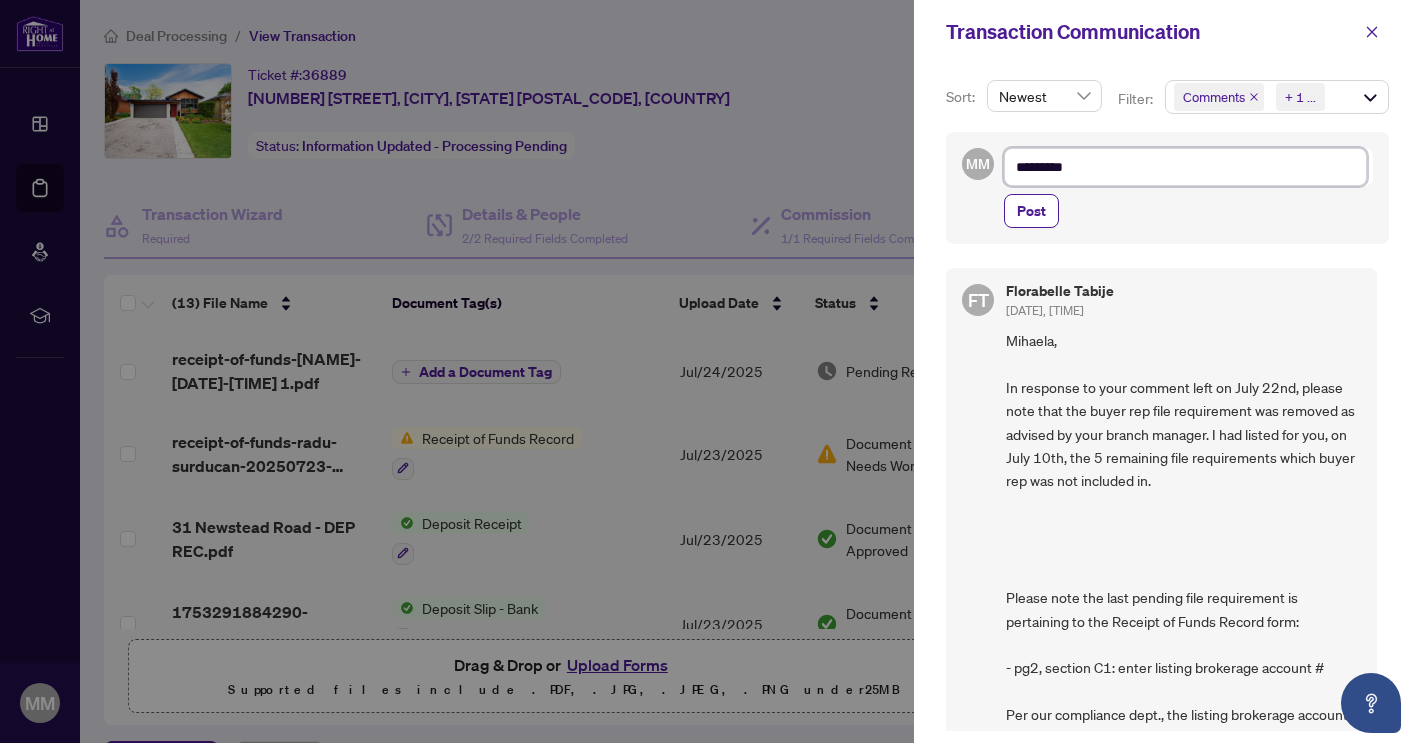 type on "*********" 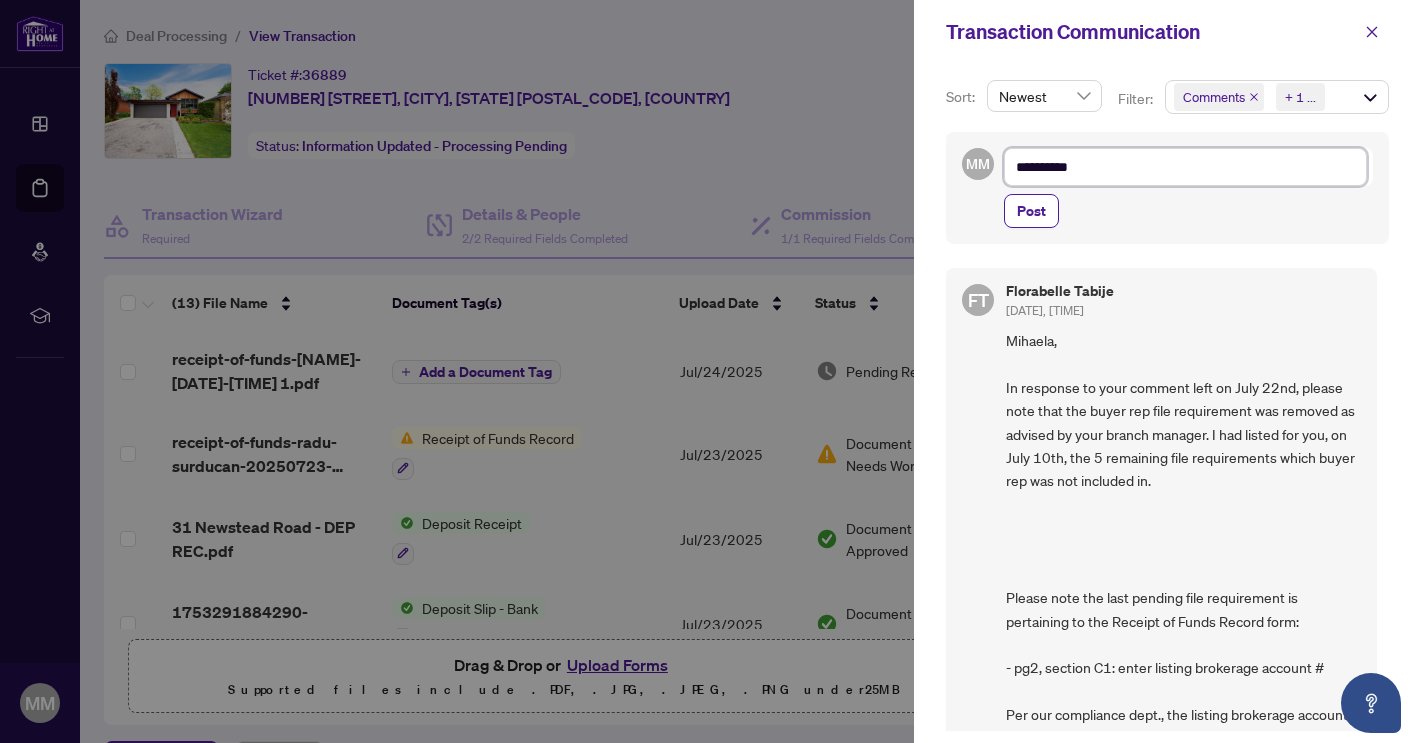 type on "**********" 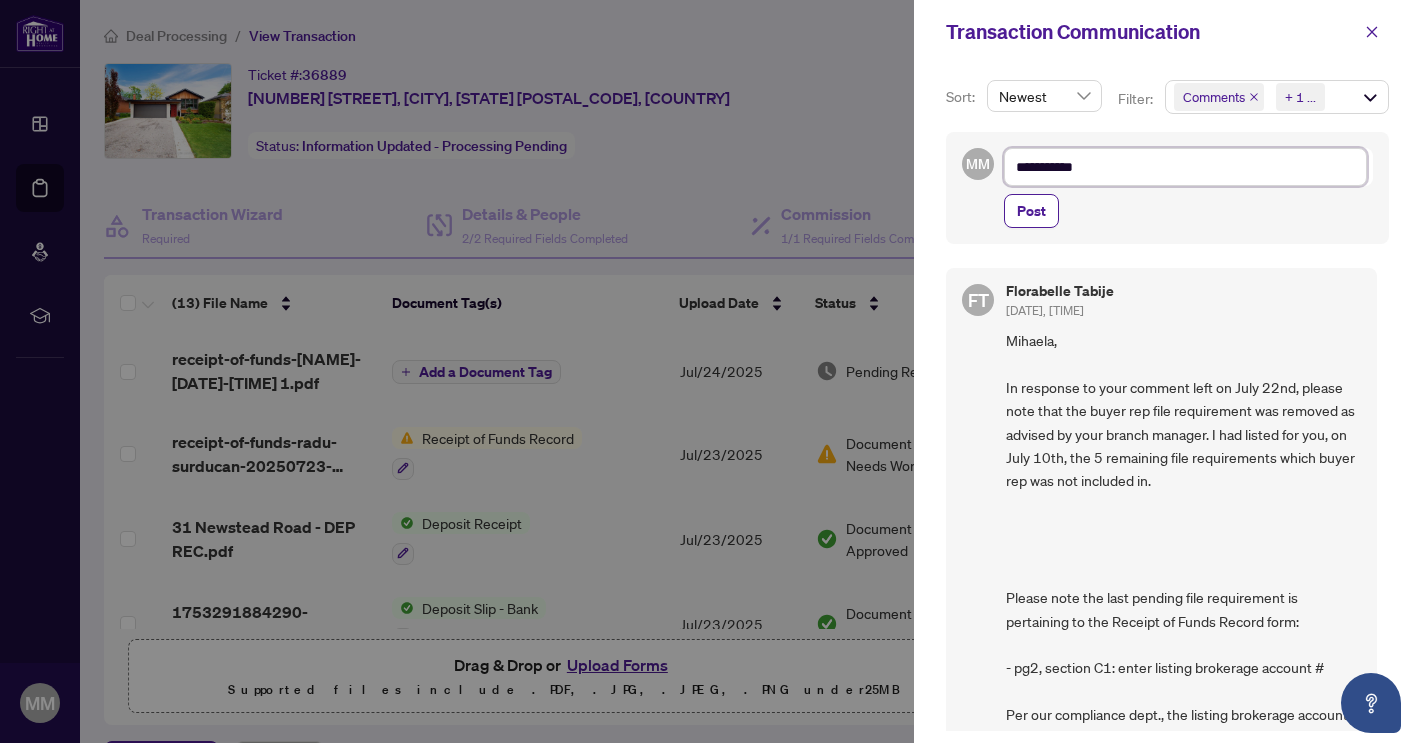 type on "**********" 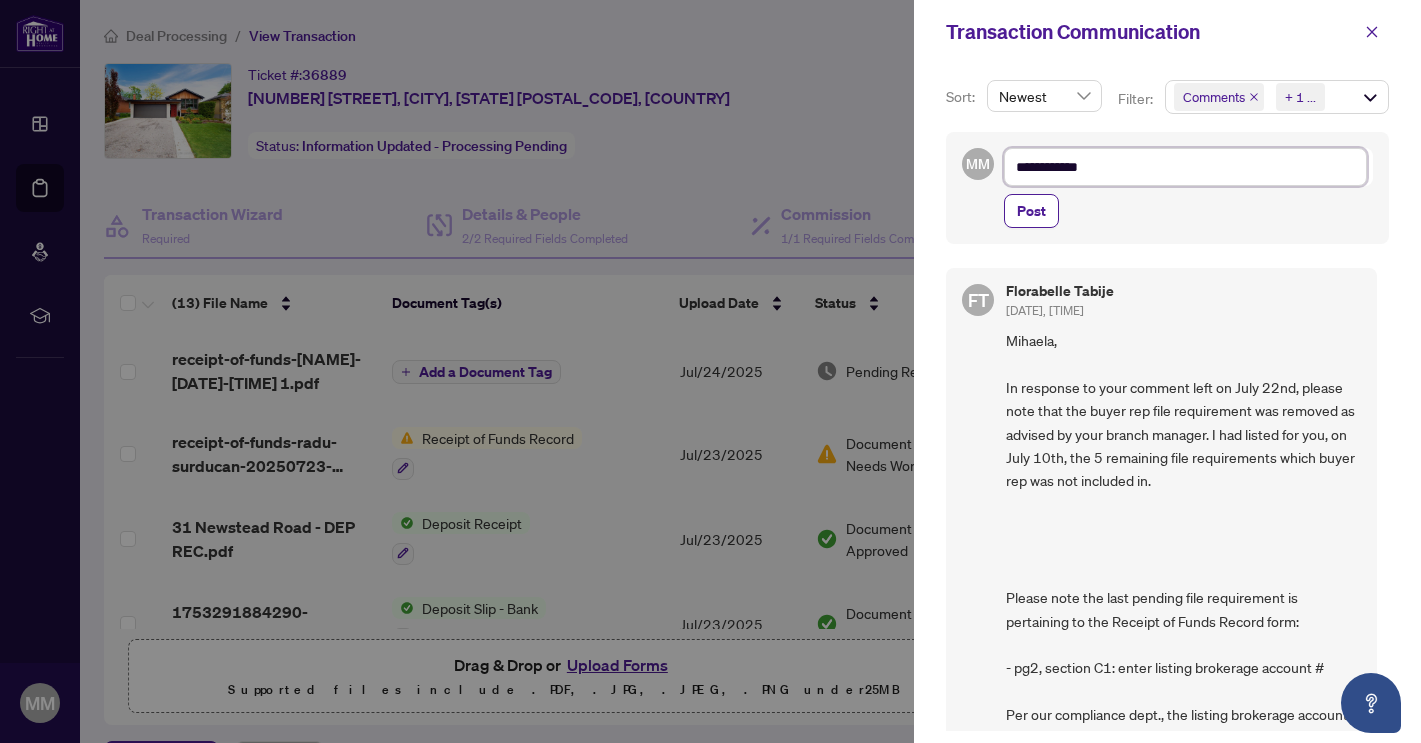 type on "**********" 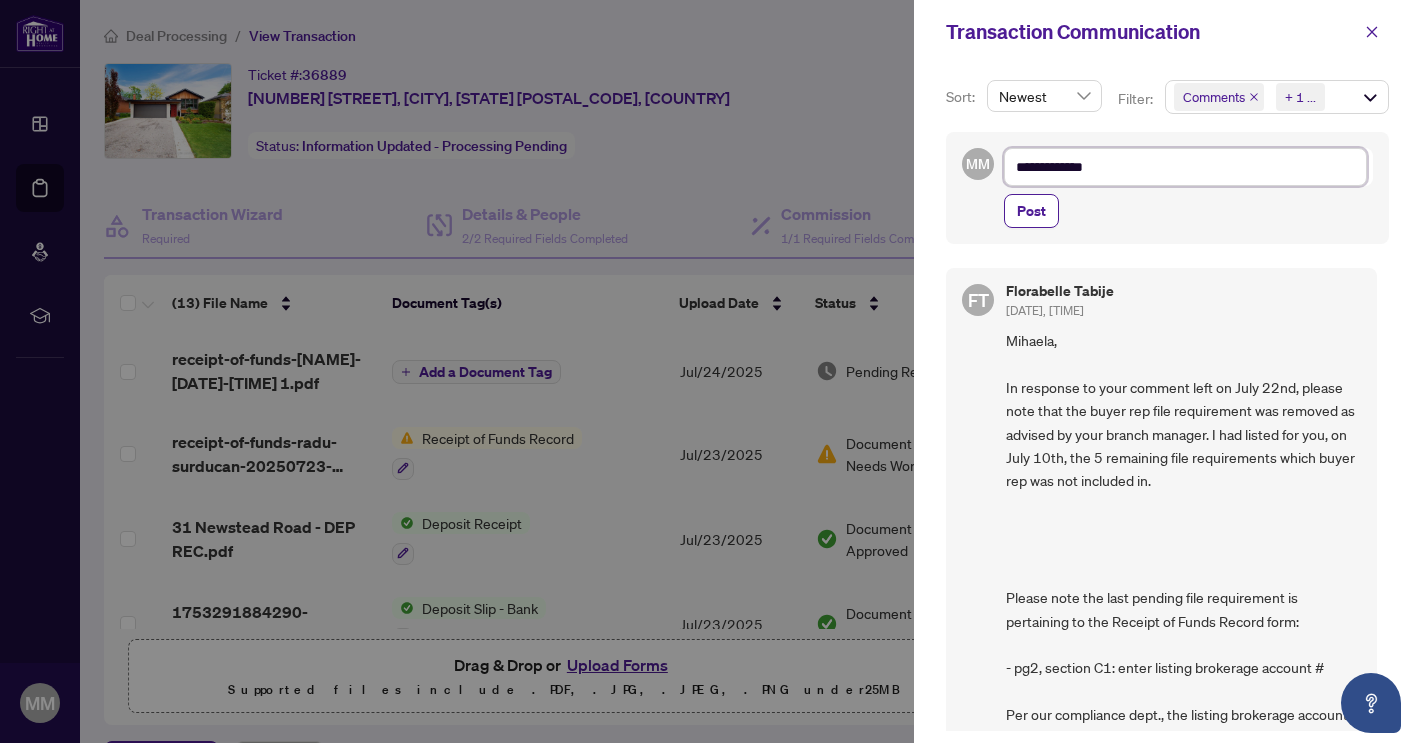 type on "**********" 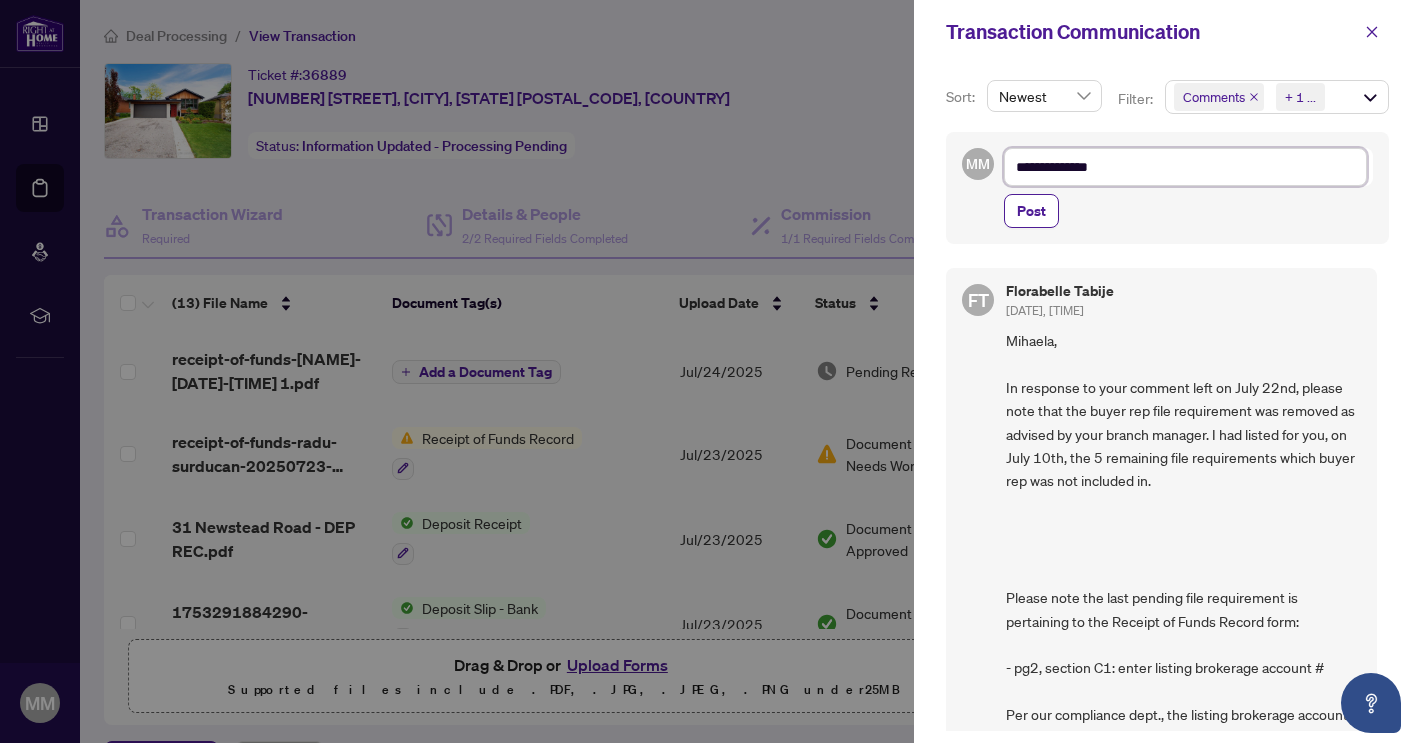 type on "**********" 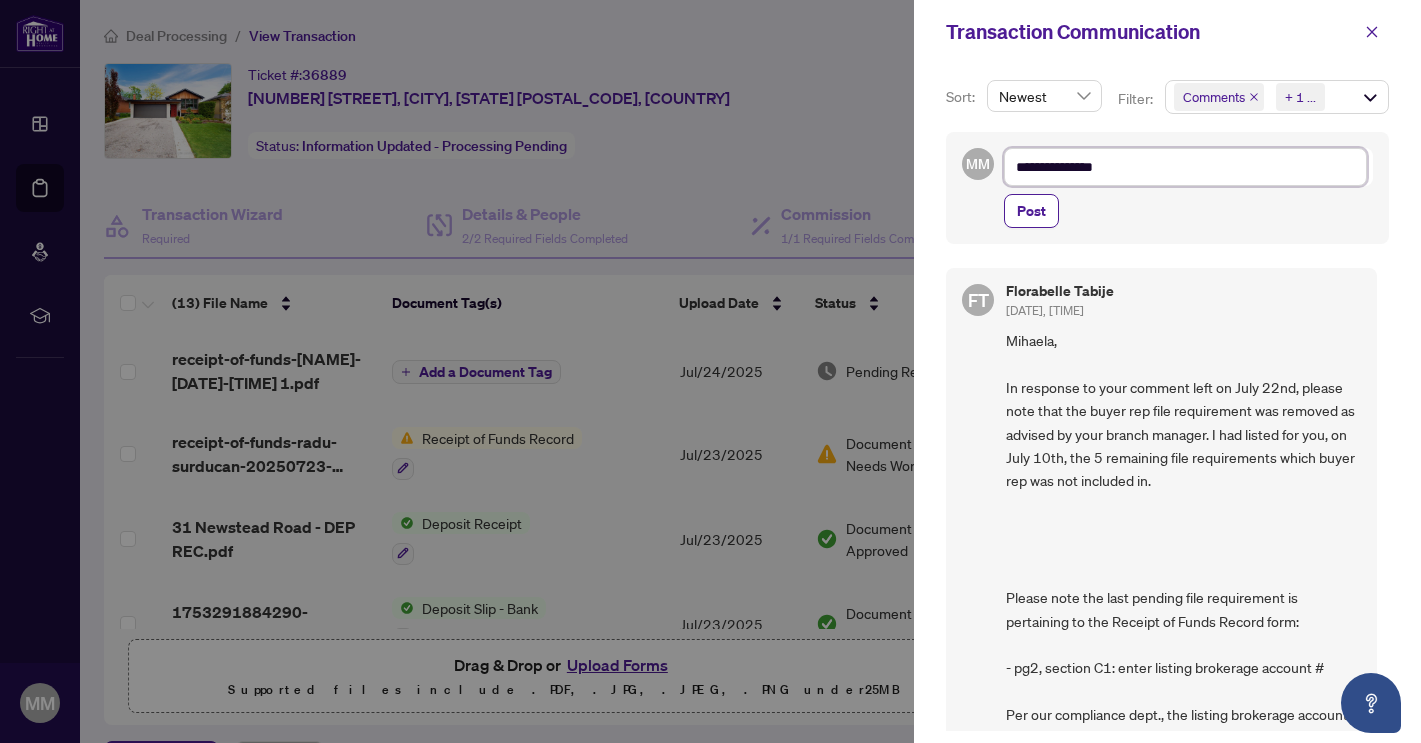 type on "**********" 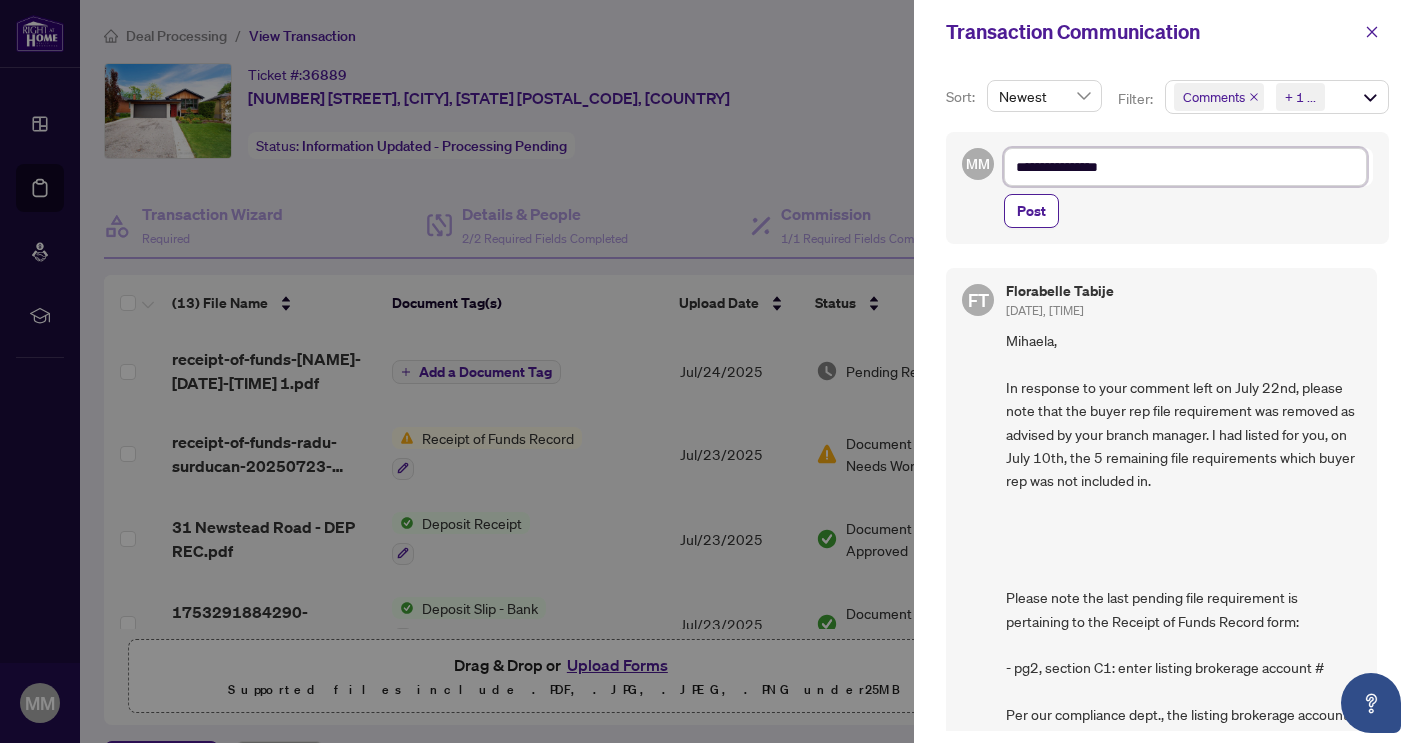 type on "**********" 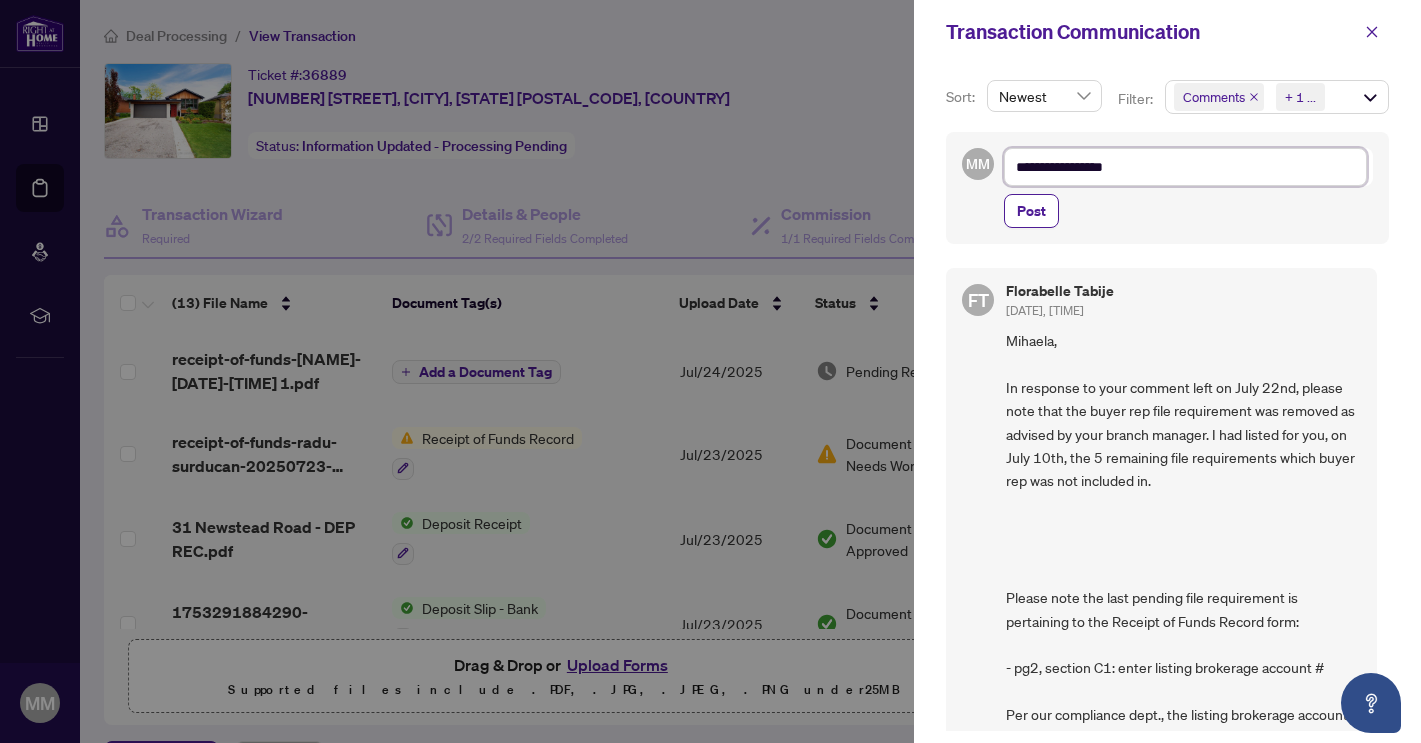 type on "**********" 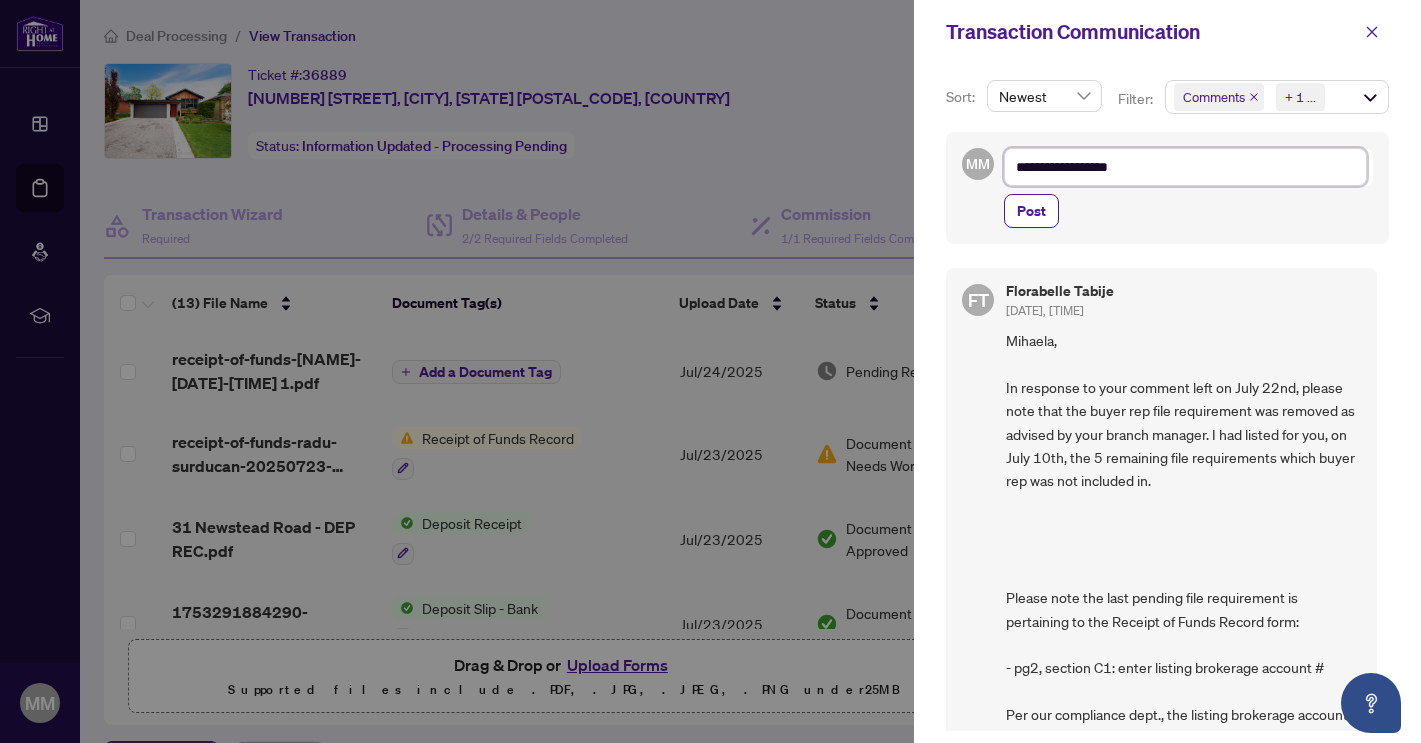type on "**********" 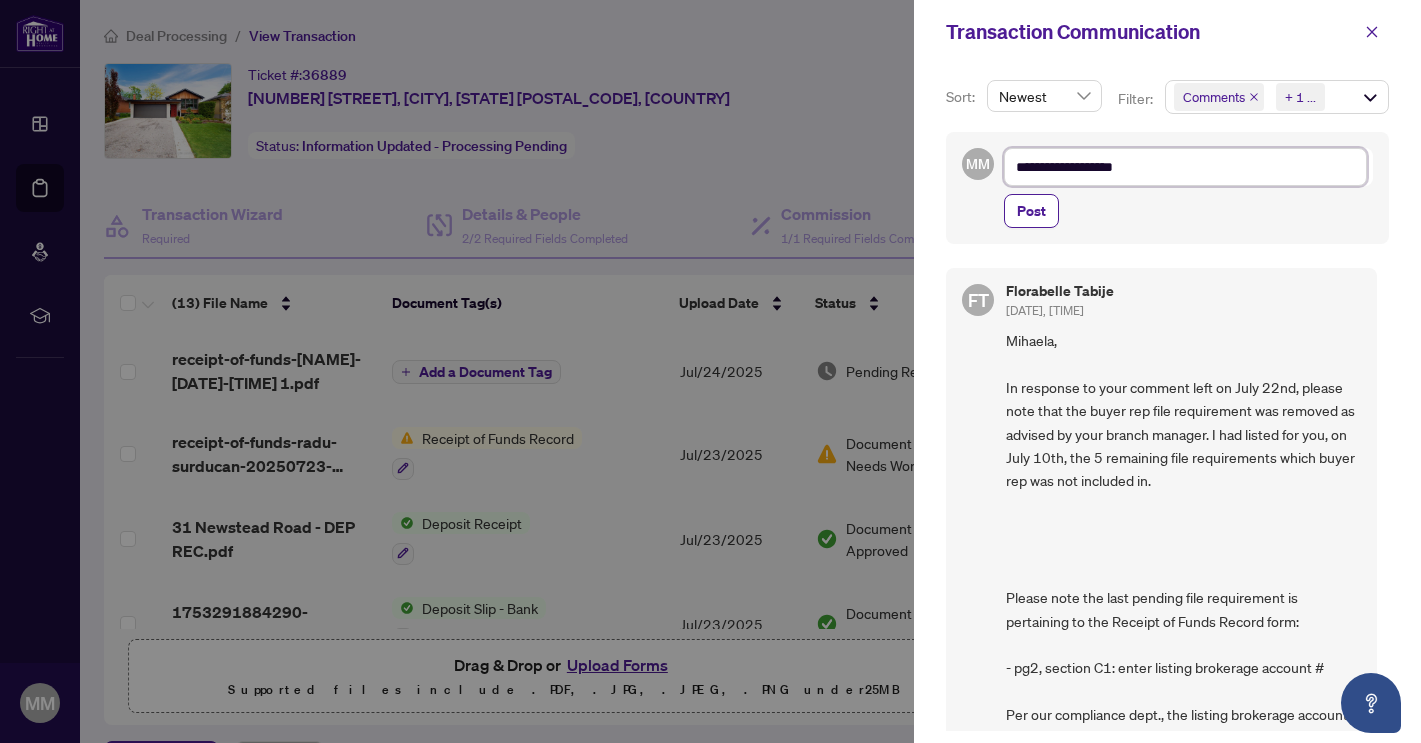type on "**********" 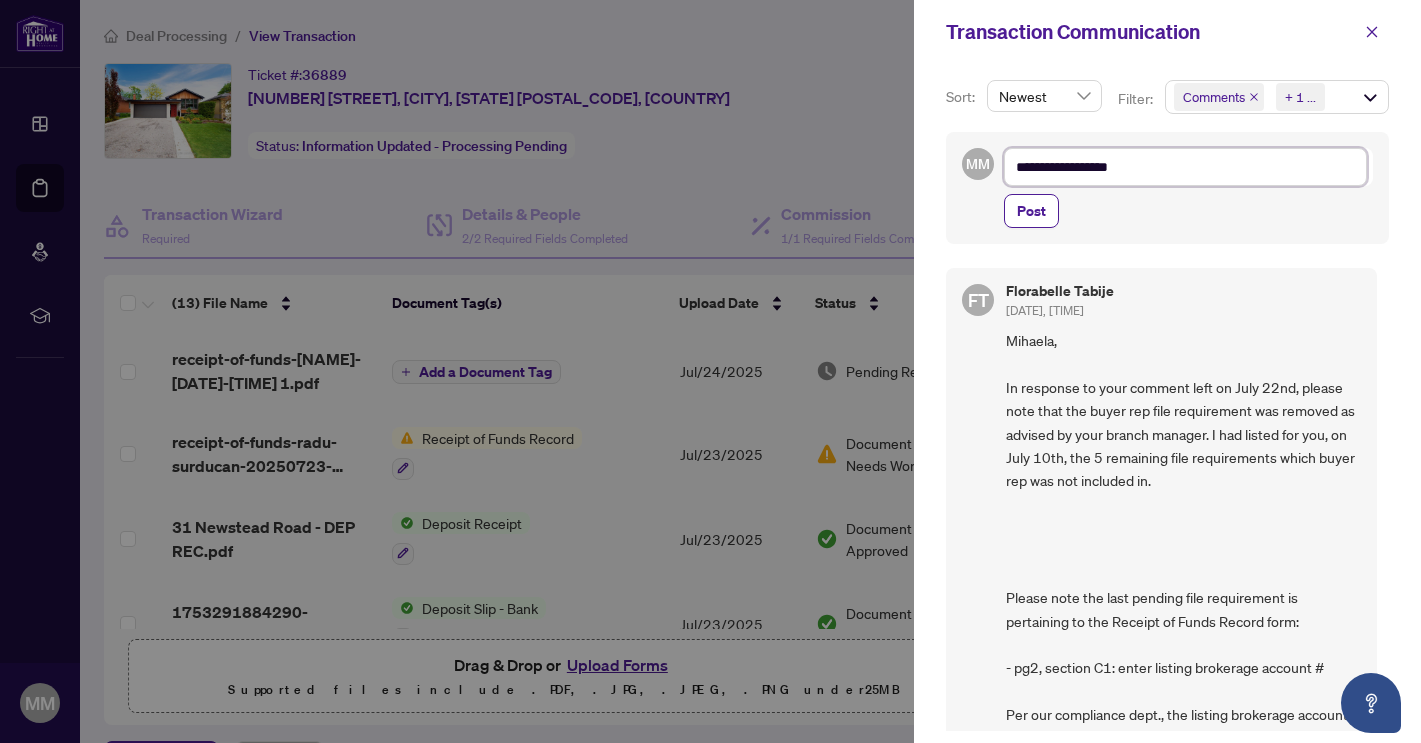 type on "**********" 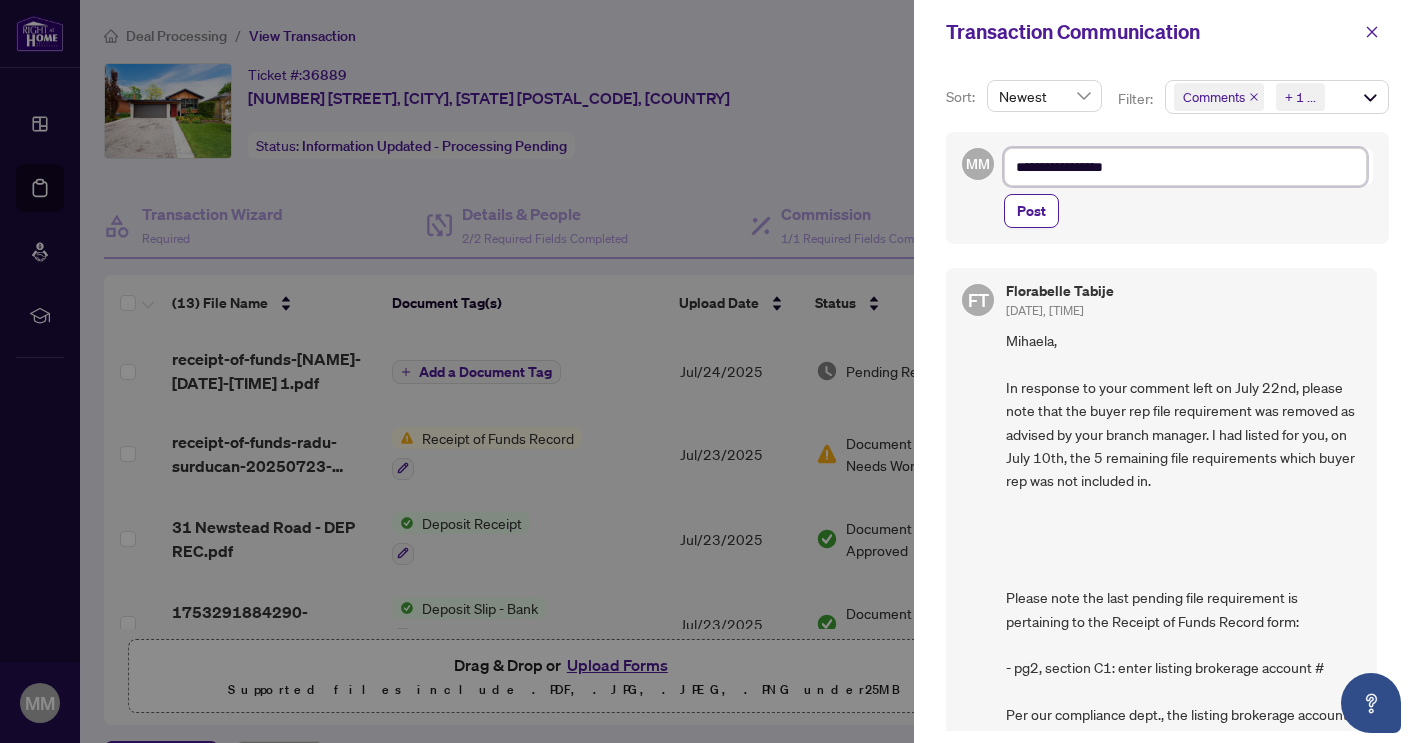 type on "**********" 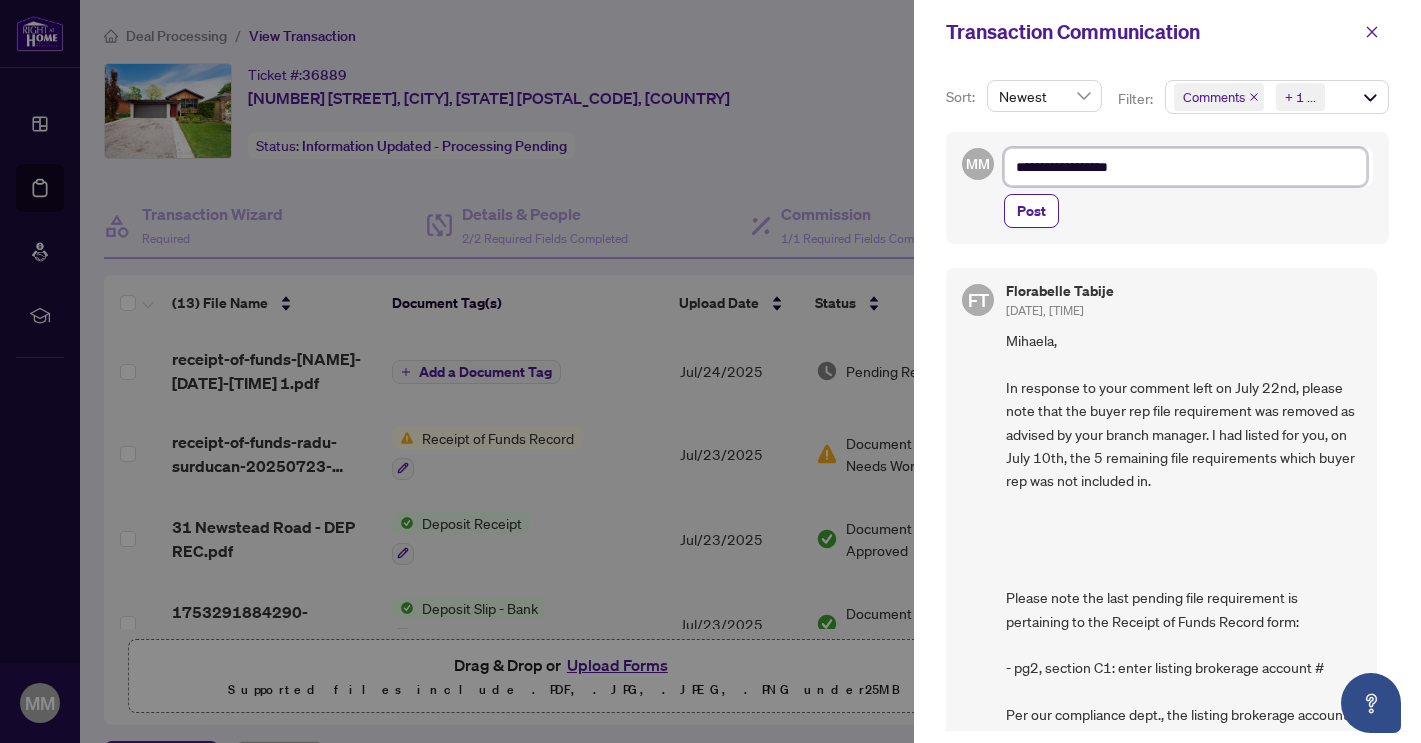 type on "**********" 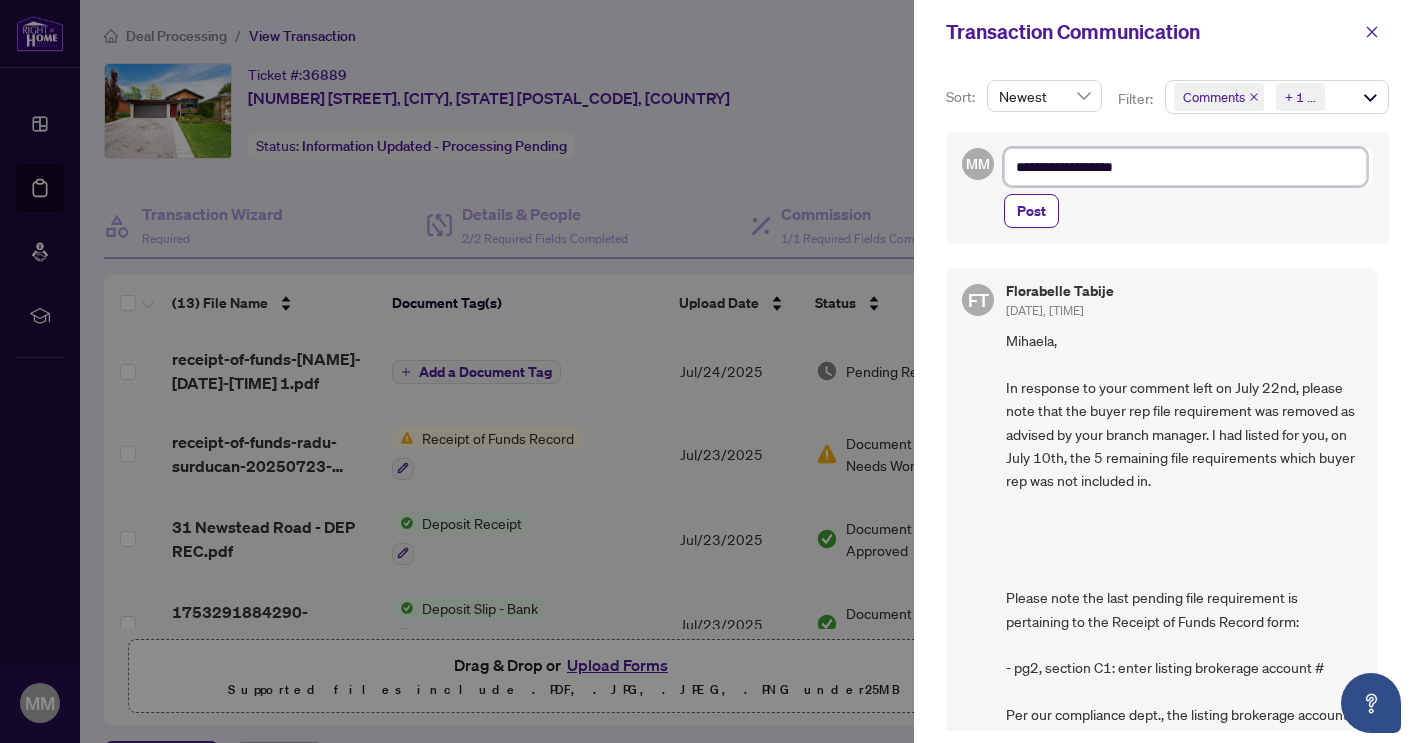 type on "**********" 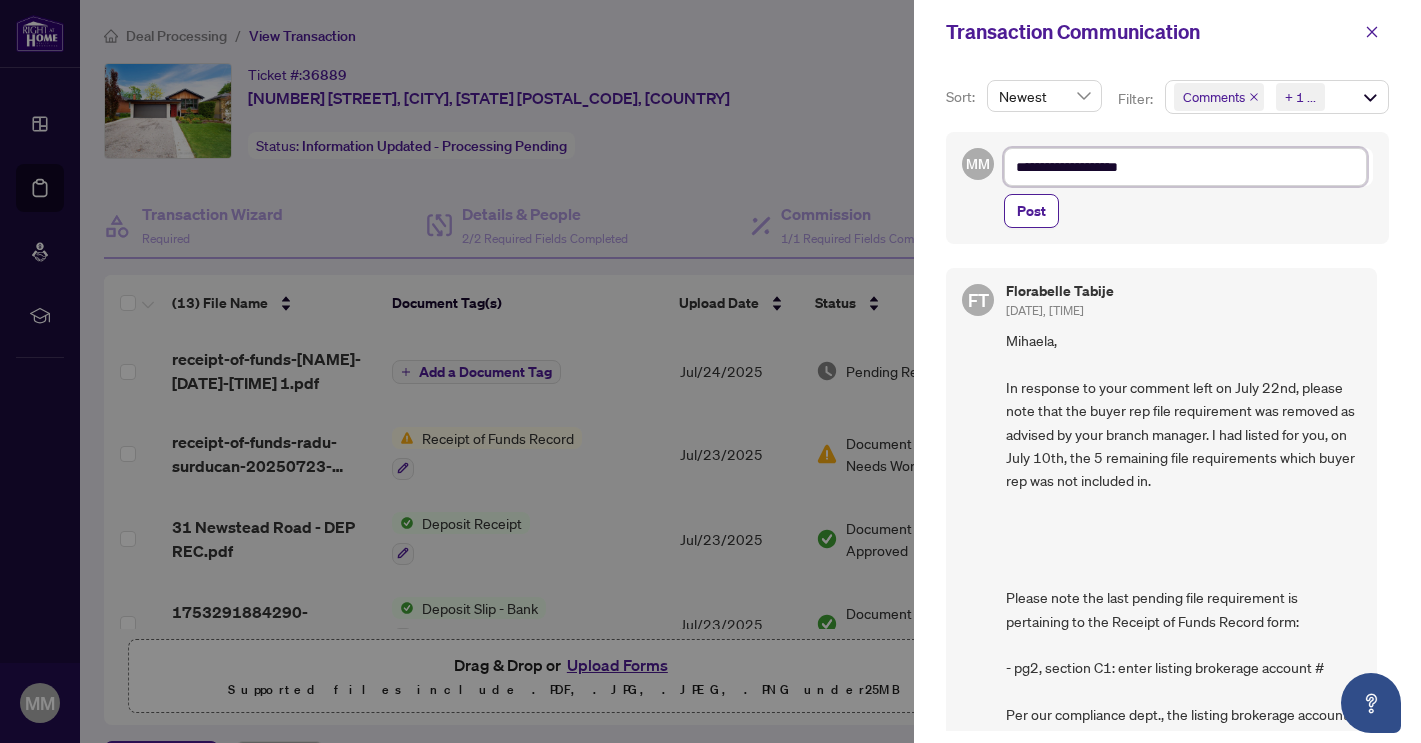 type on "**********" 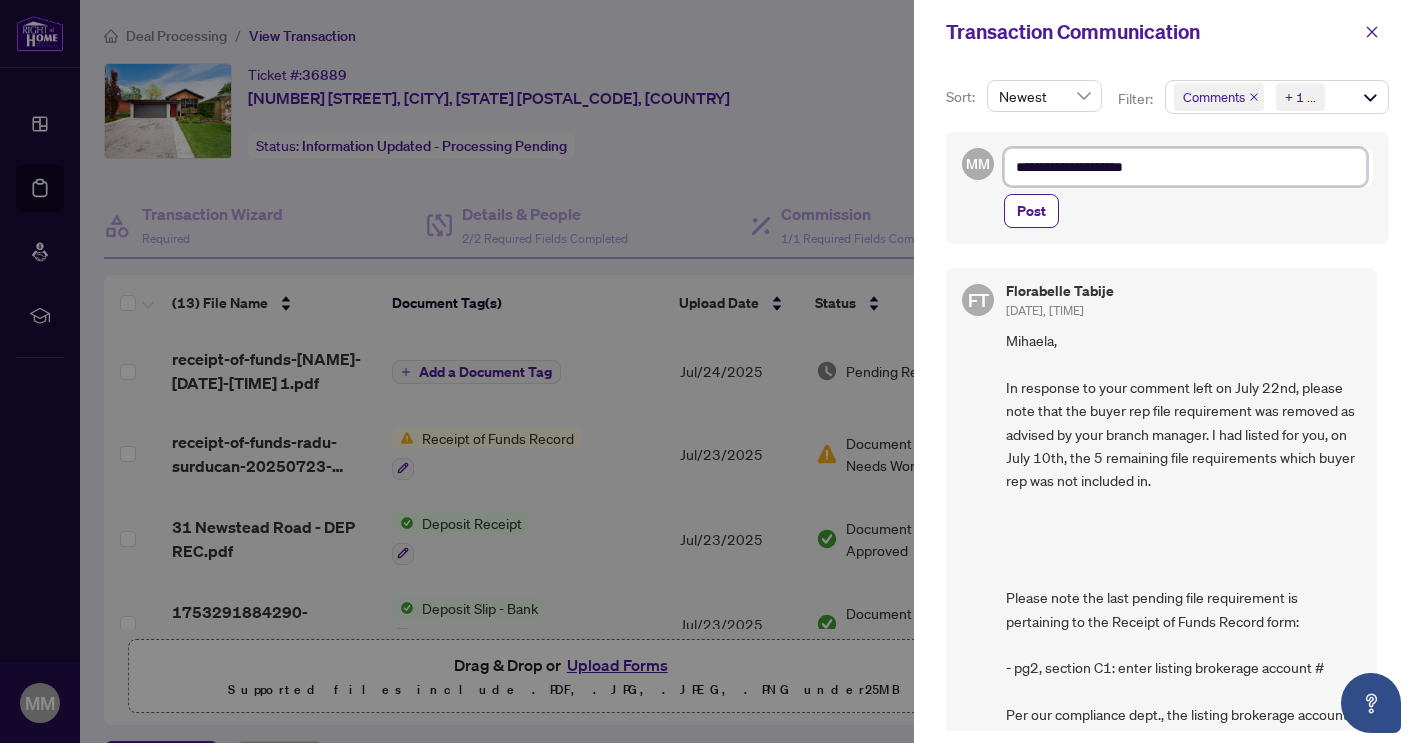 type on "**********" 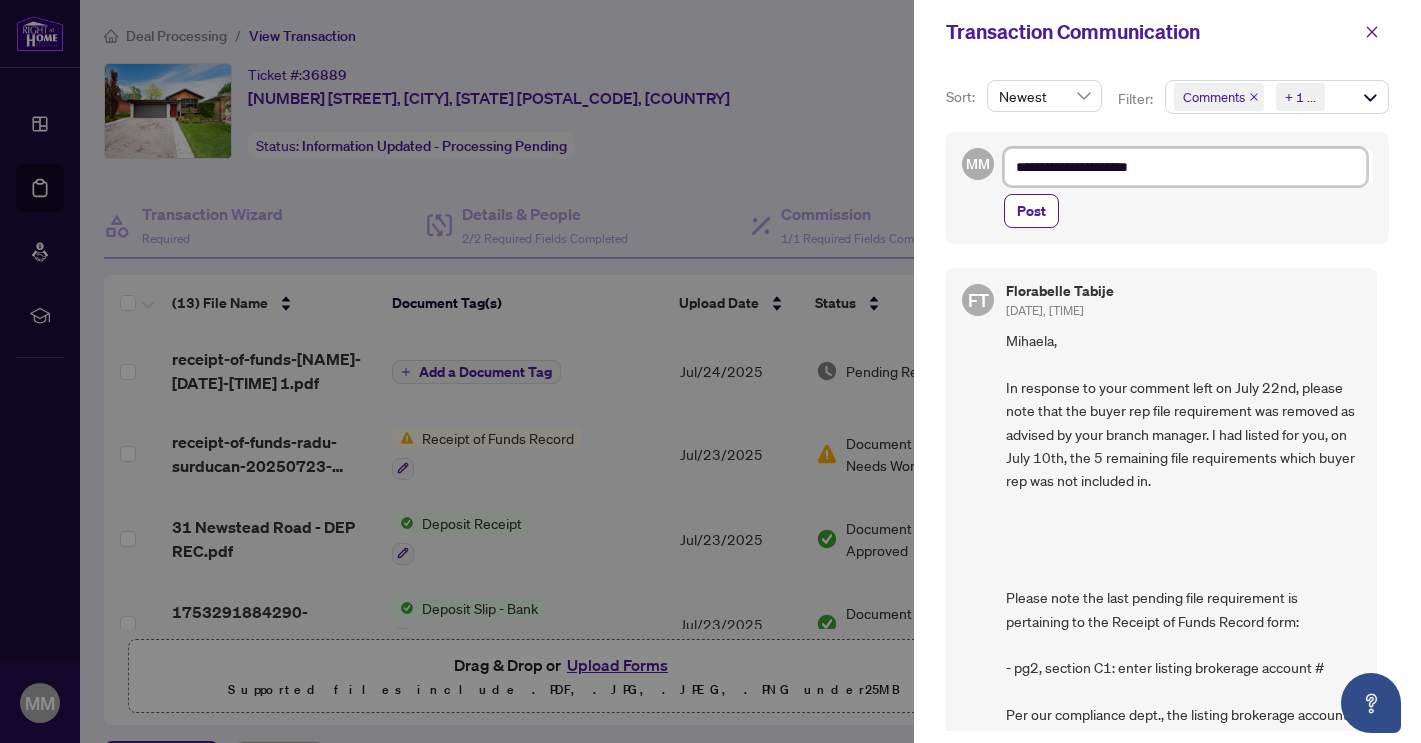 type on "**********" 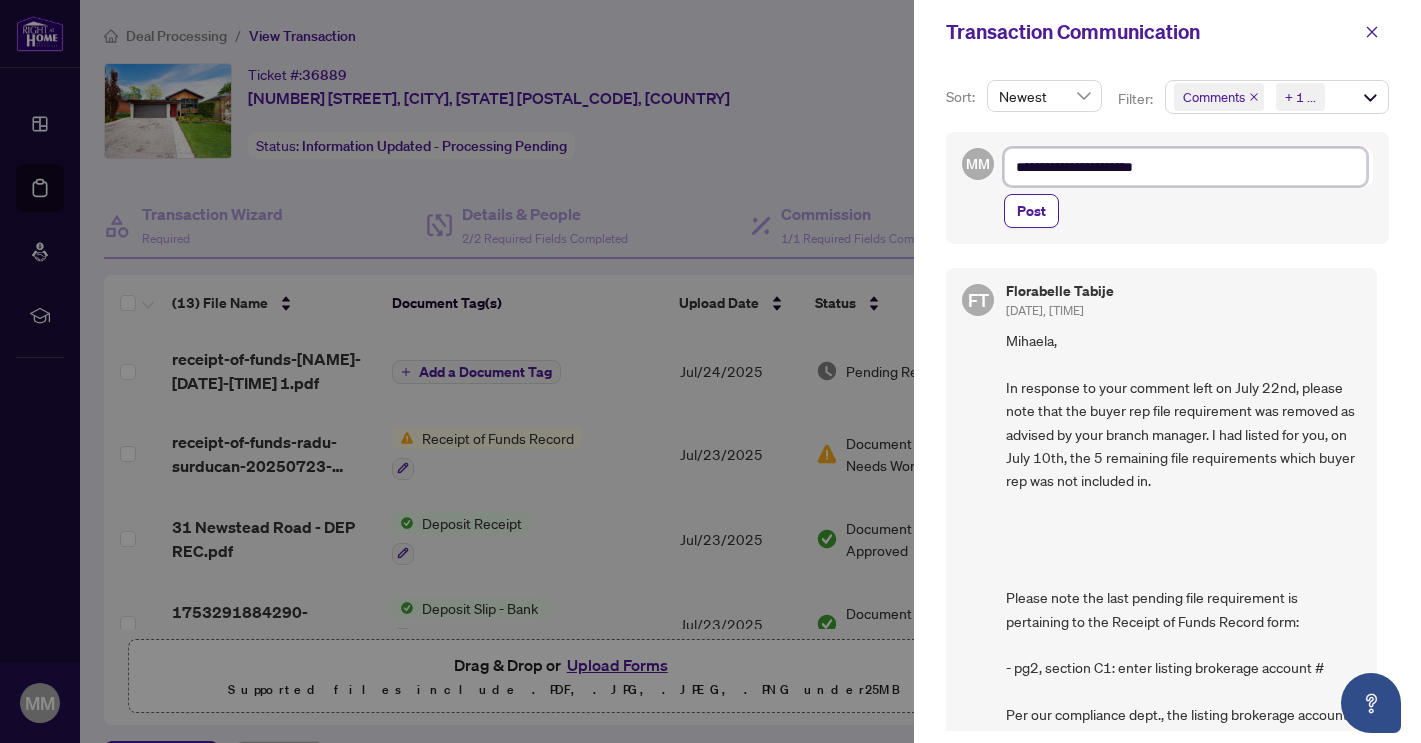 type on "**********" 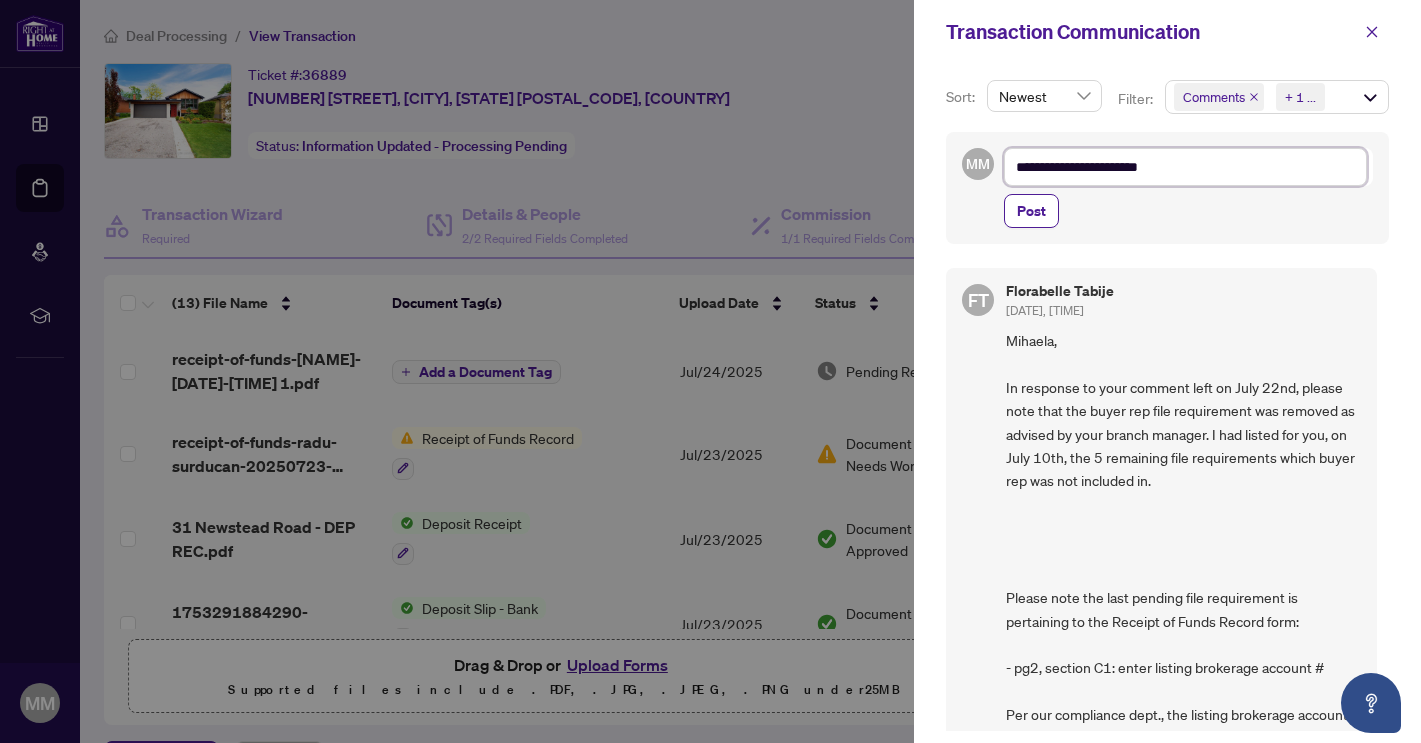 type on "**********" 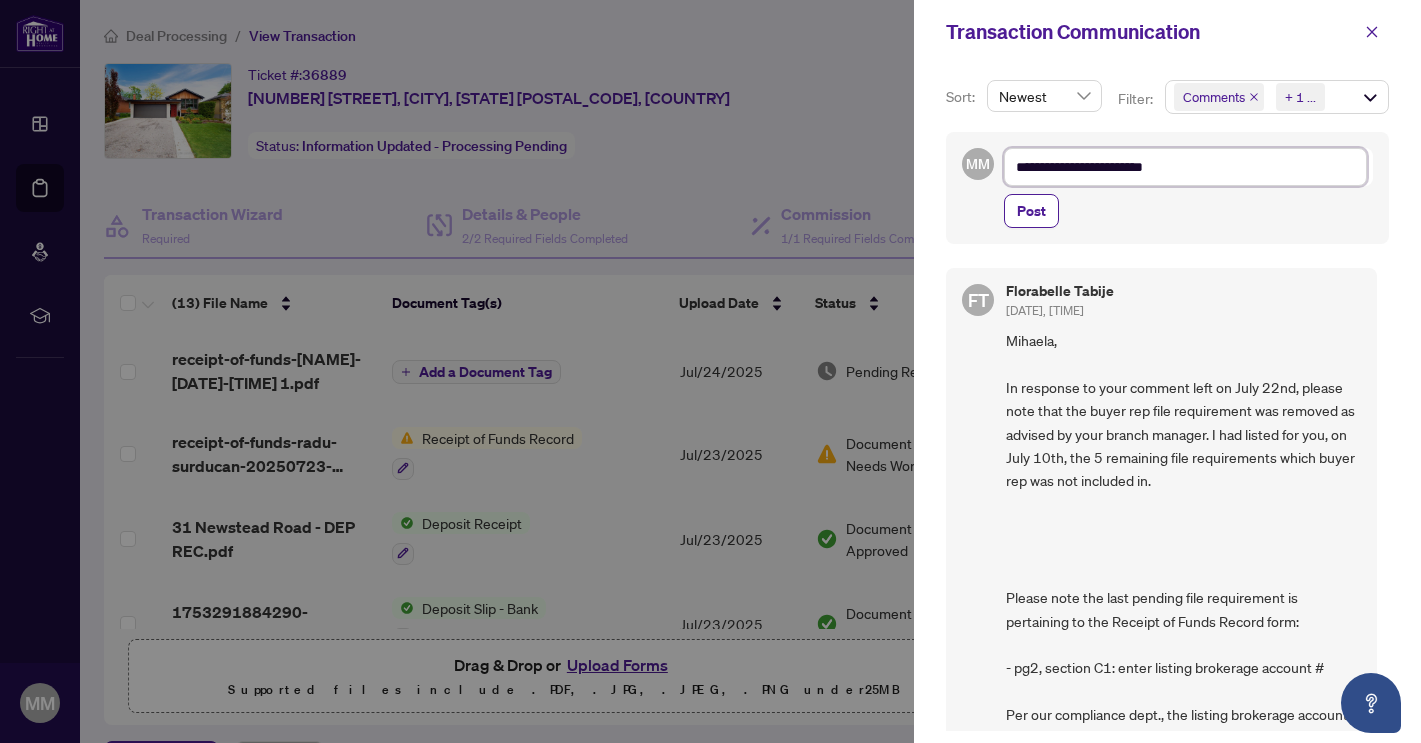 type on "**********" 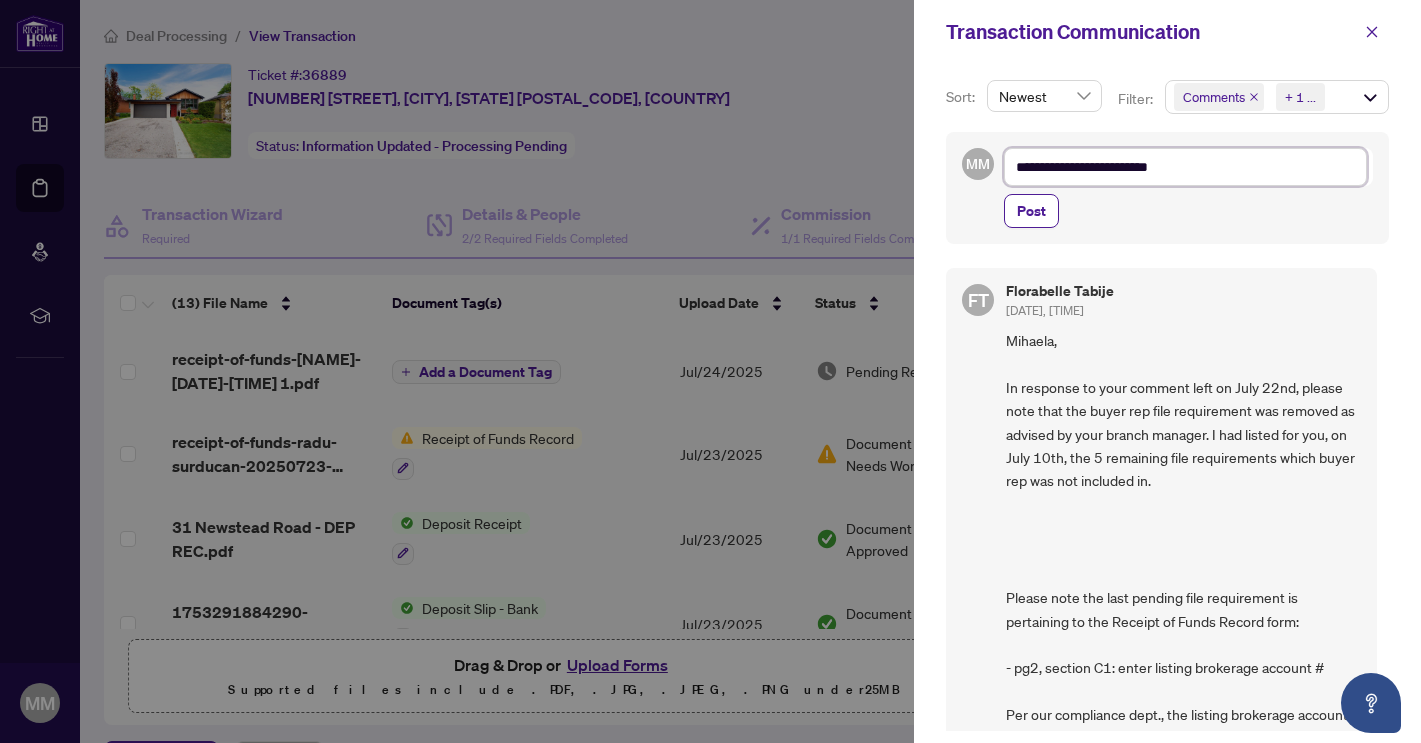 type on "**********" 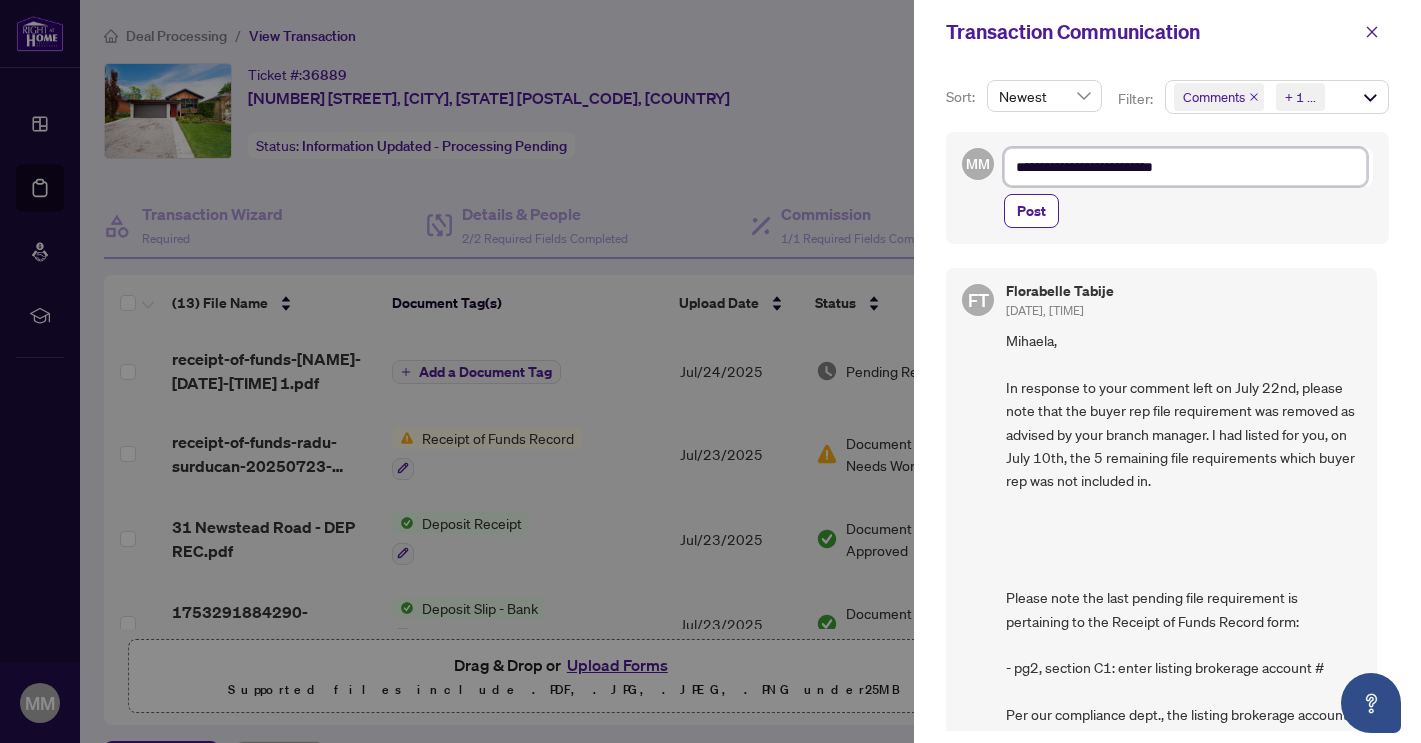 type on "**********" 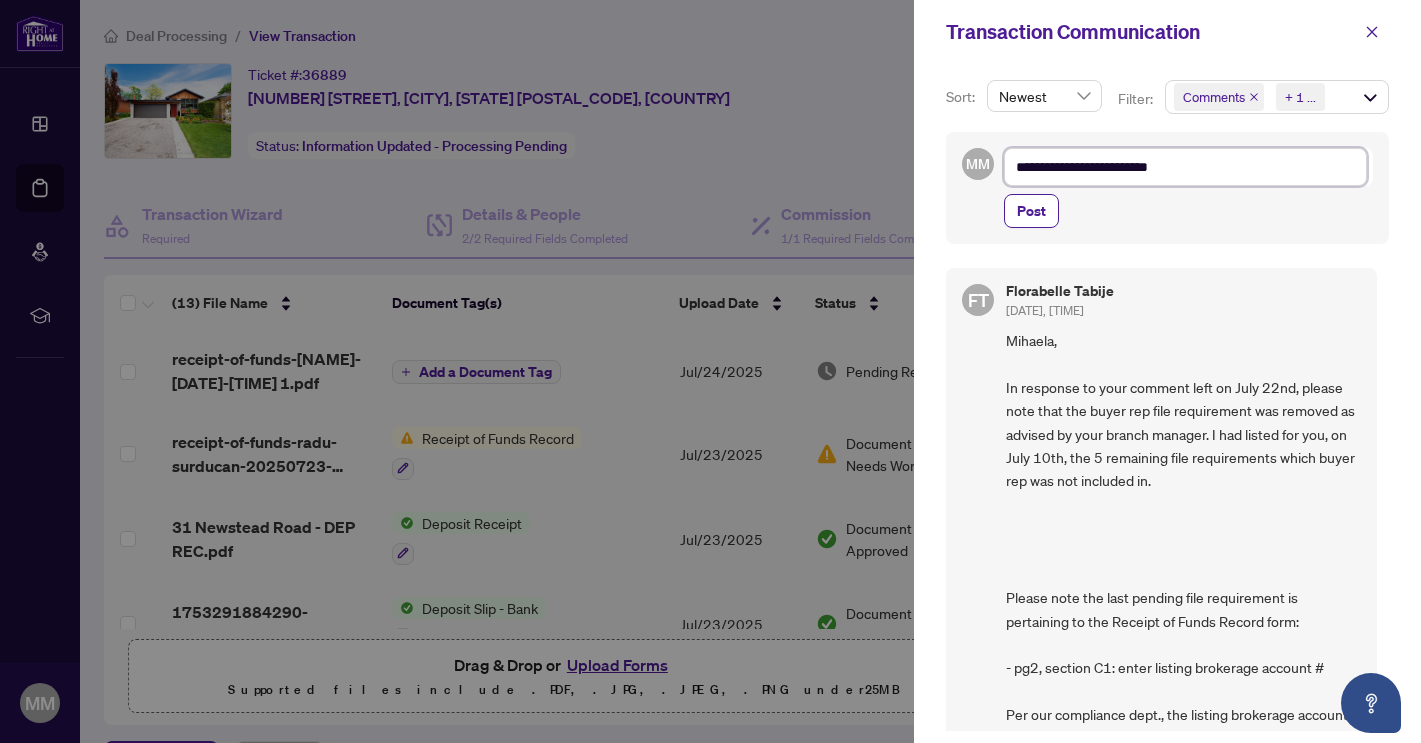 type on "**********" 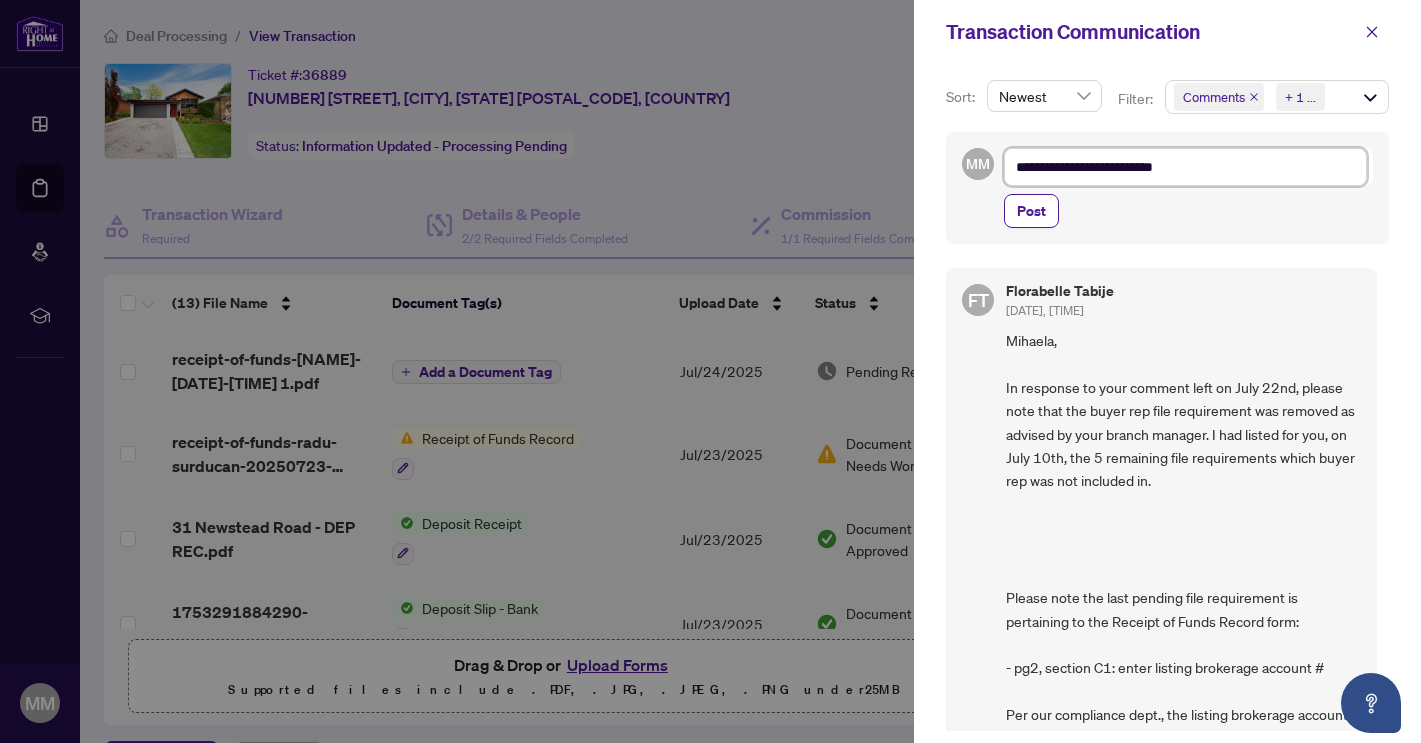 type on "**********" 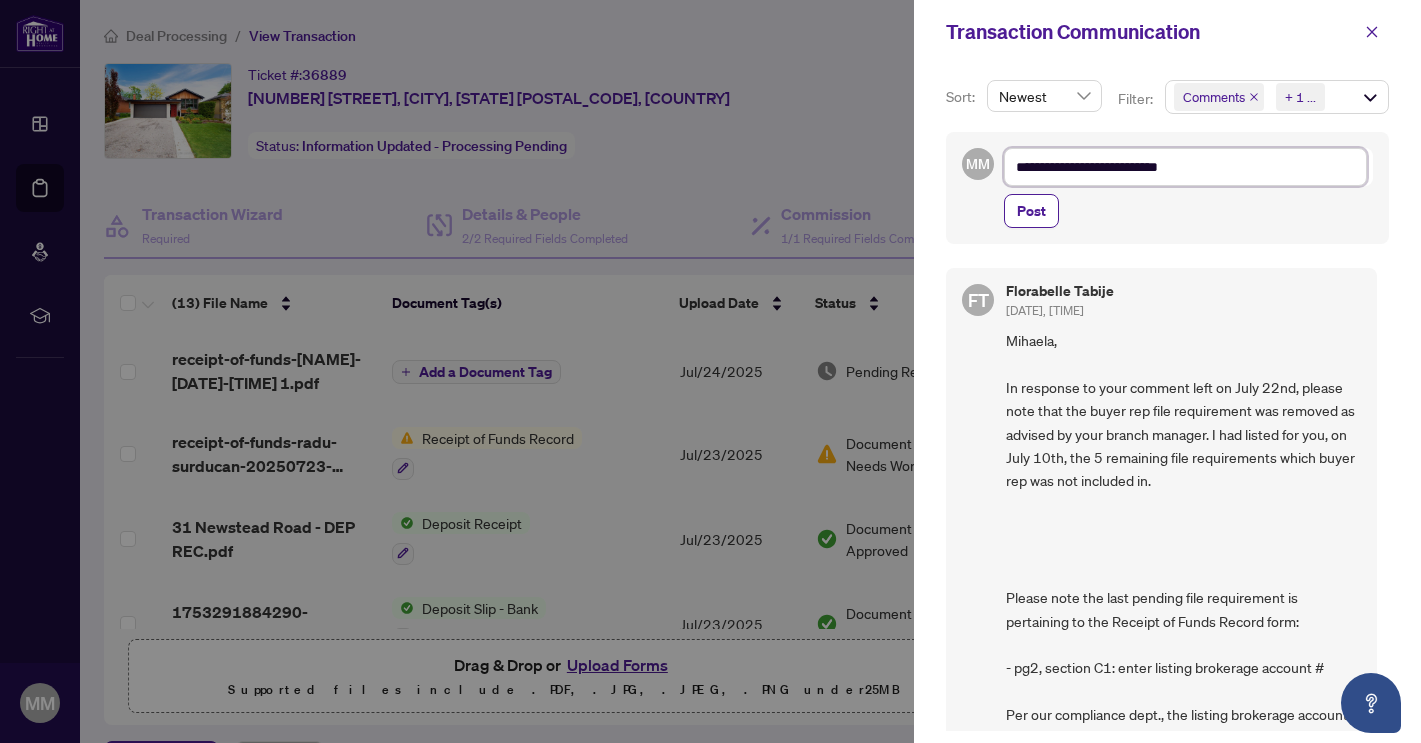 type on "**********" 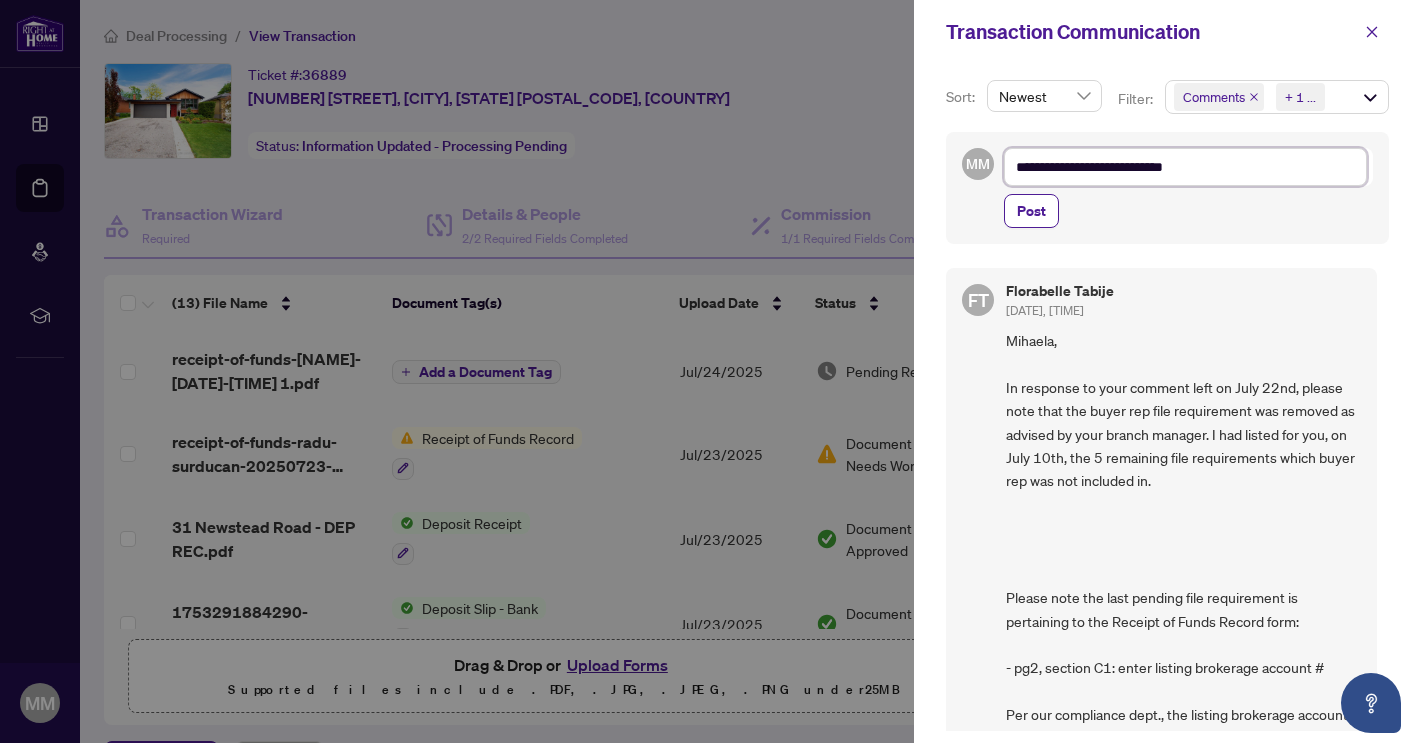 type on "**********" 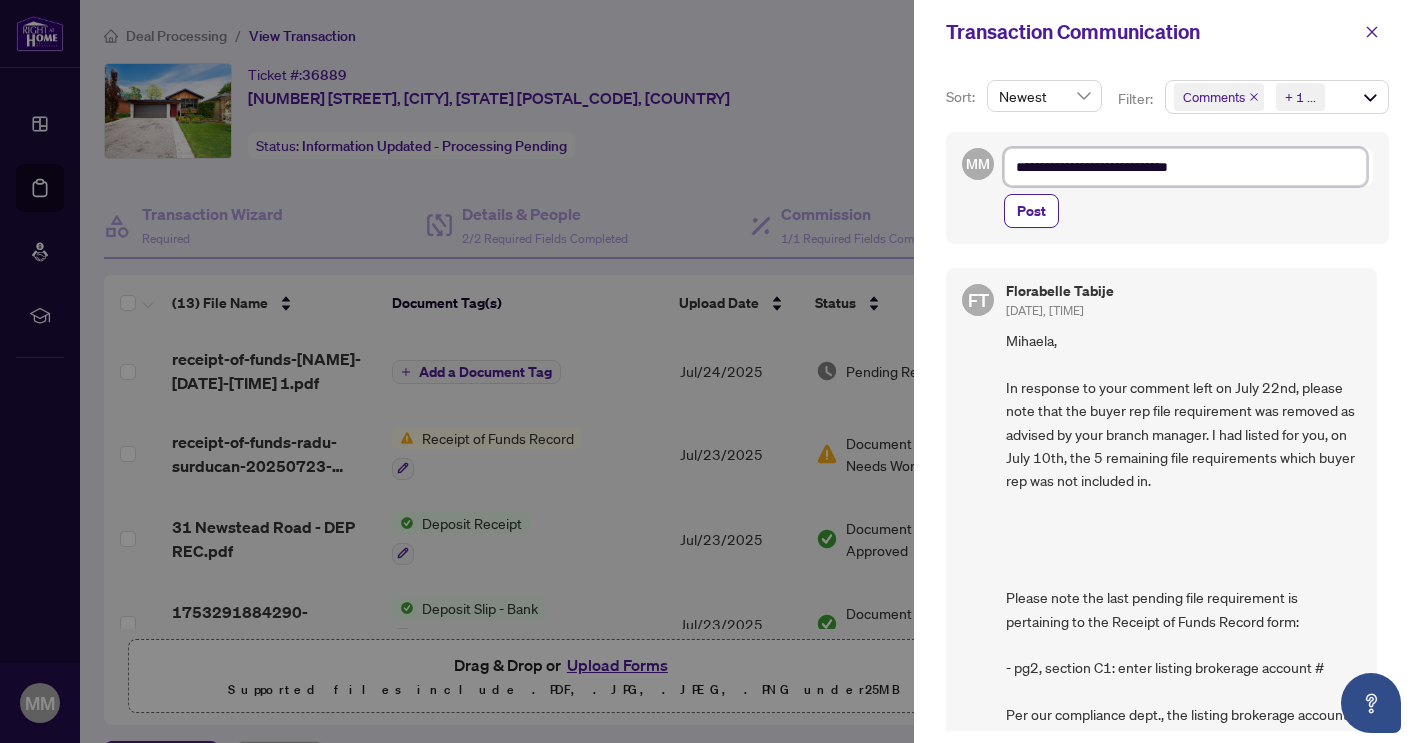 type on "**********" 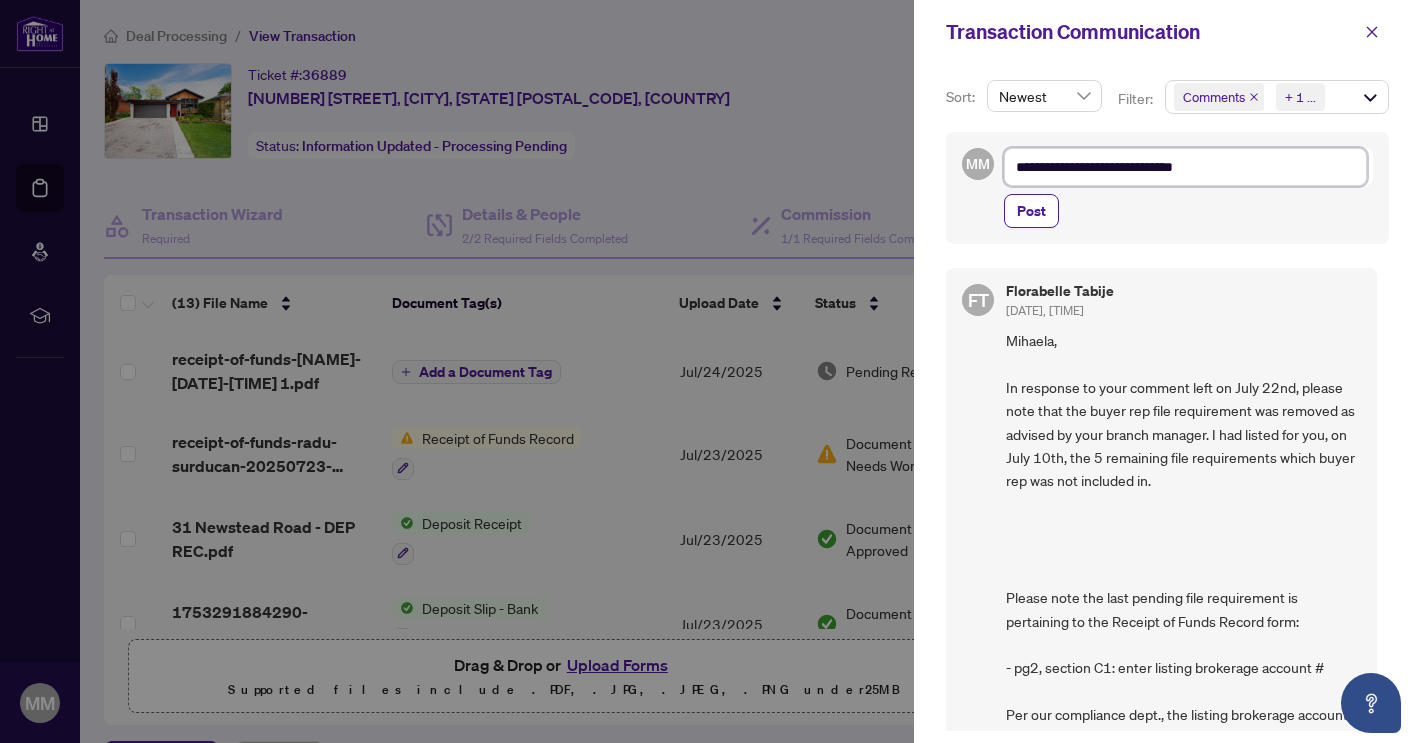 type on "**********" 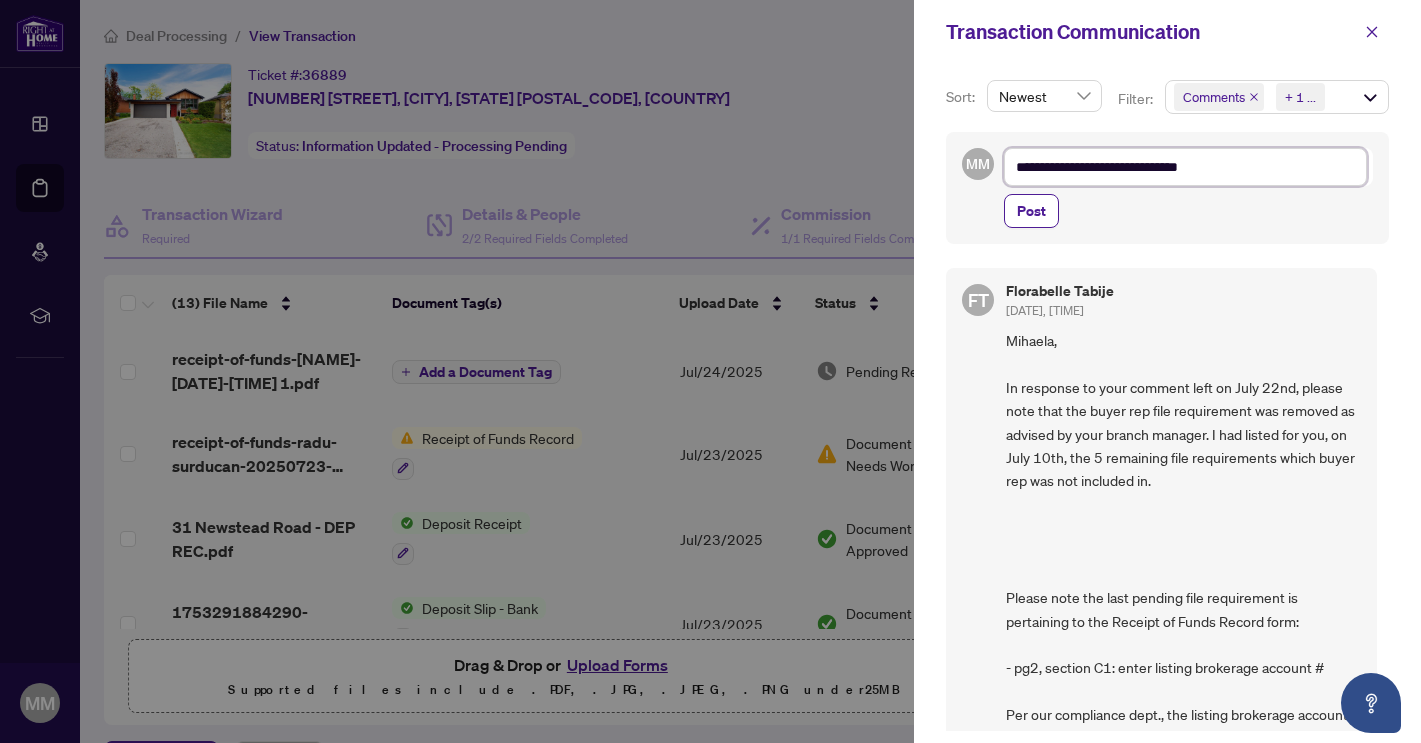 type on "**********" 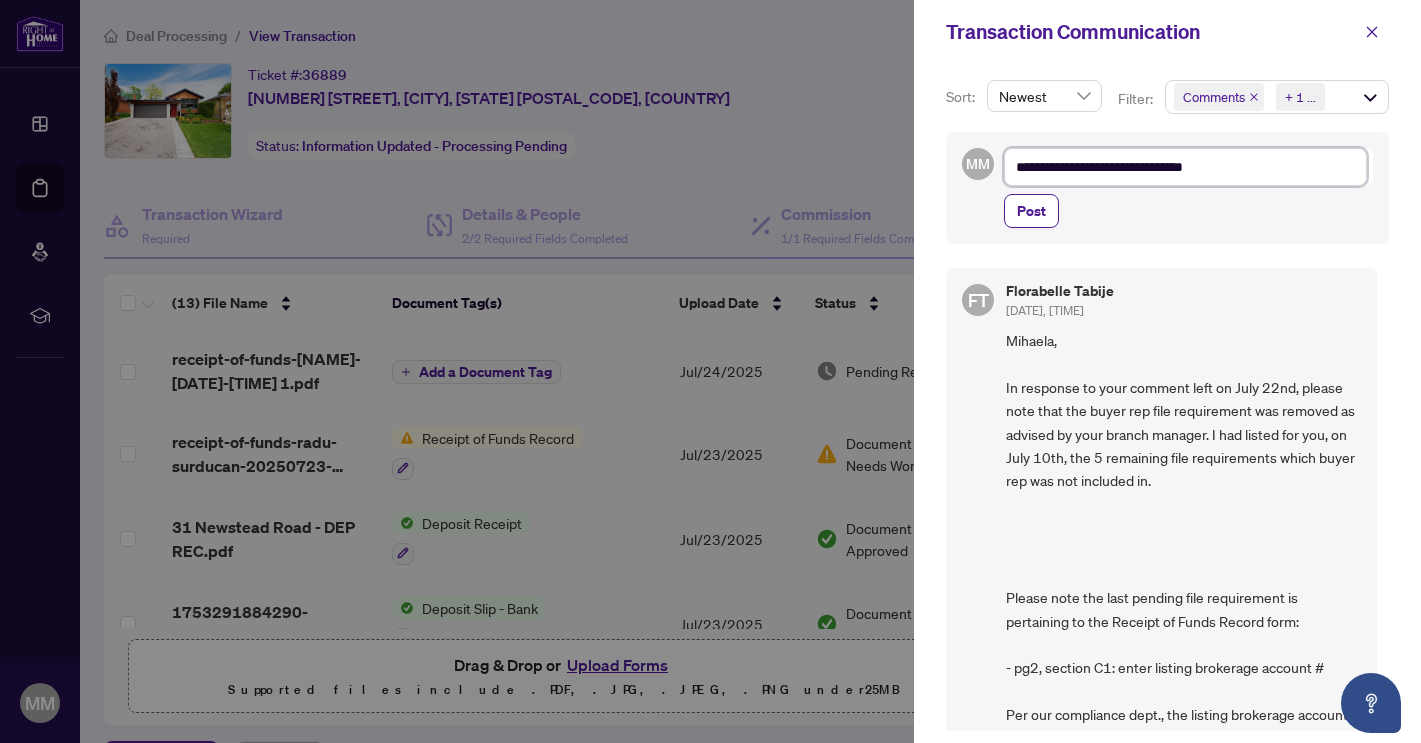 type on "**********" 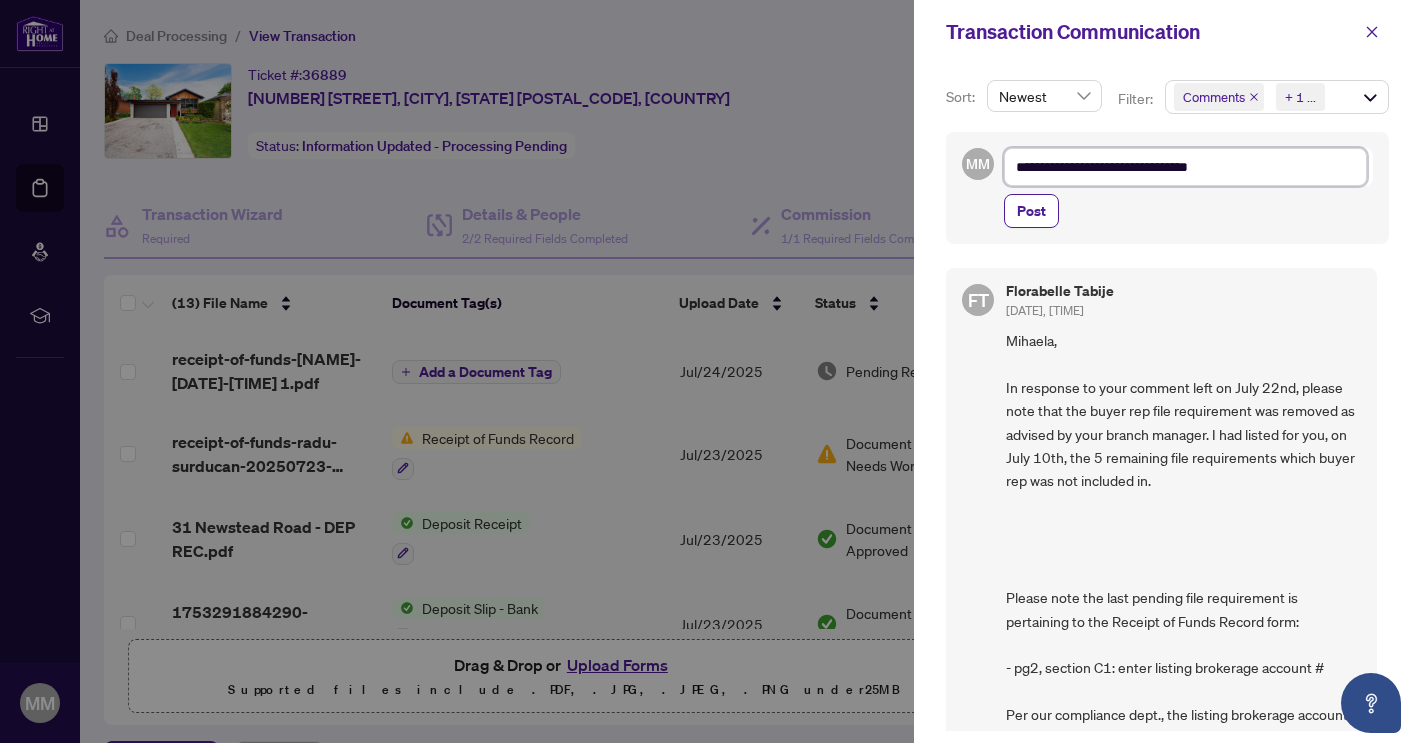 type on "**********" 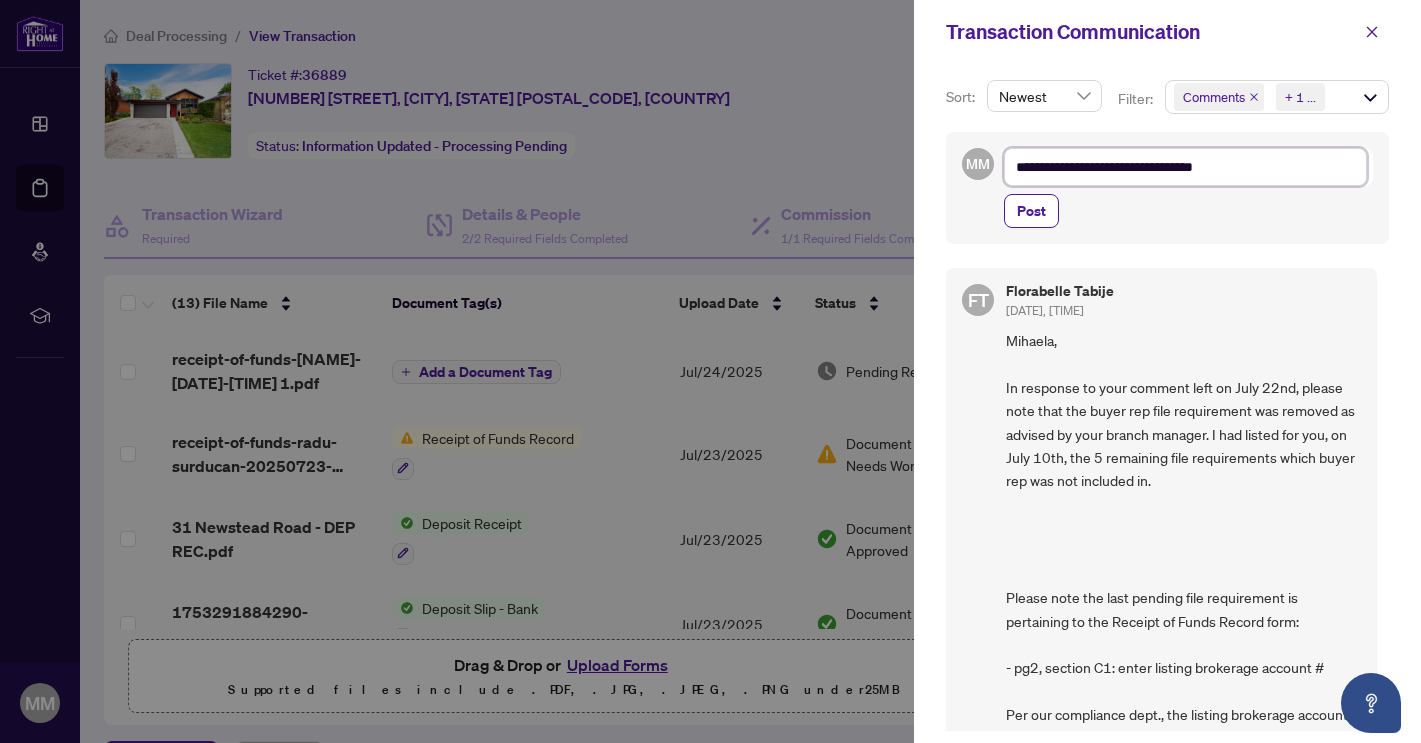type on "**********" 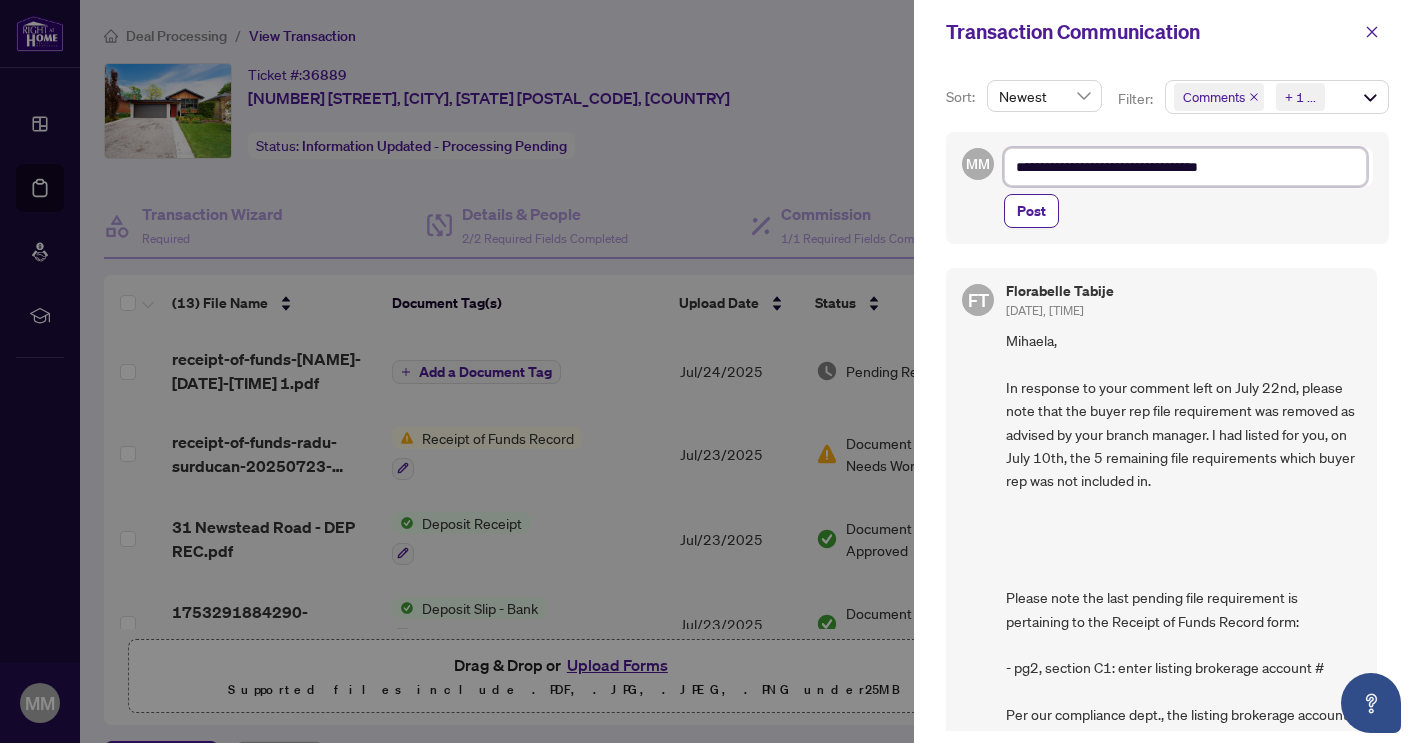 type on "**********" 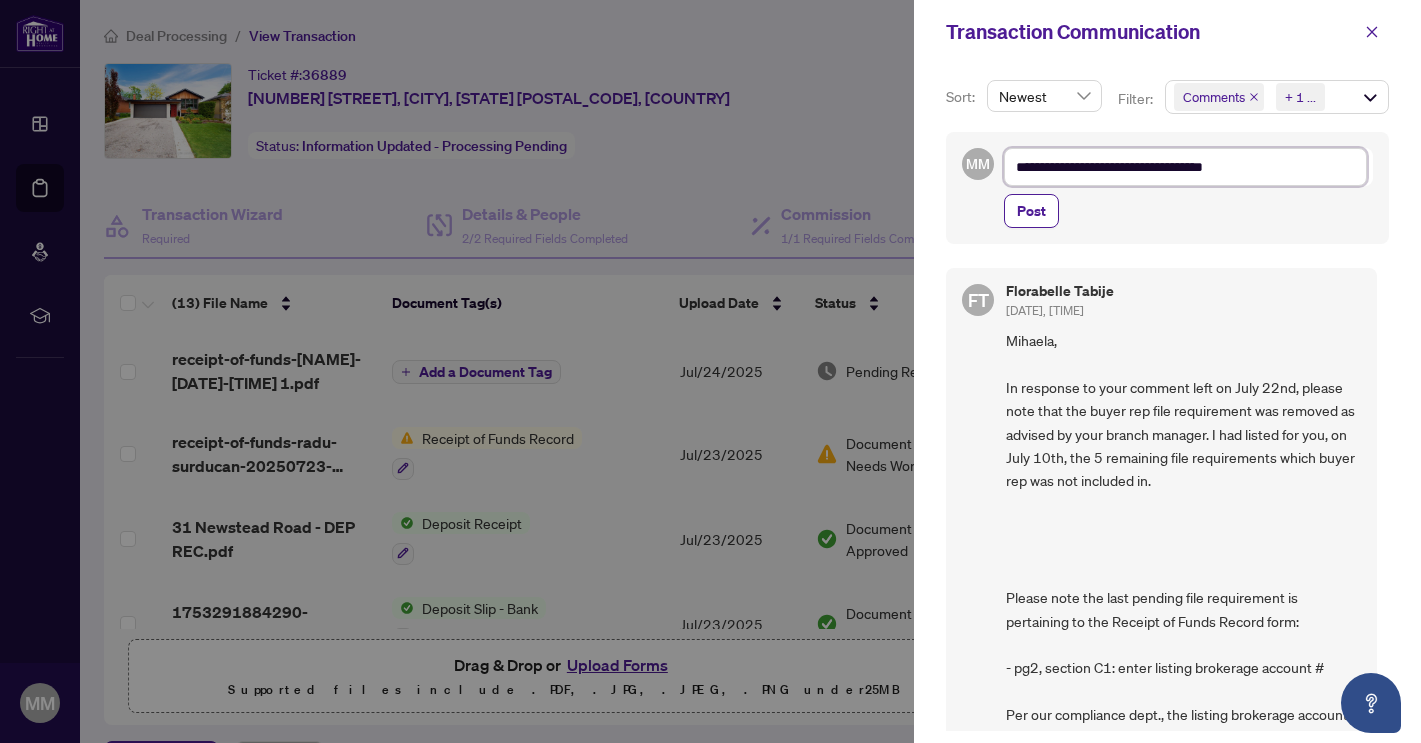 type on "**********" 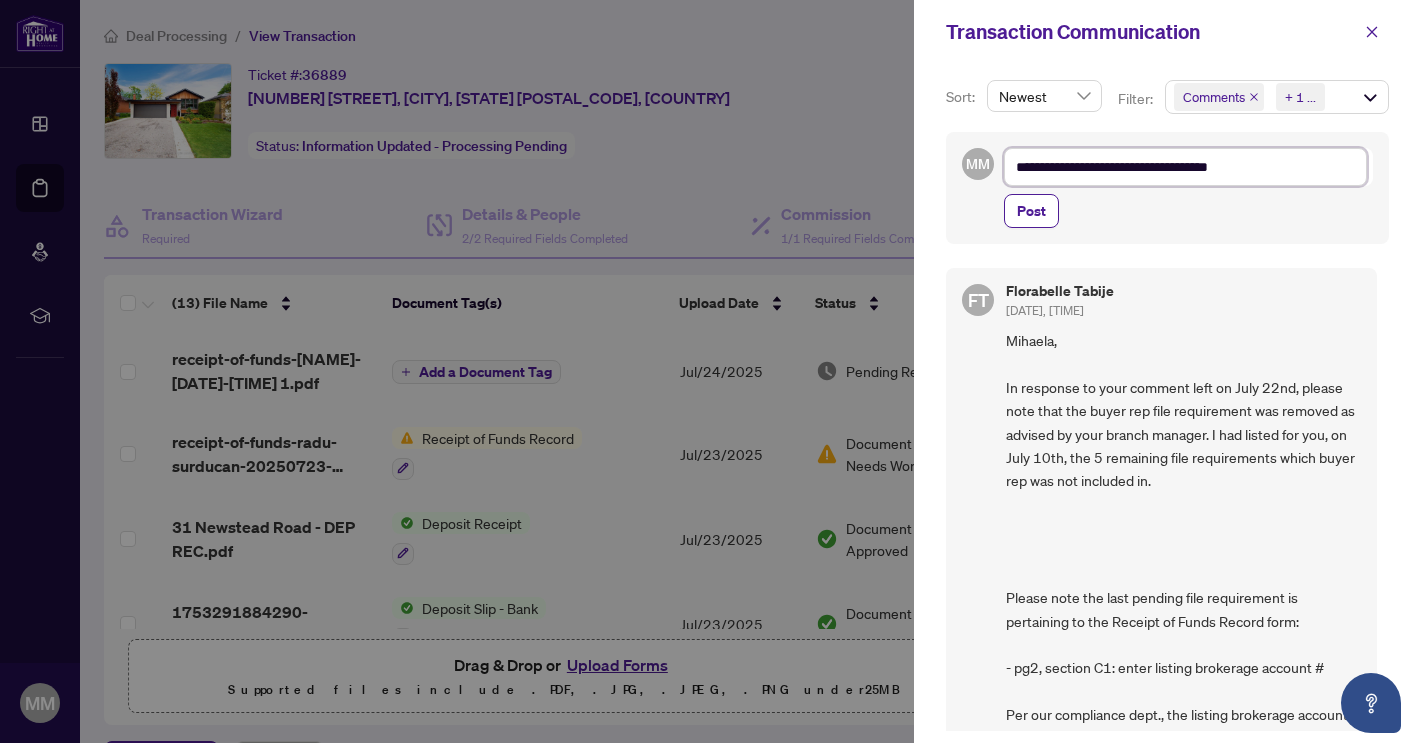 type on "**********" 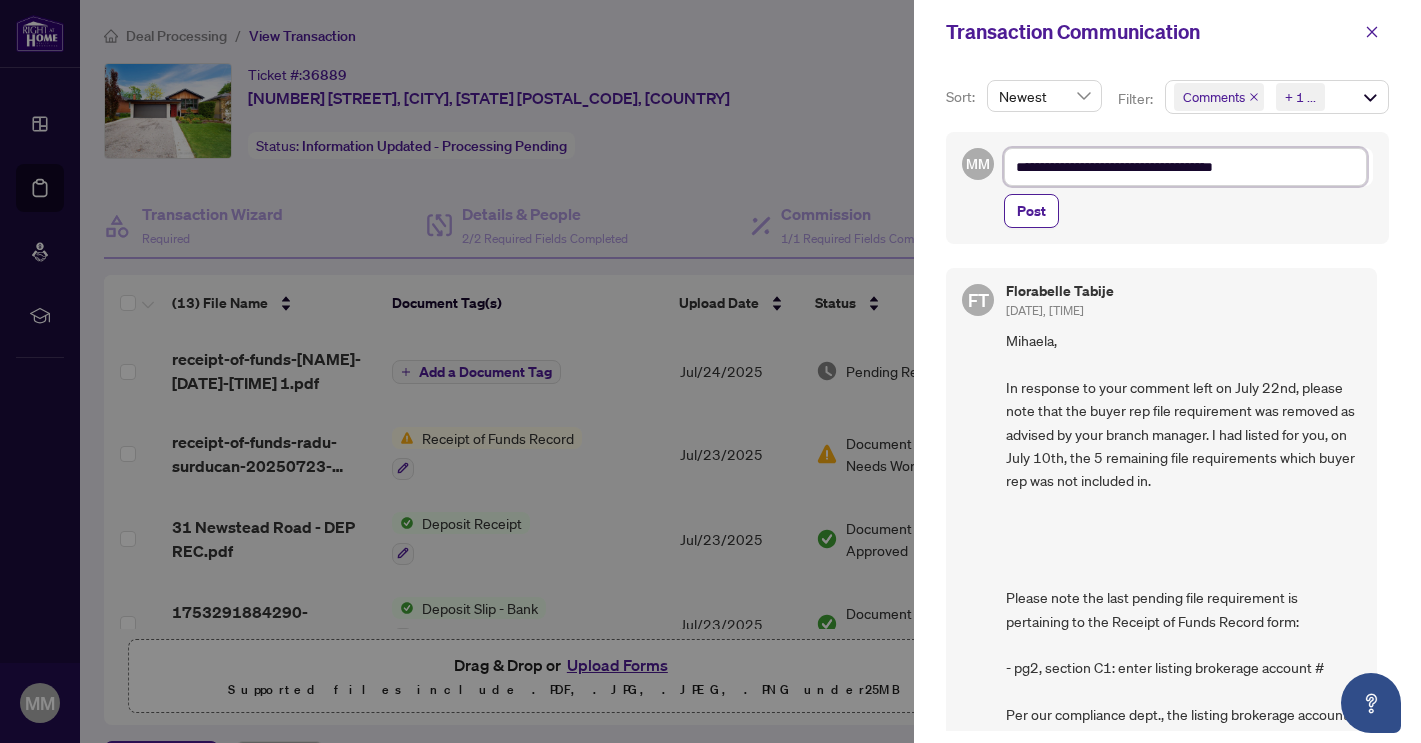 type on "**********" 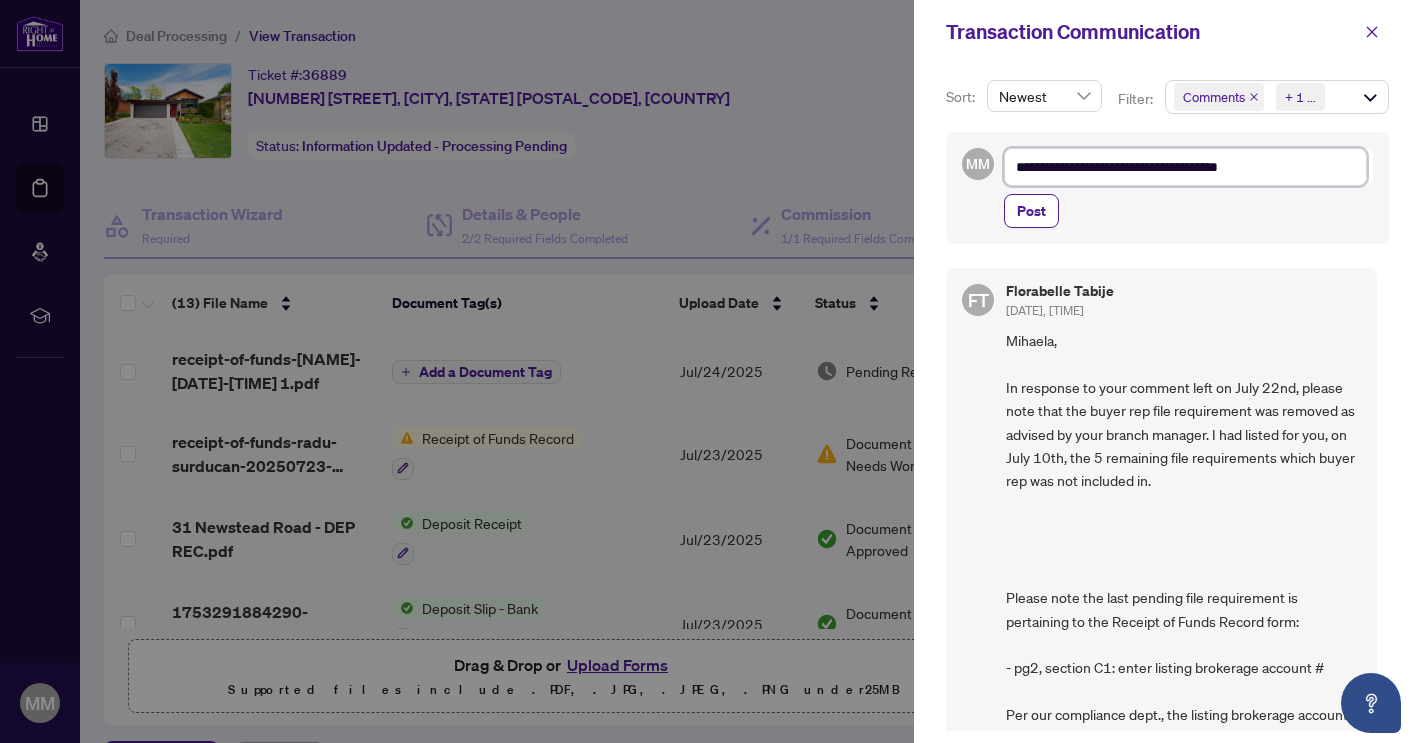 type on "**********" 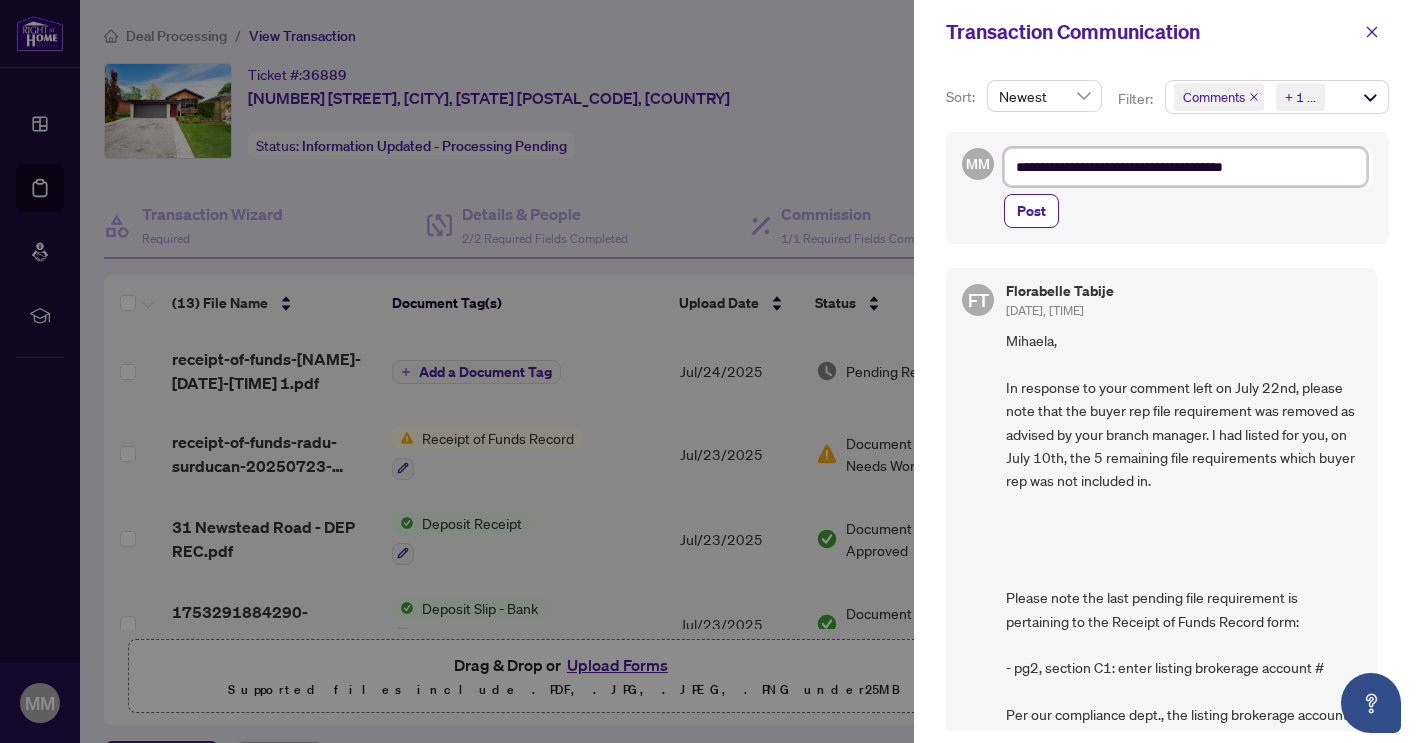 type on "**********" 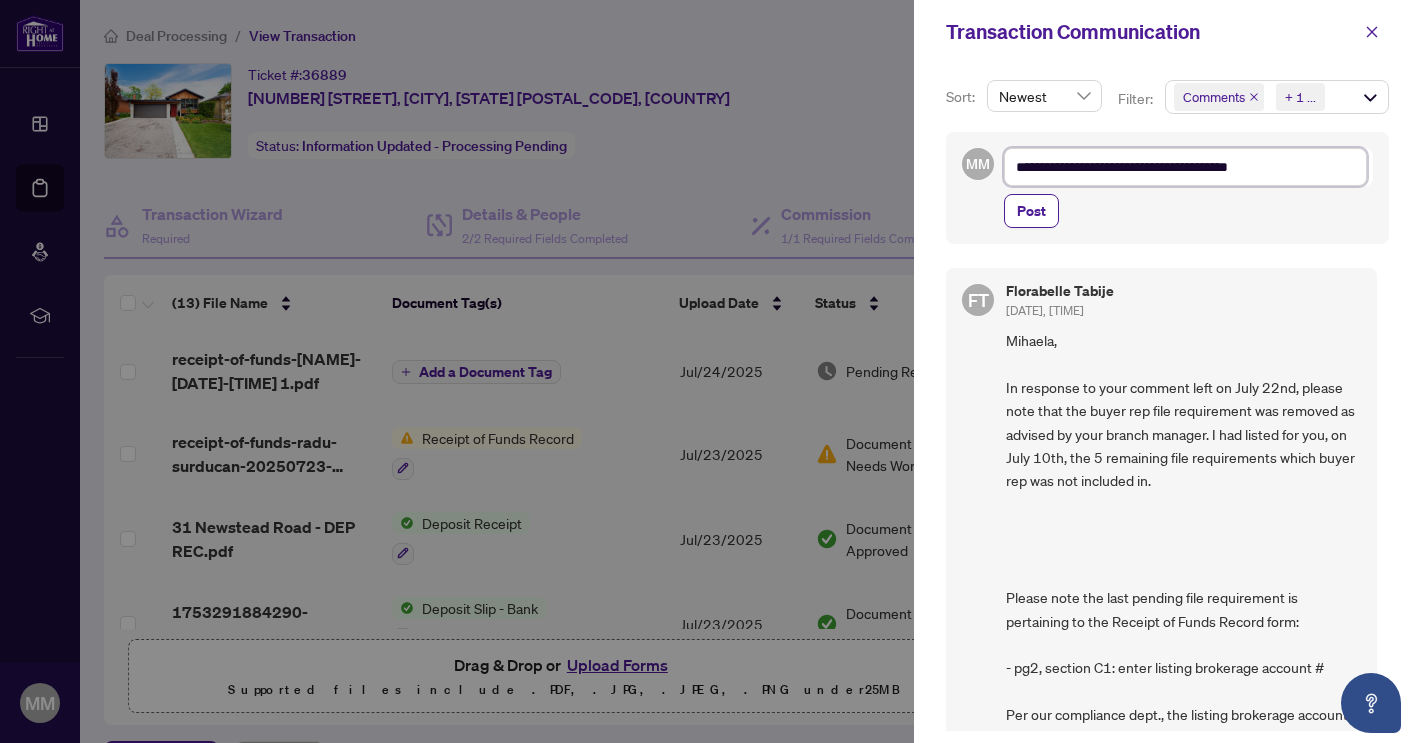 type on "**********" 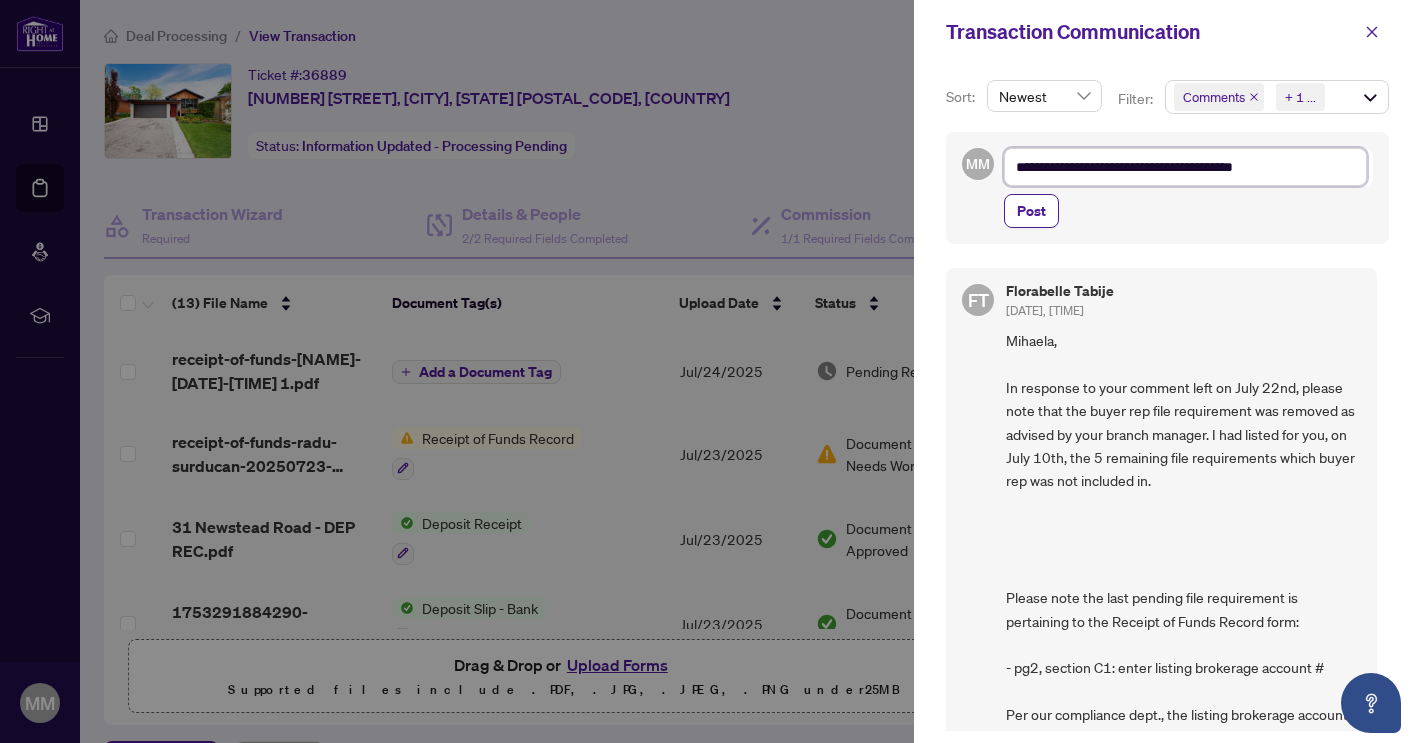 type on "**********" 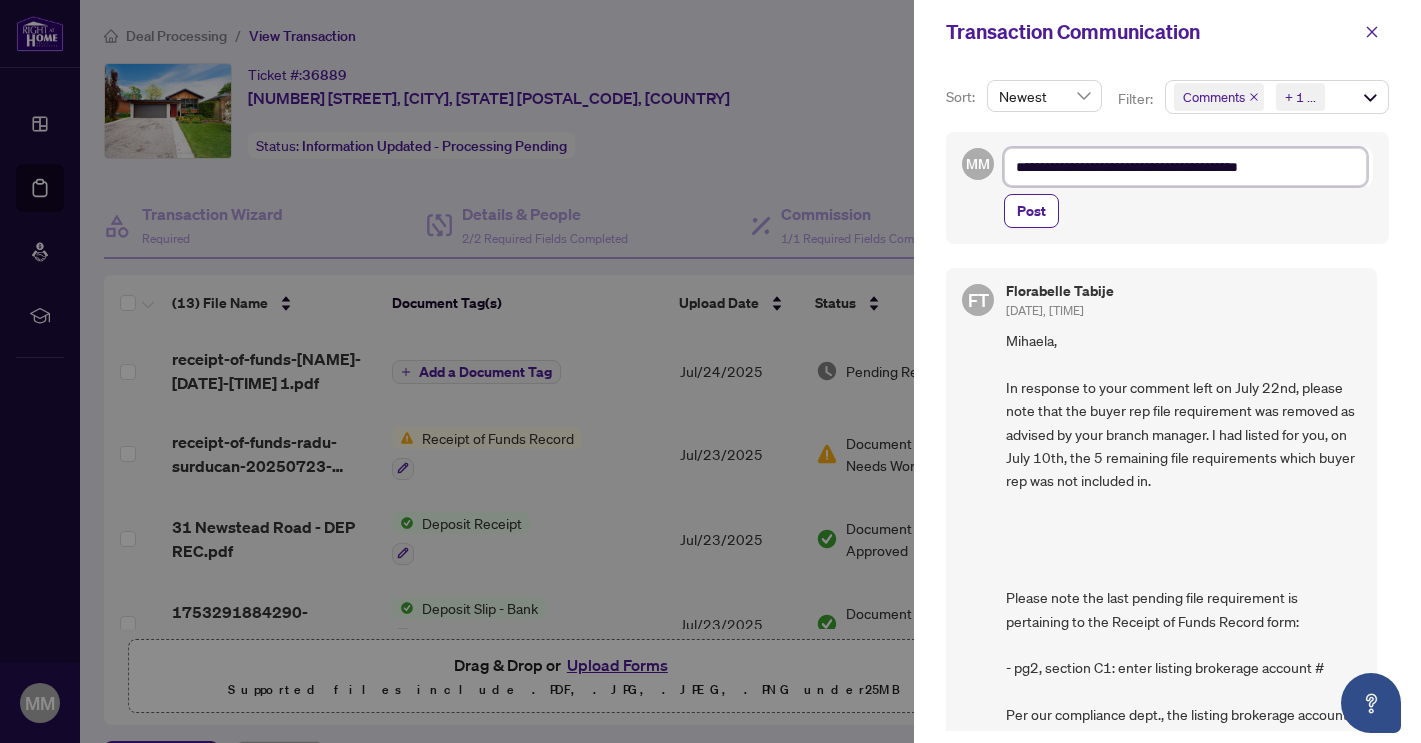 type on "**********" 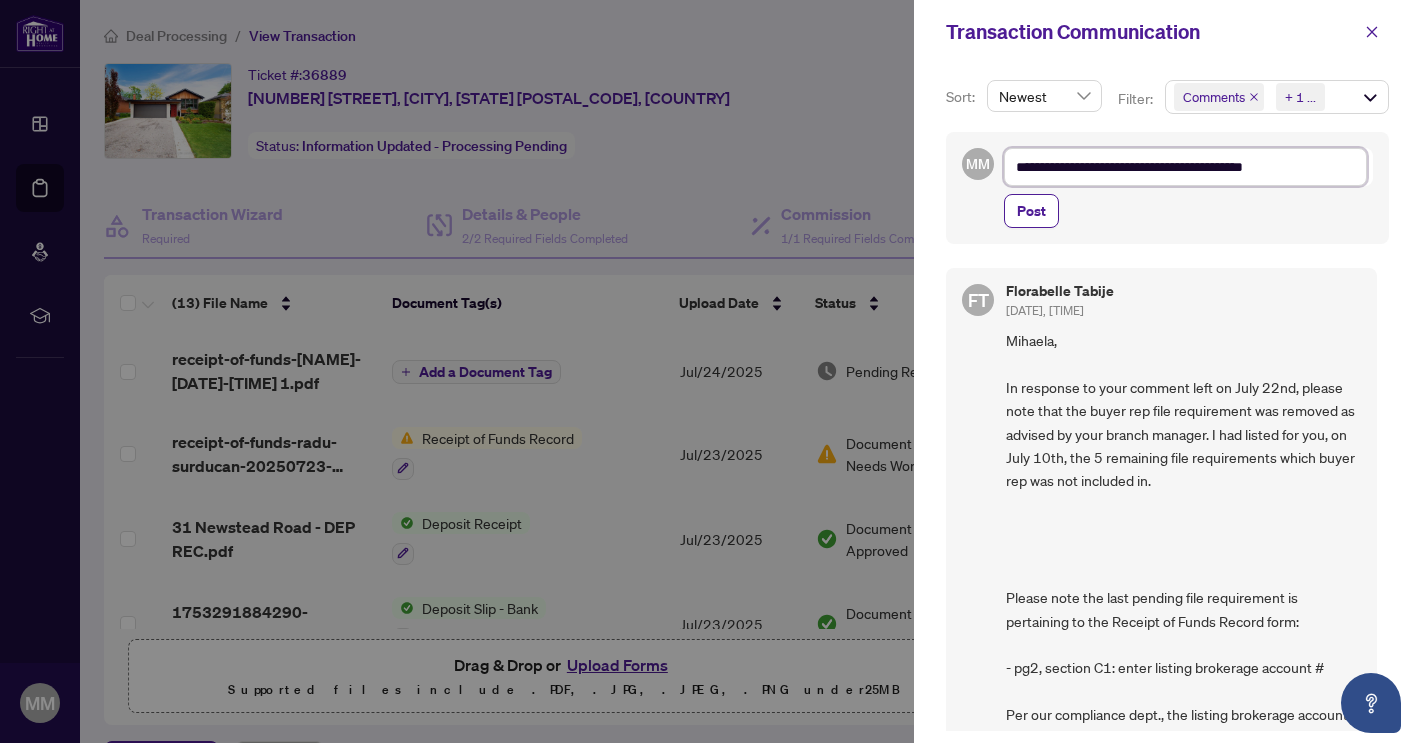 type on "**********" 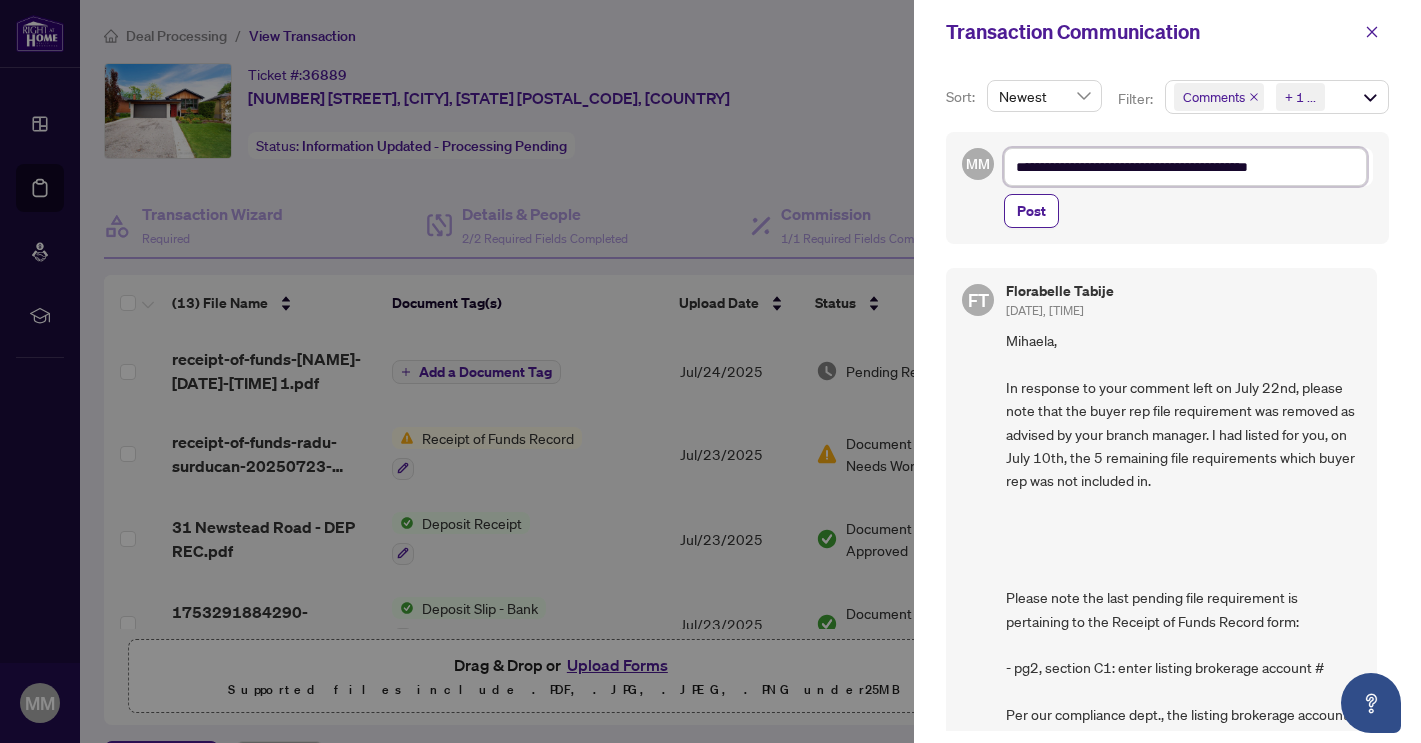 type on "**********" 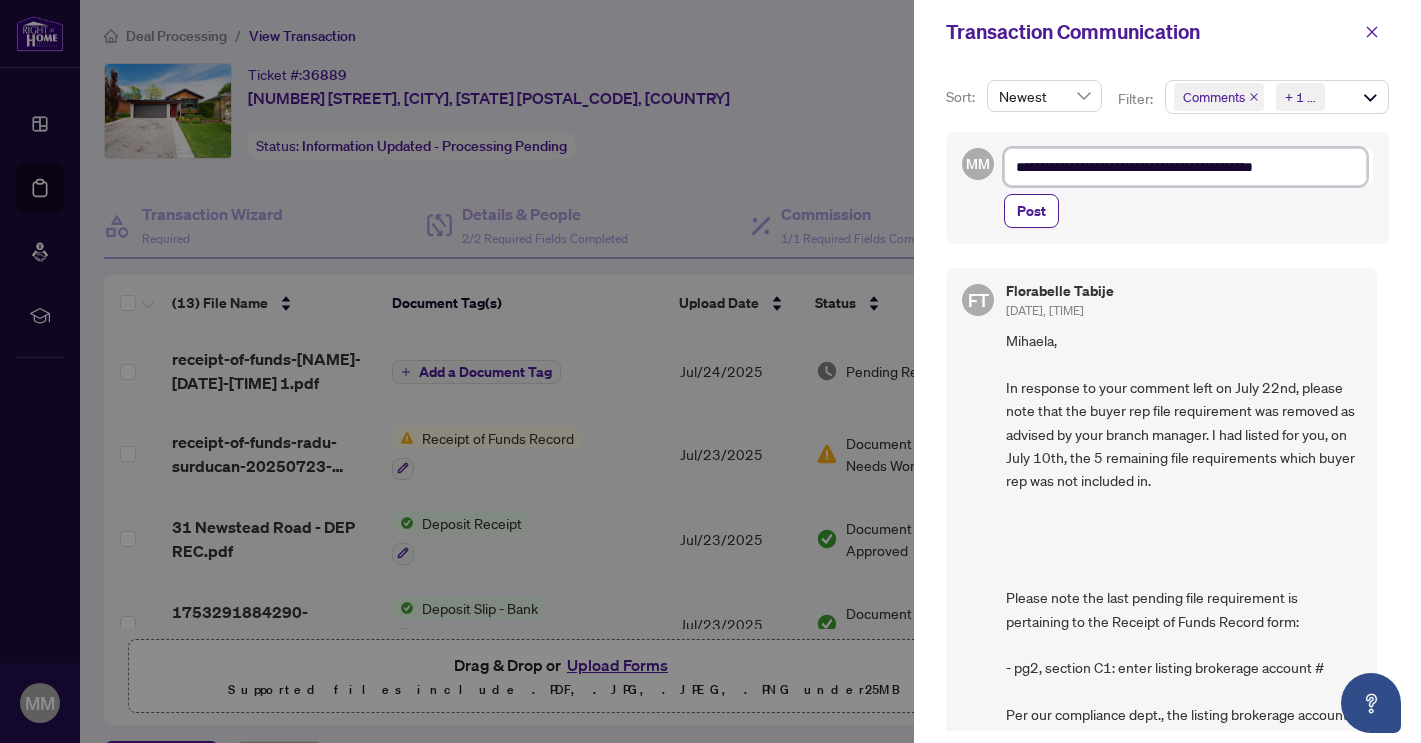 type on "**********" 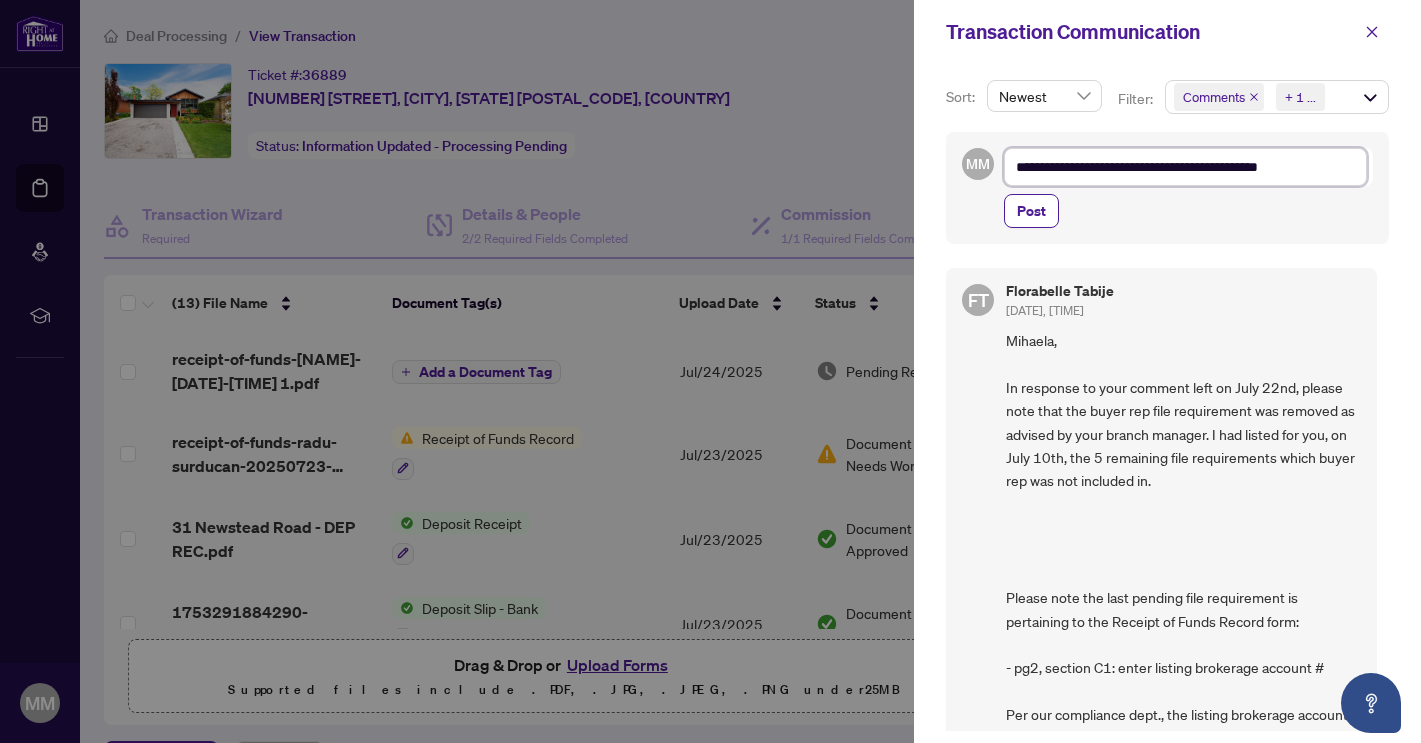 type on "**********" 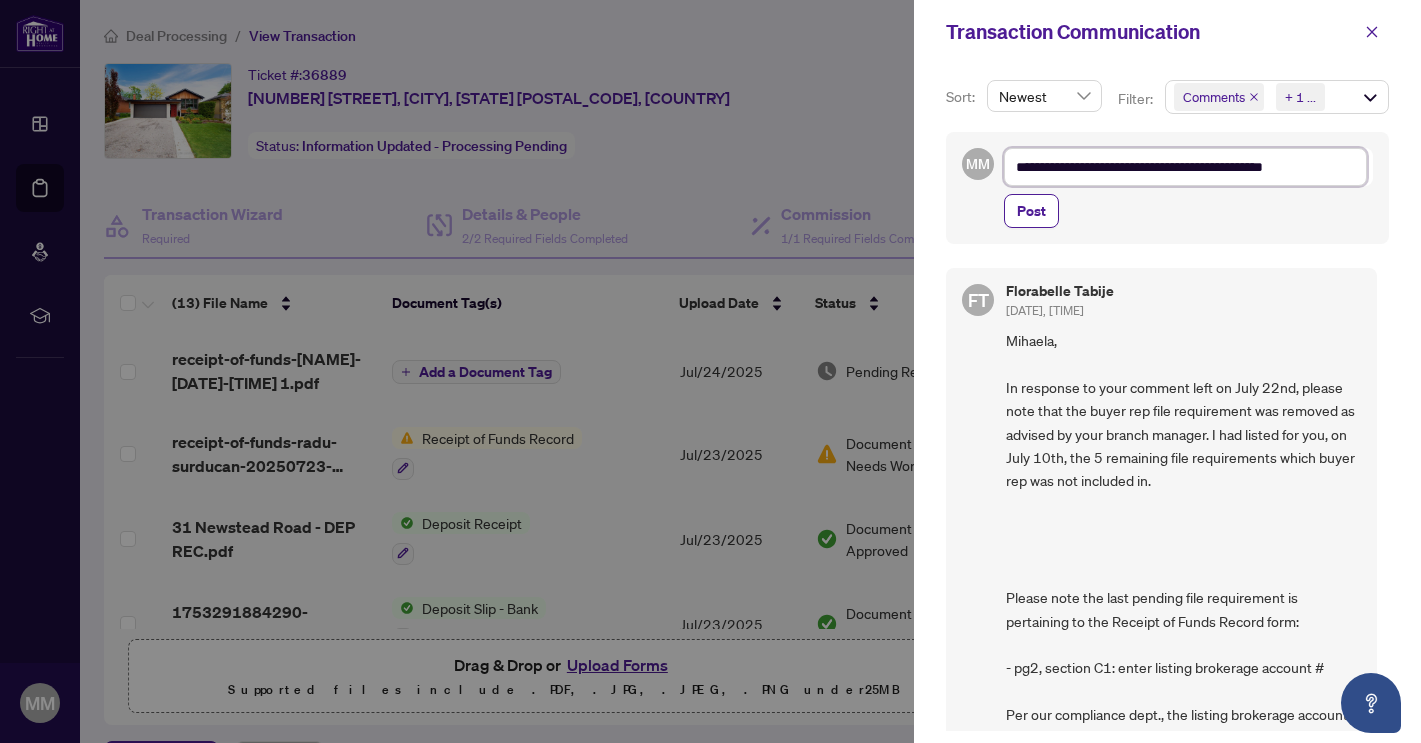 type on "**********" 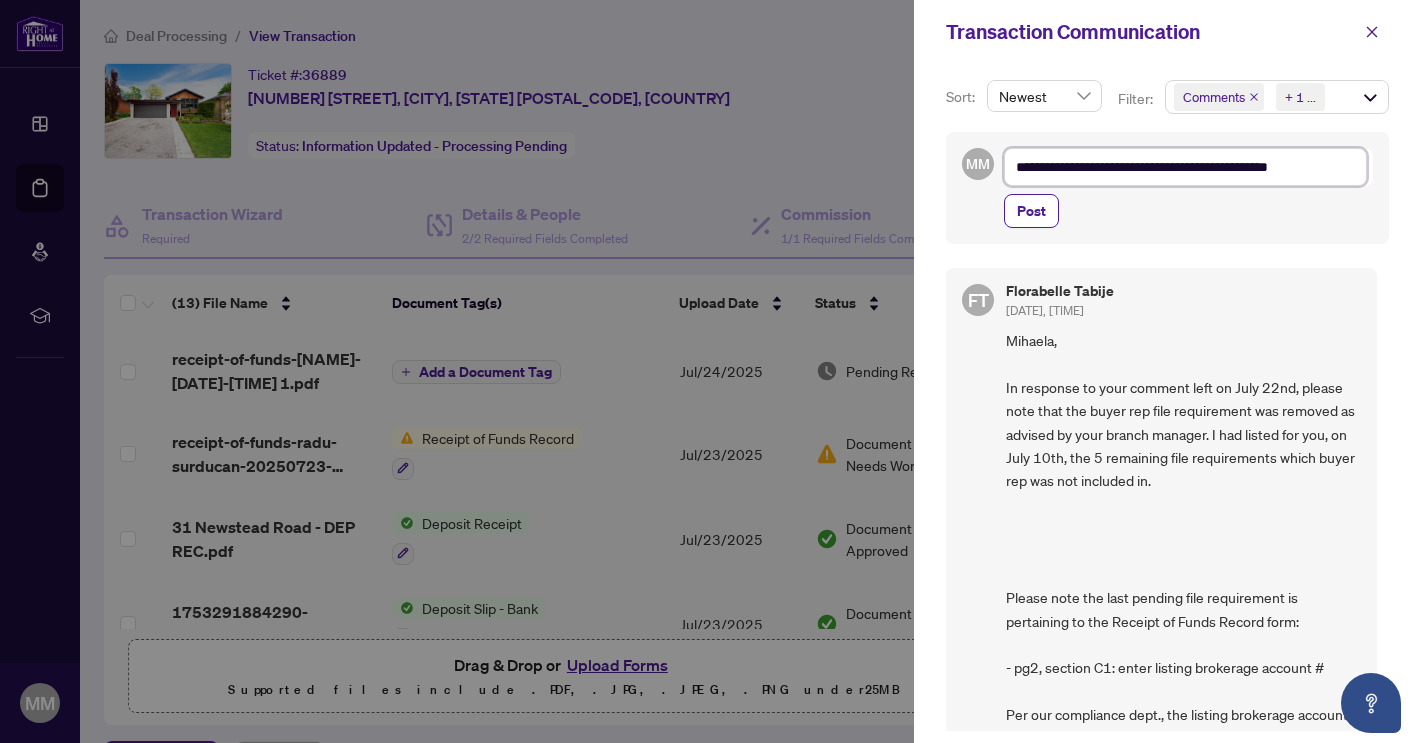 type on "**********" 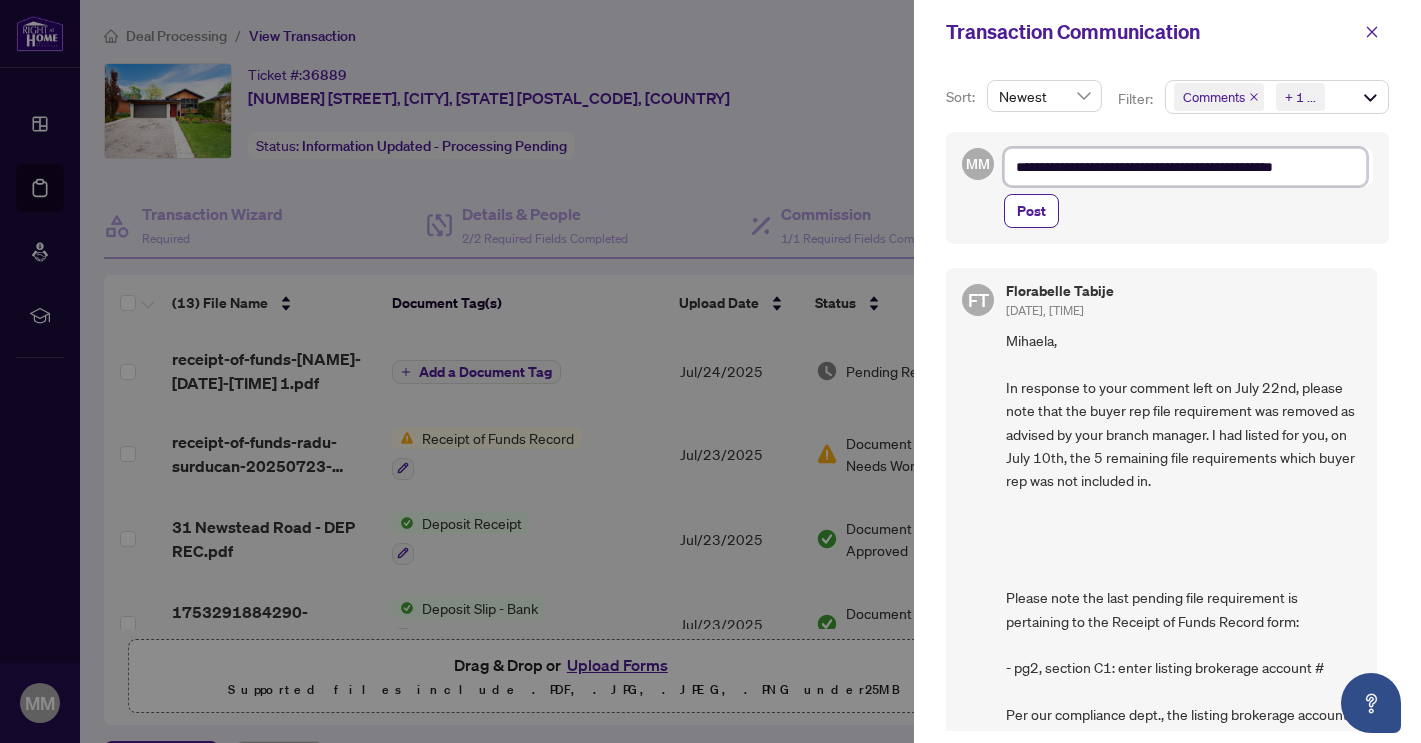 type on "**********" 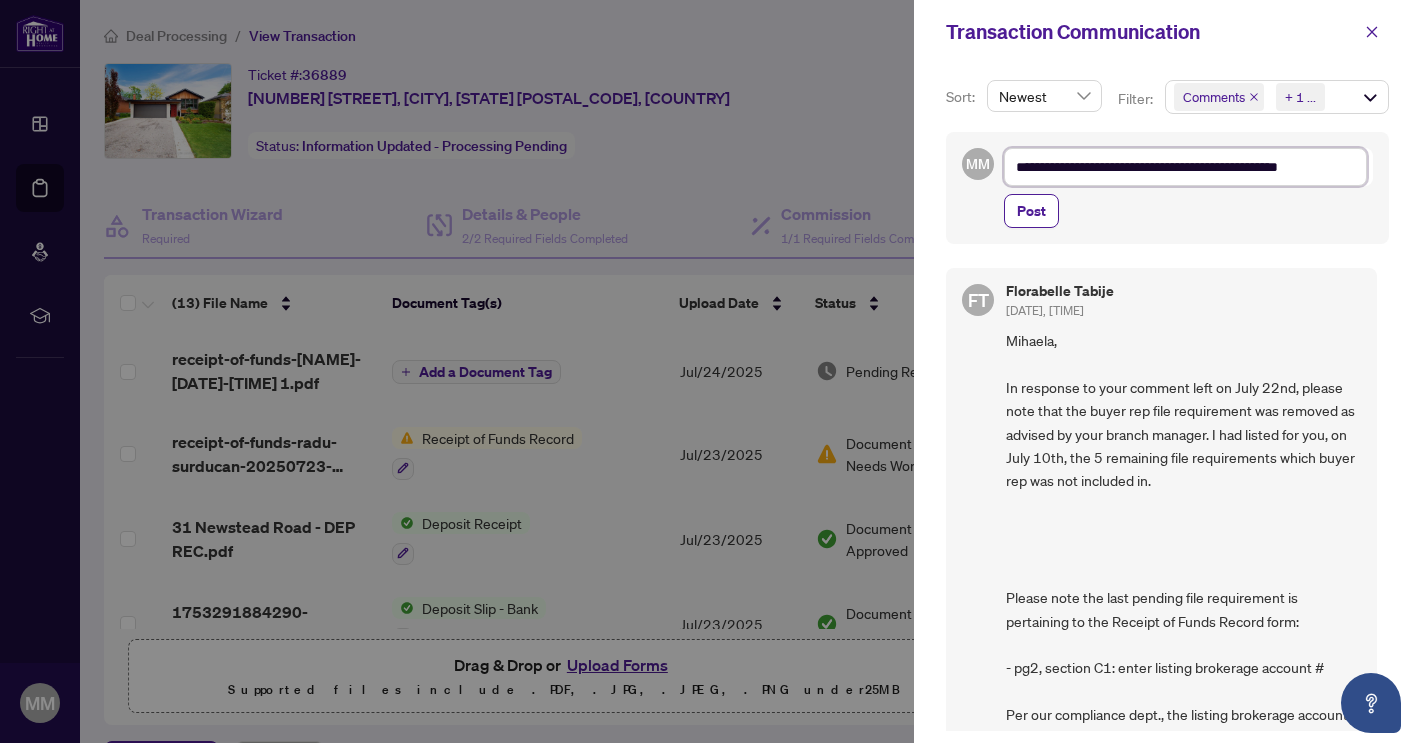 type on "**********" 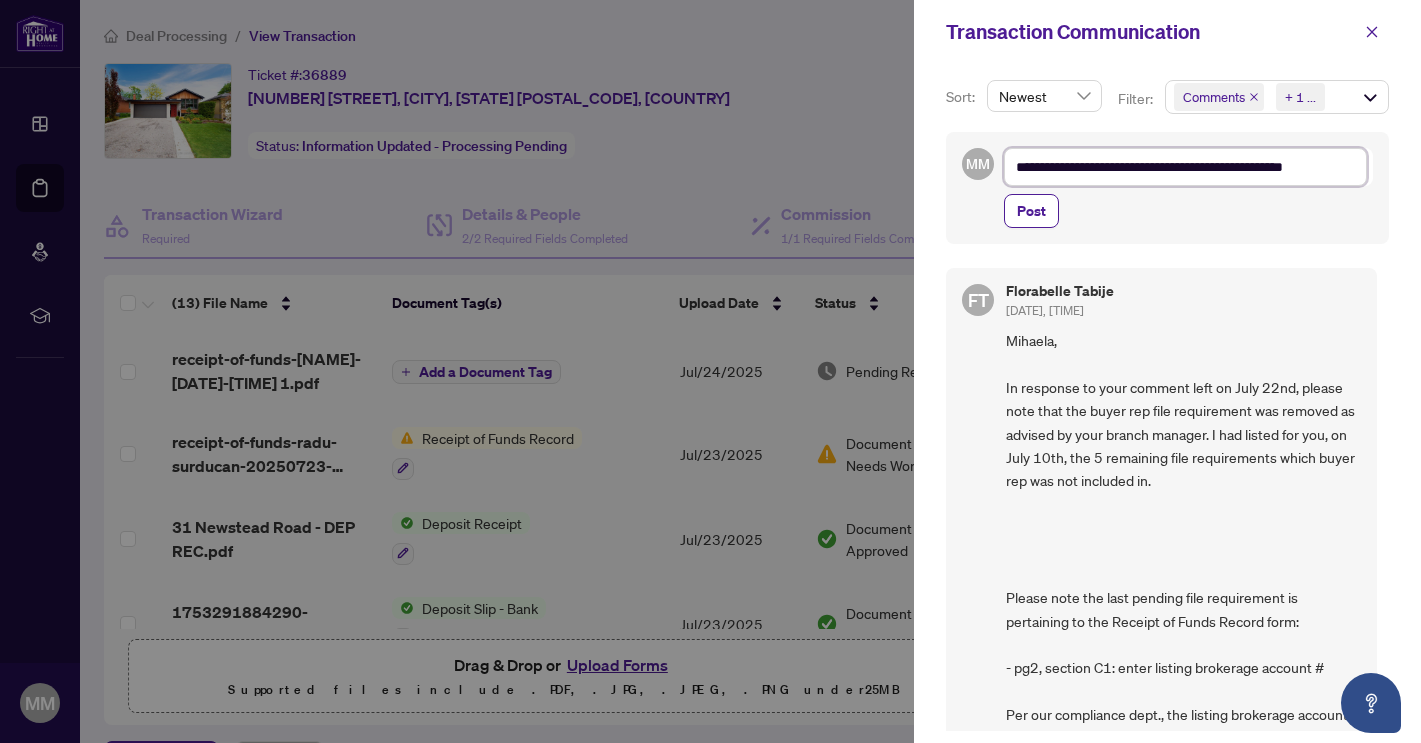 type on "**********" 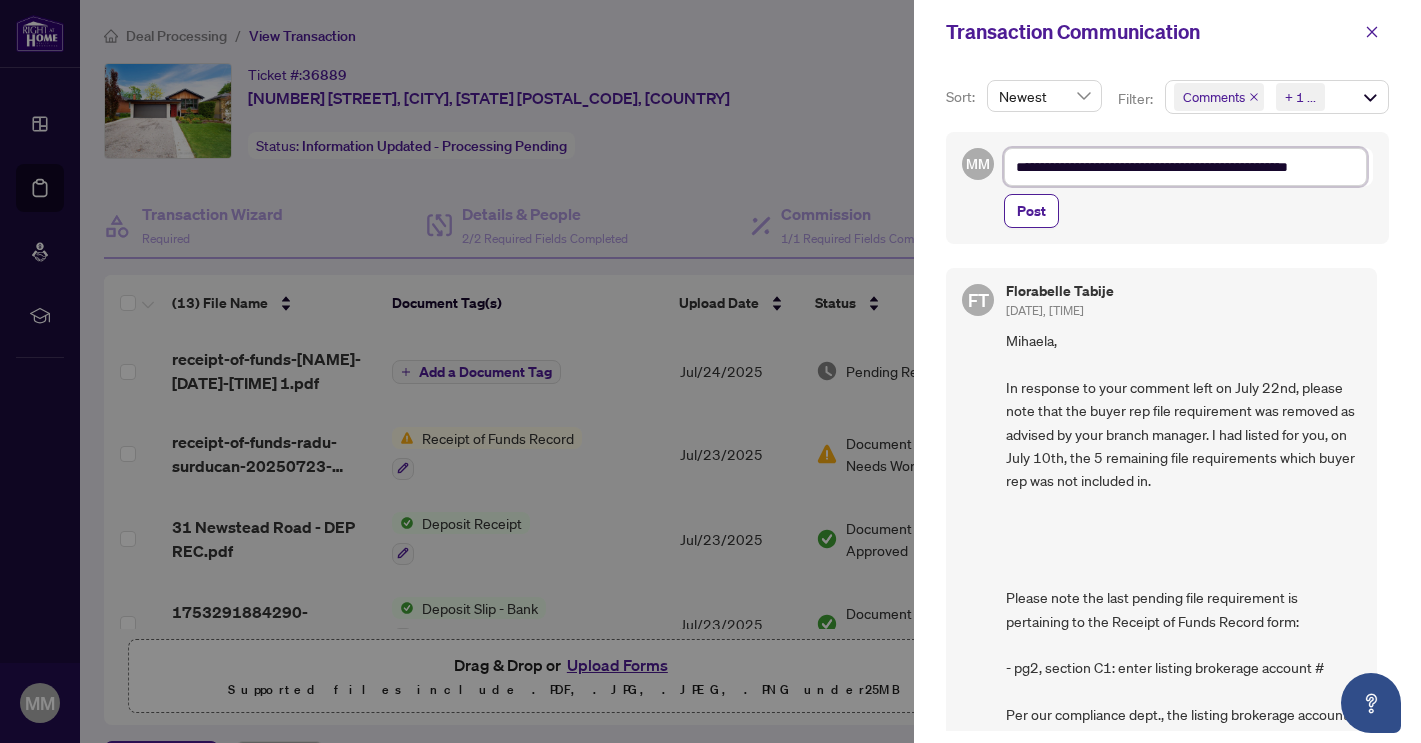 type on "**********" 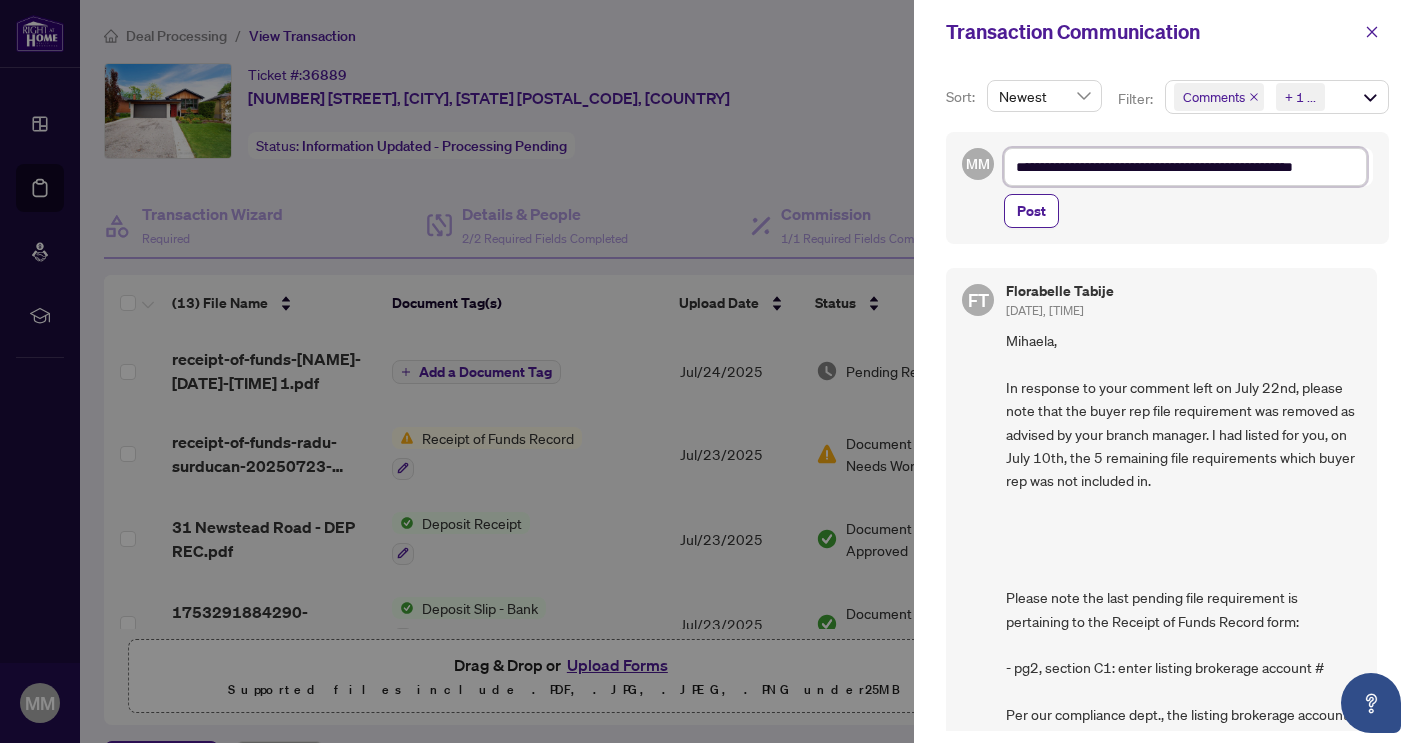 type on "**********" 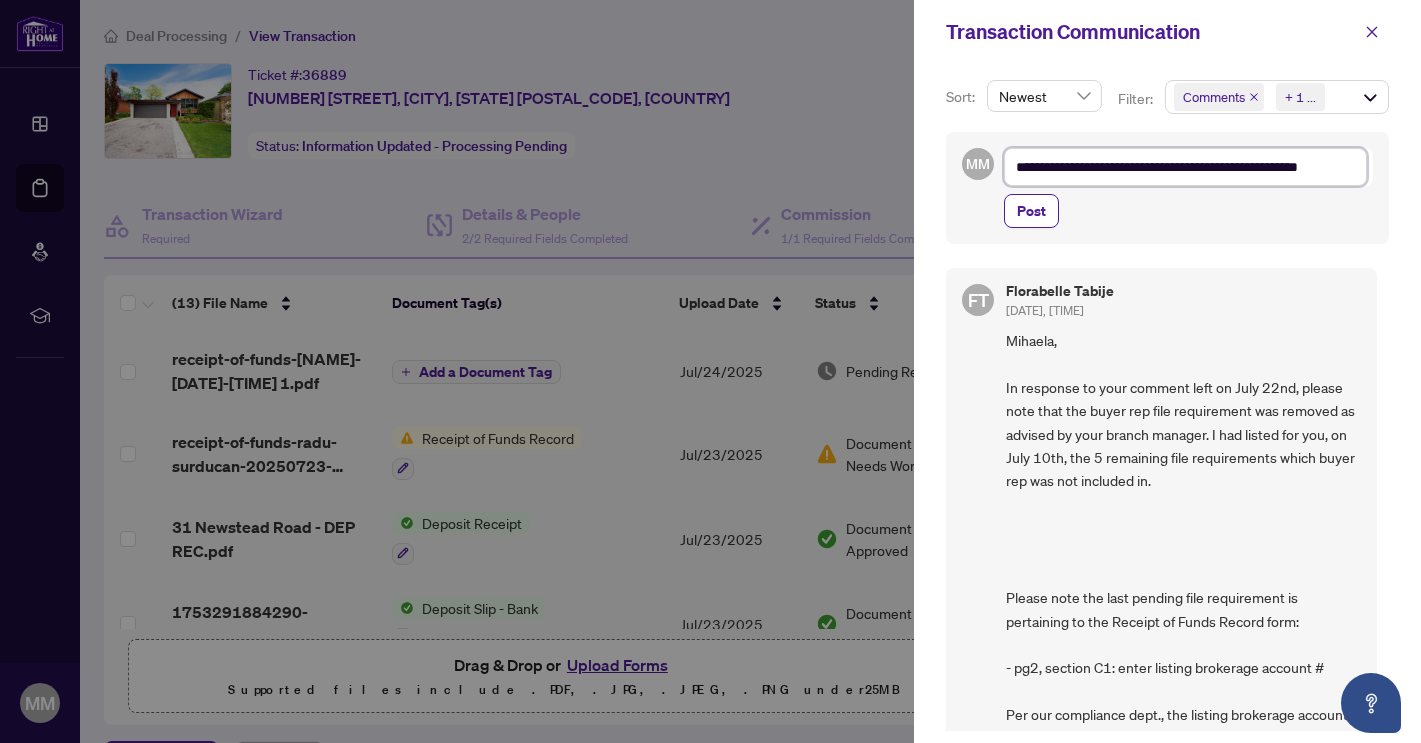 type on "**********" 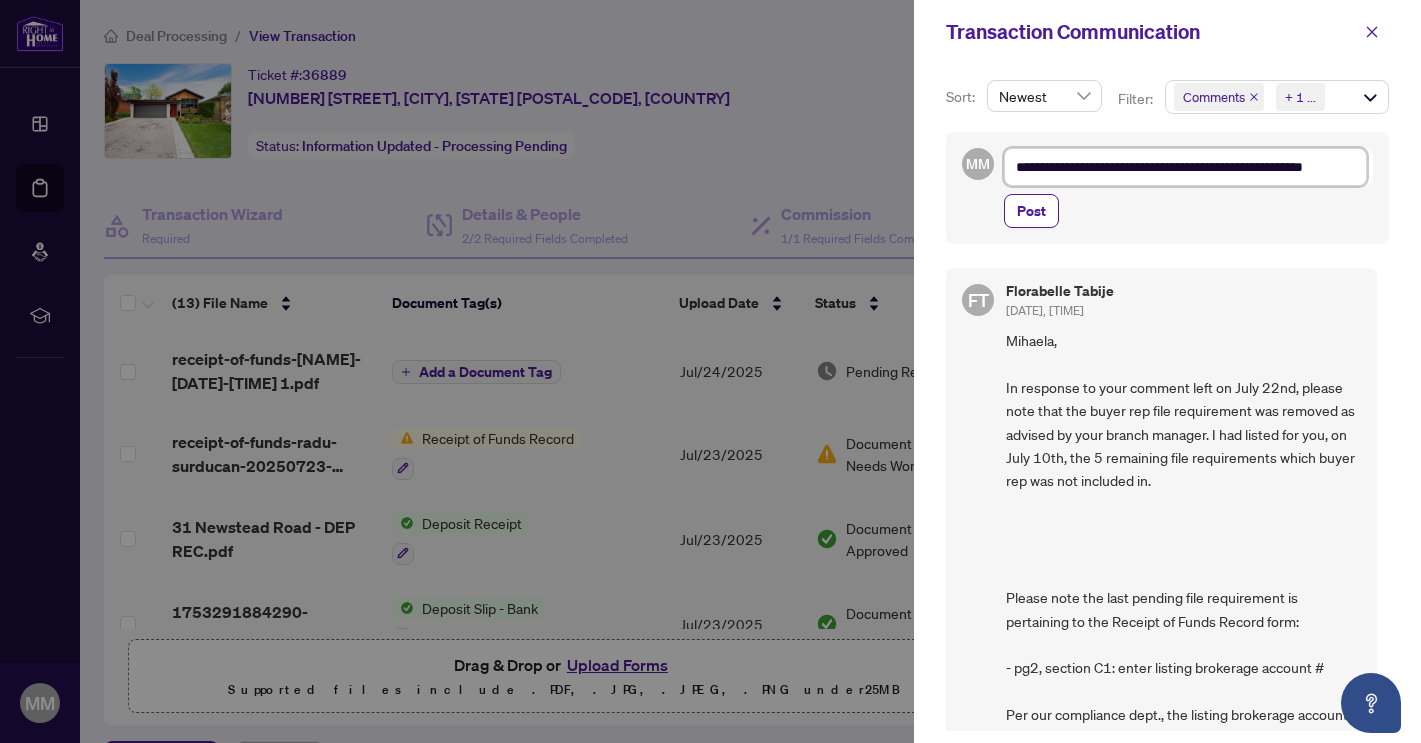type on "**********" 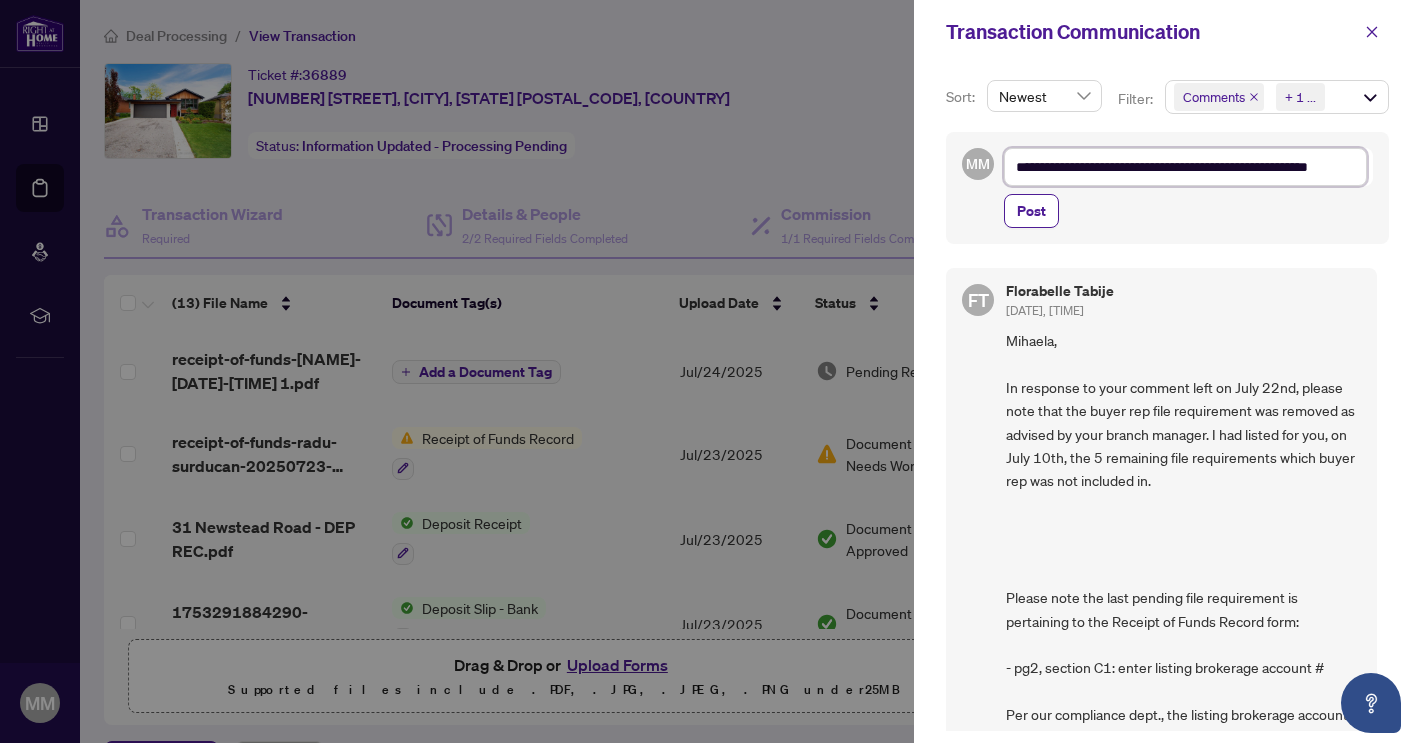 type on "**********" 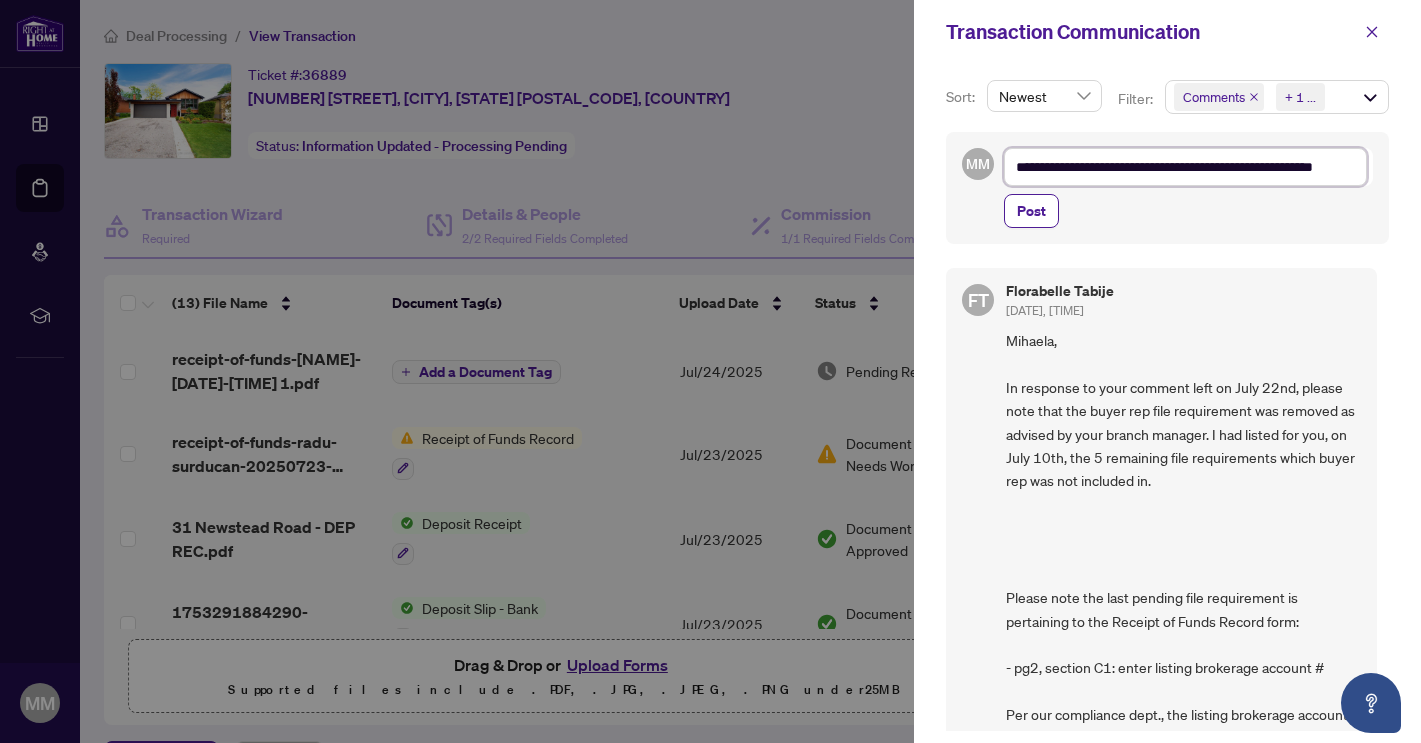 type on "**********" 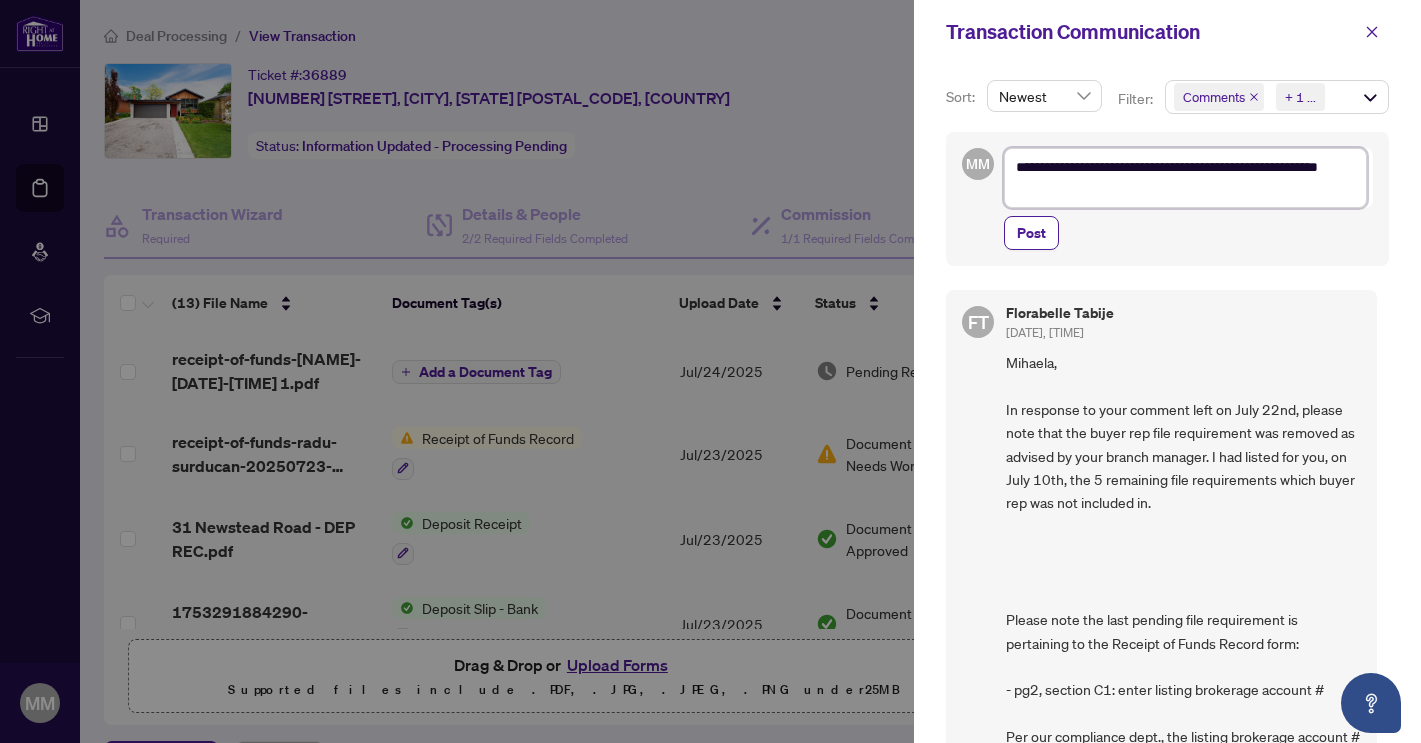 type on "**********" 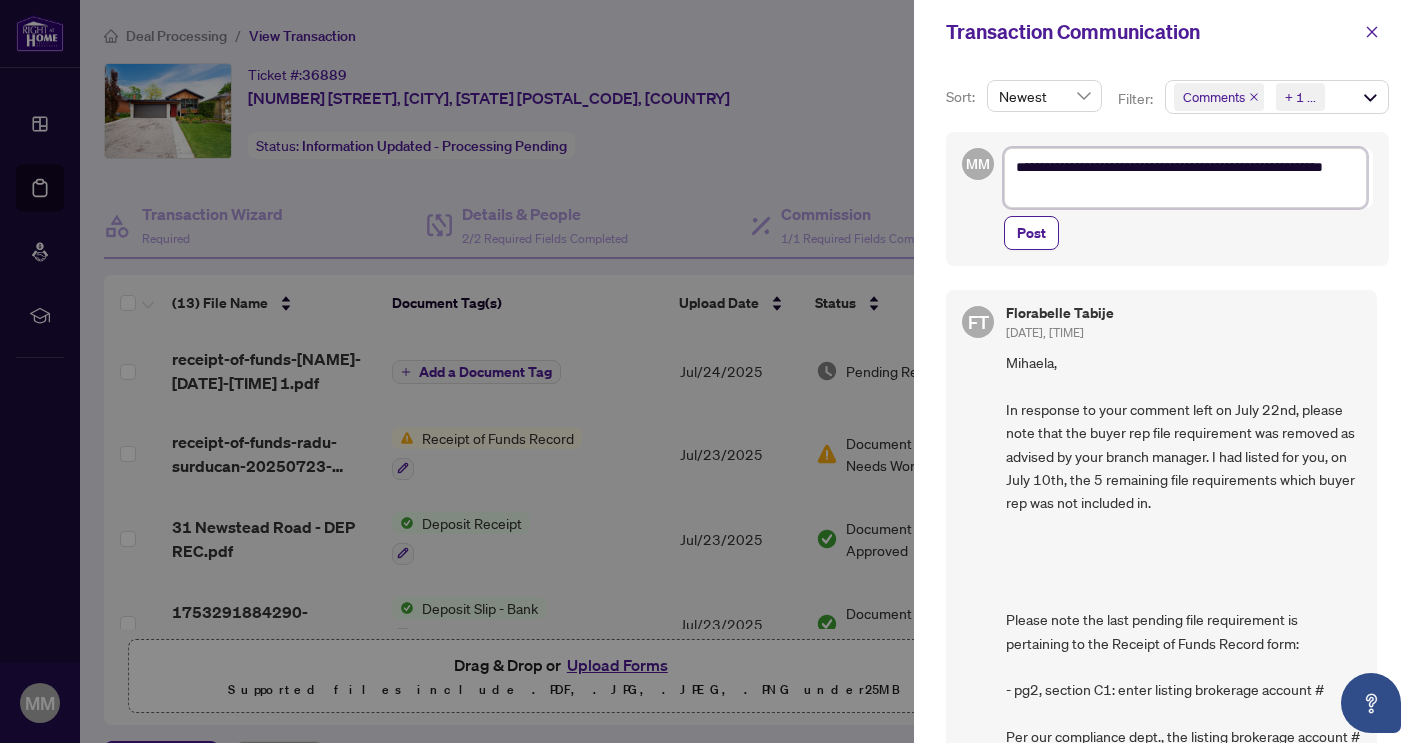 type on "**********" 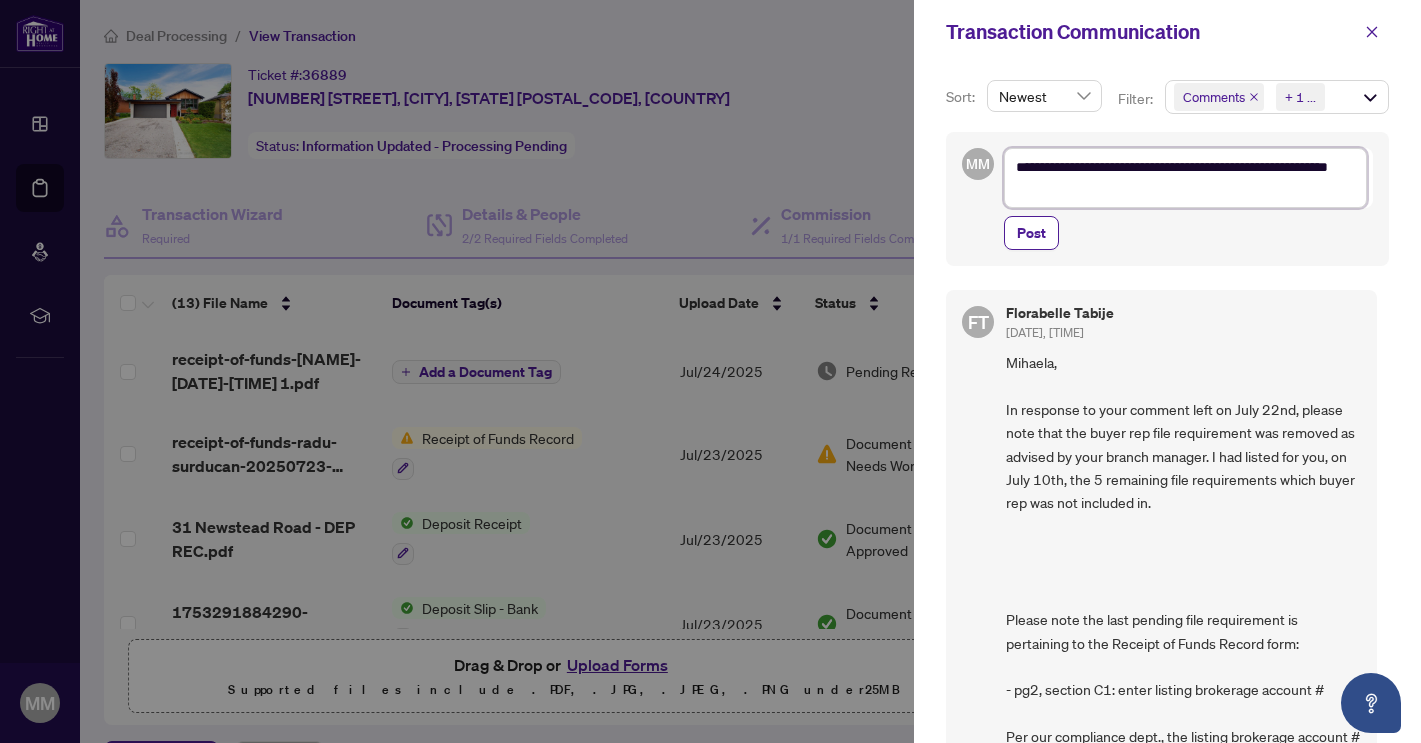 type on "**********" 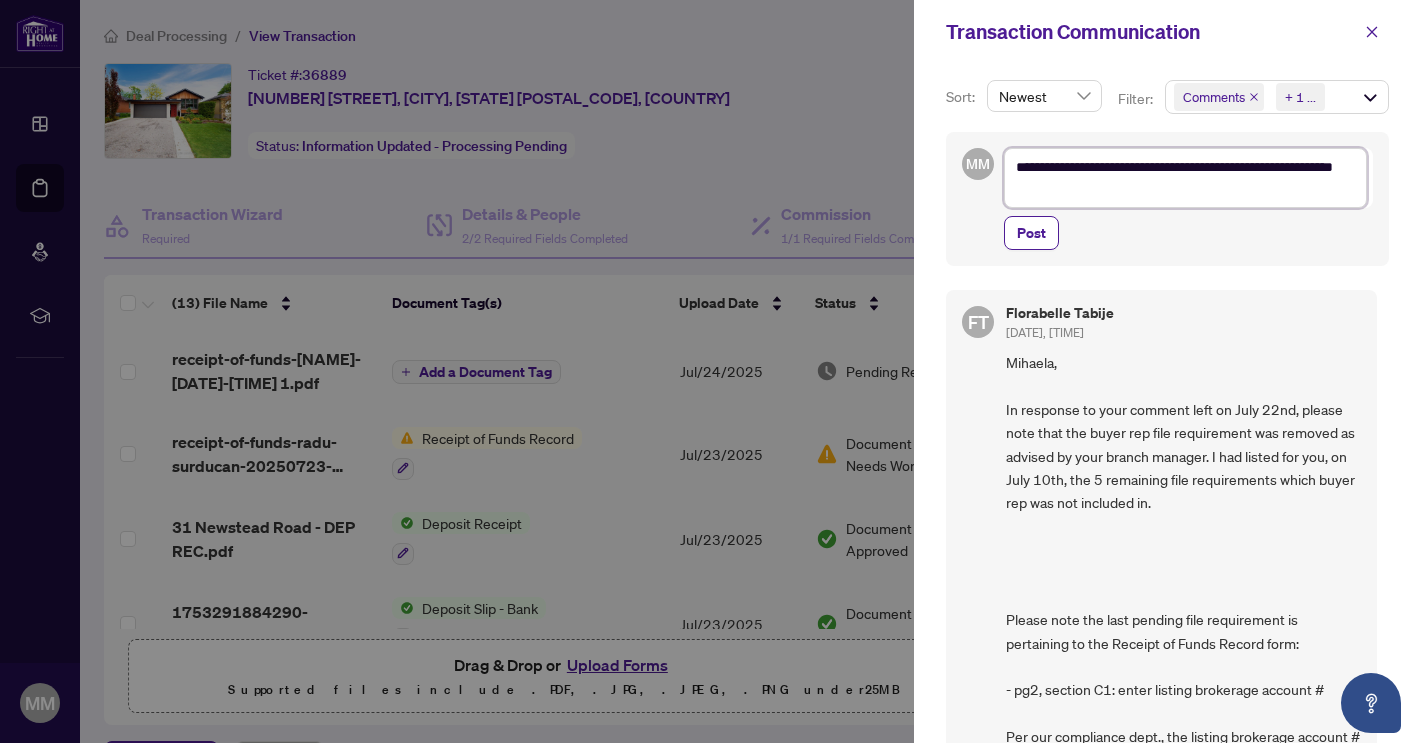 type on "**********" 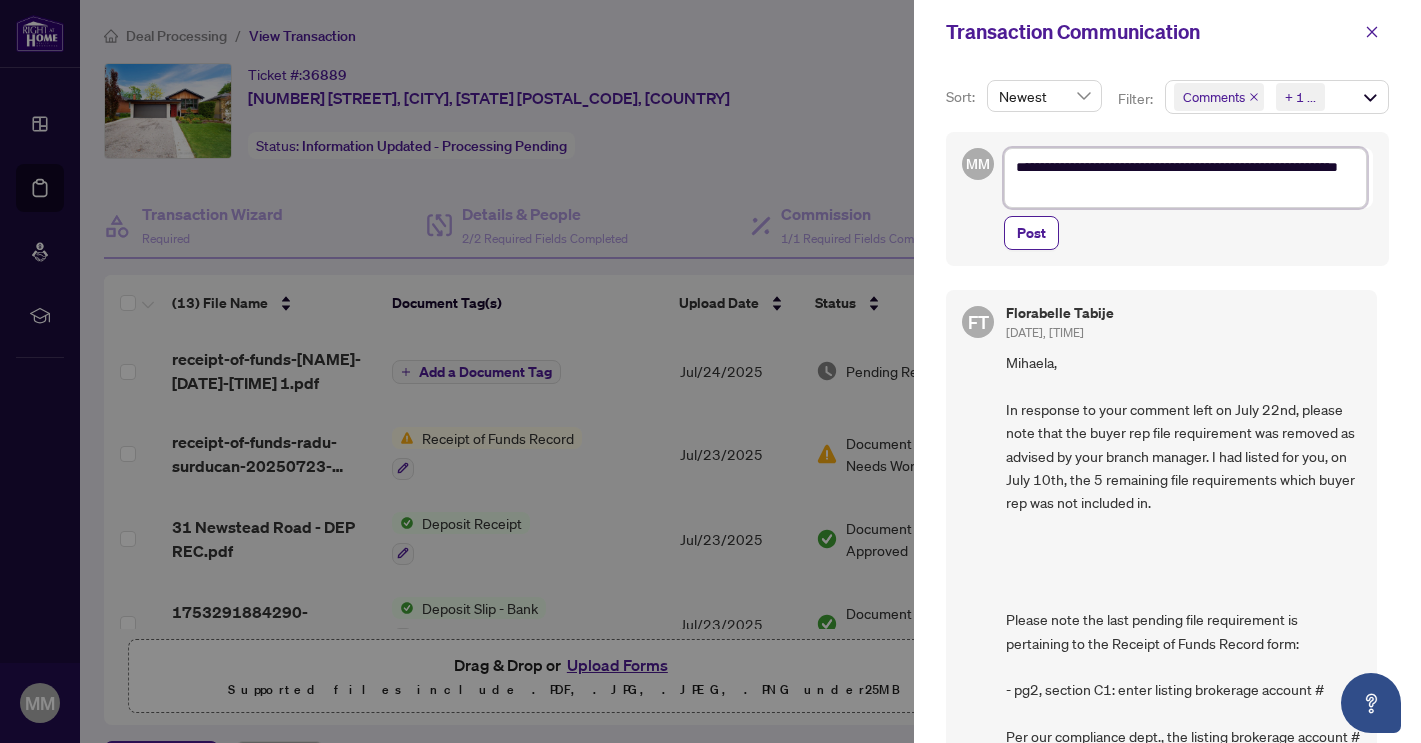 type on "**********" 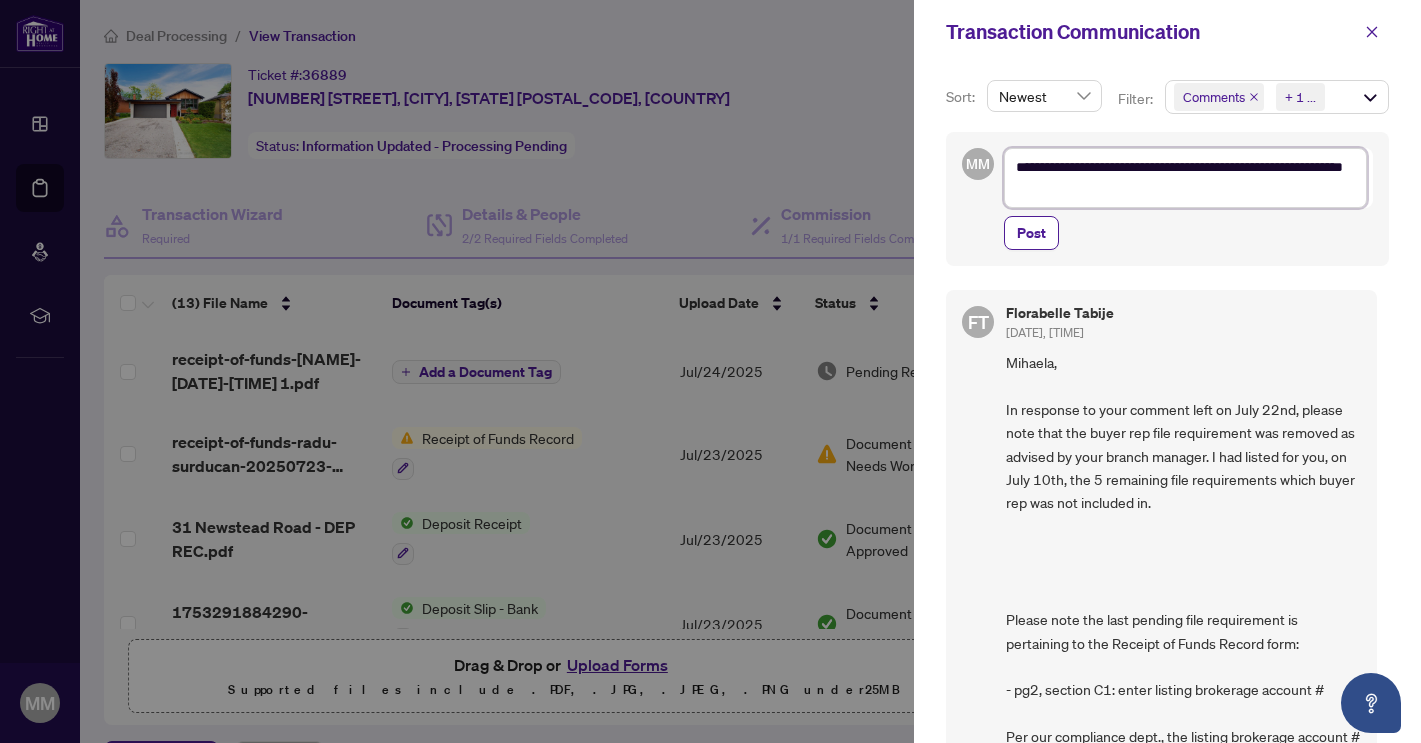 type on "**********" 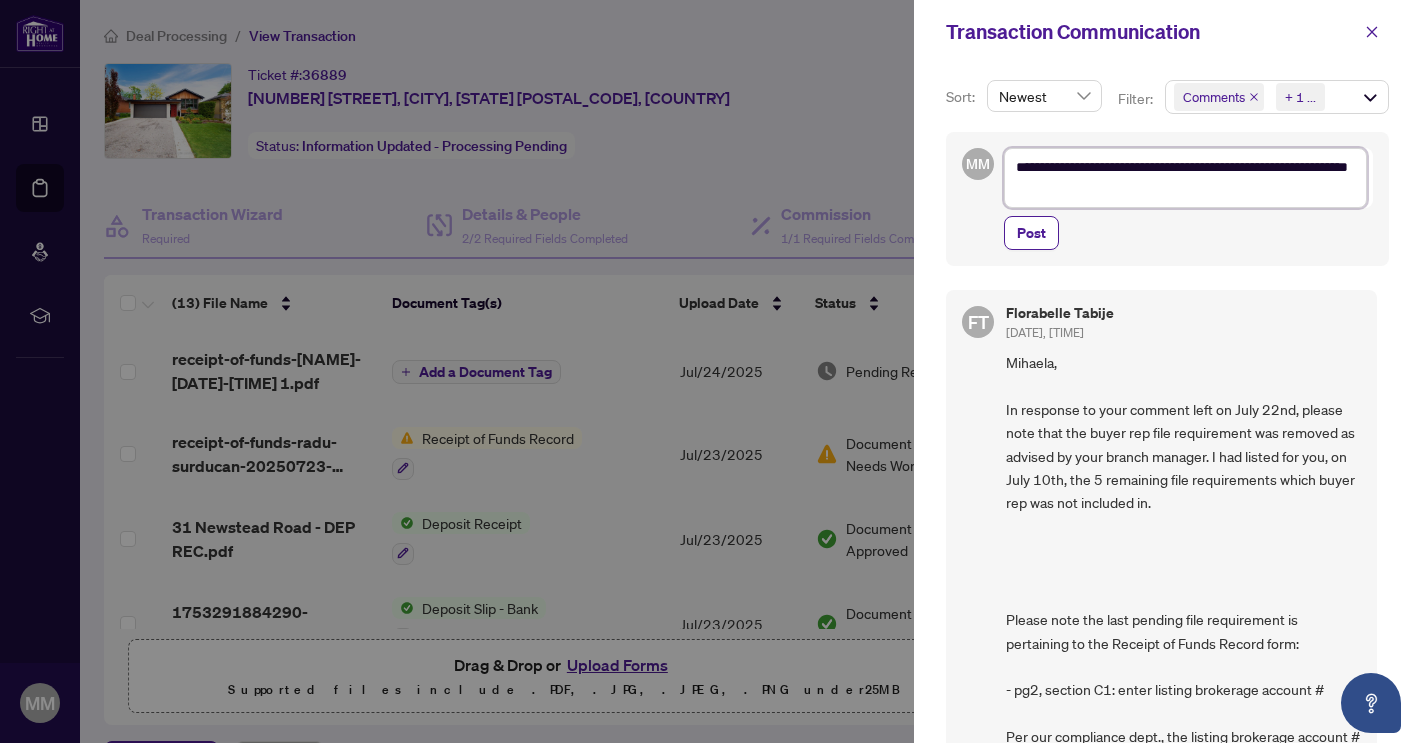 type on "**********" 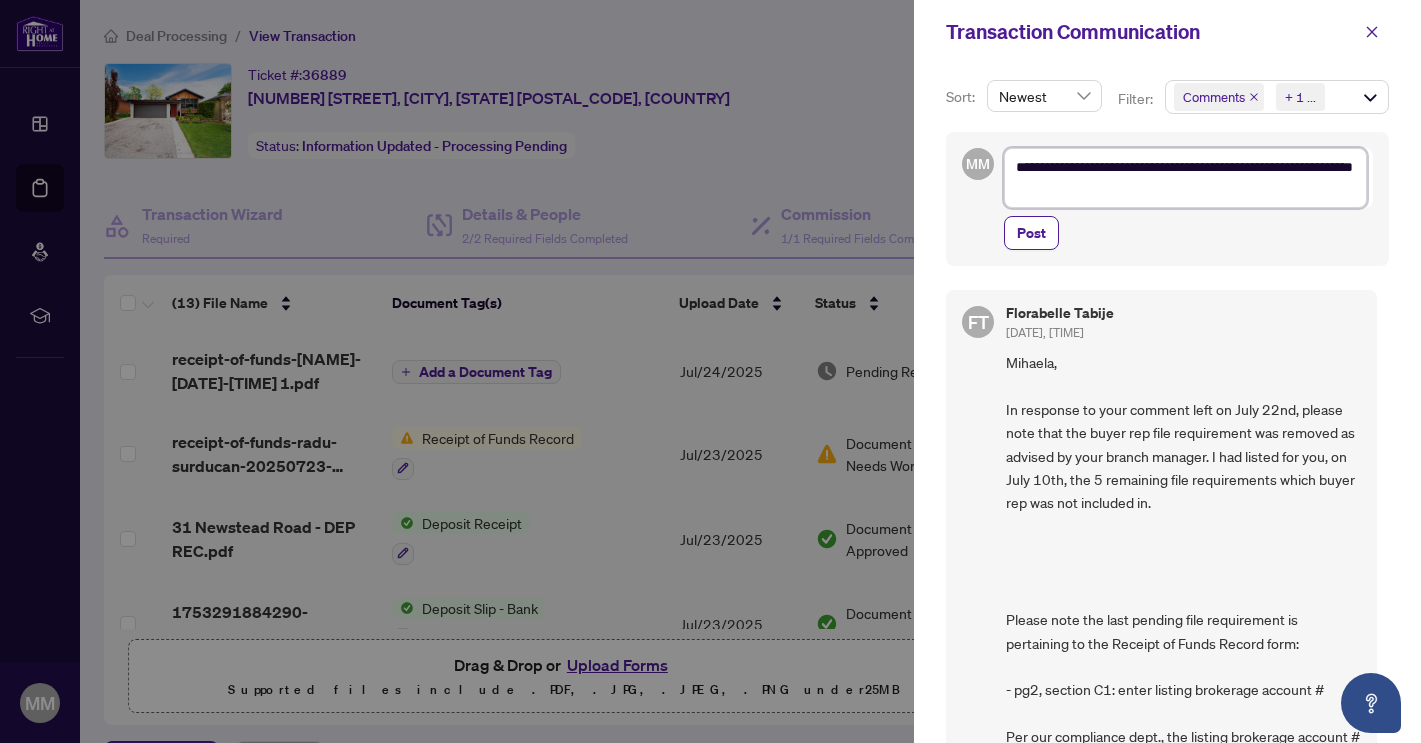 type on "**********" 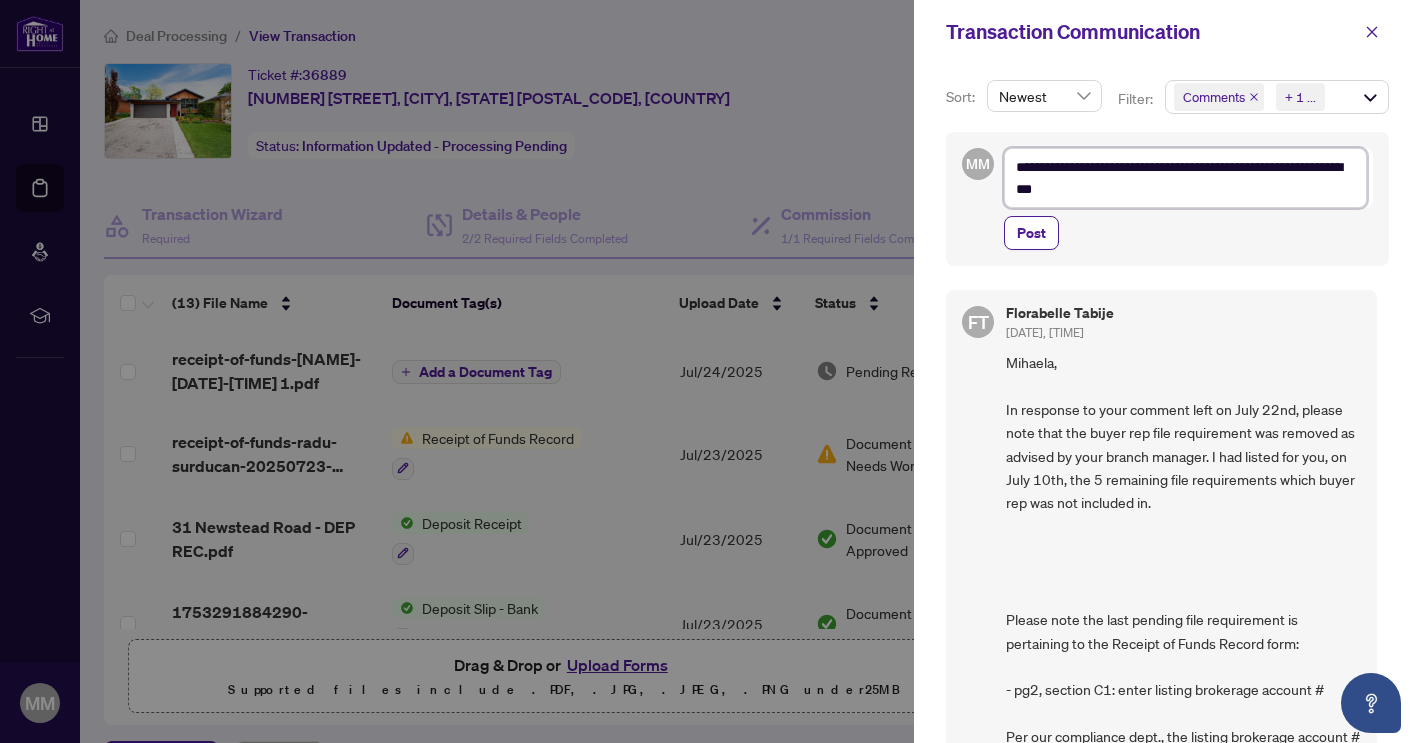 type on "**********" 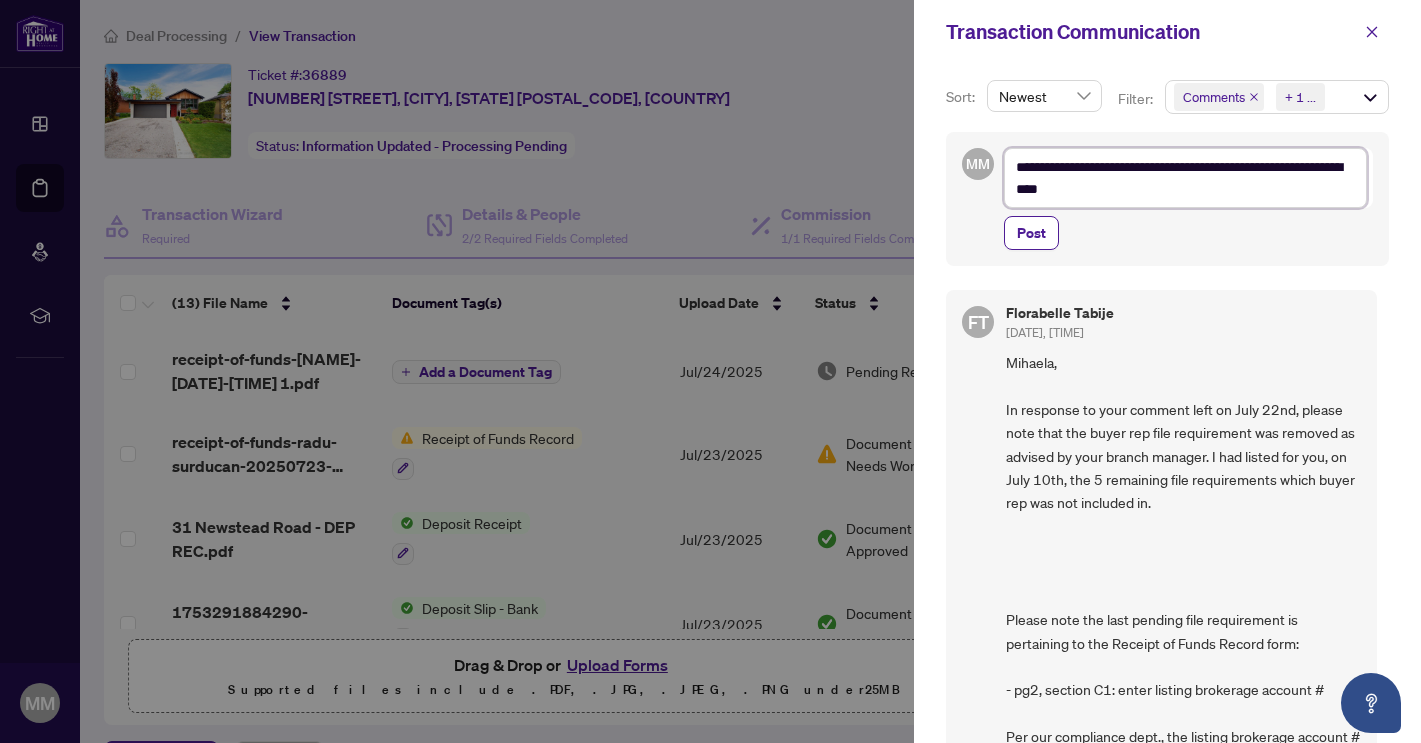 type on "**********" 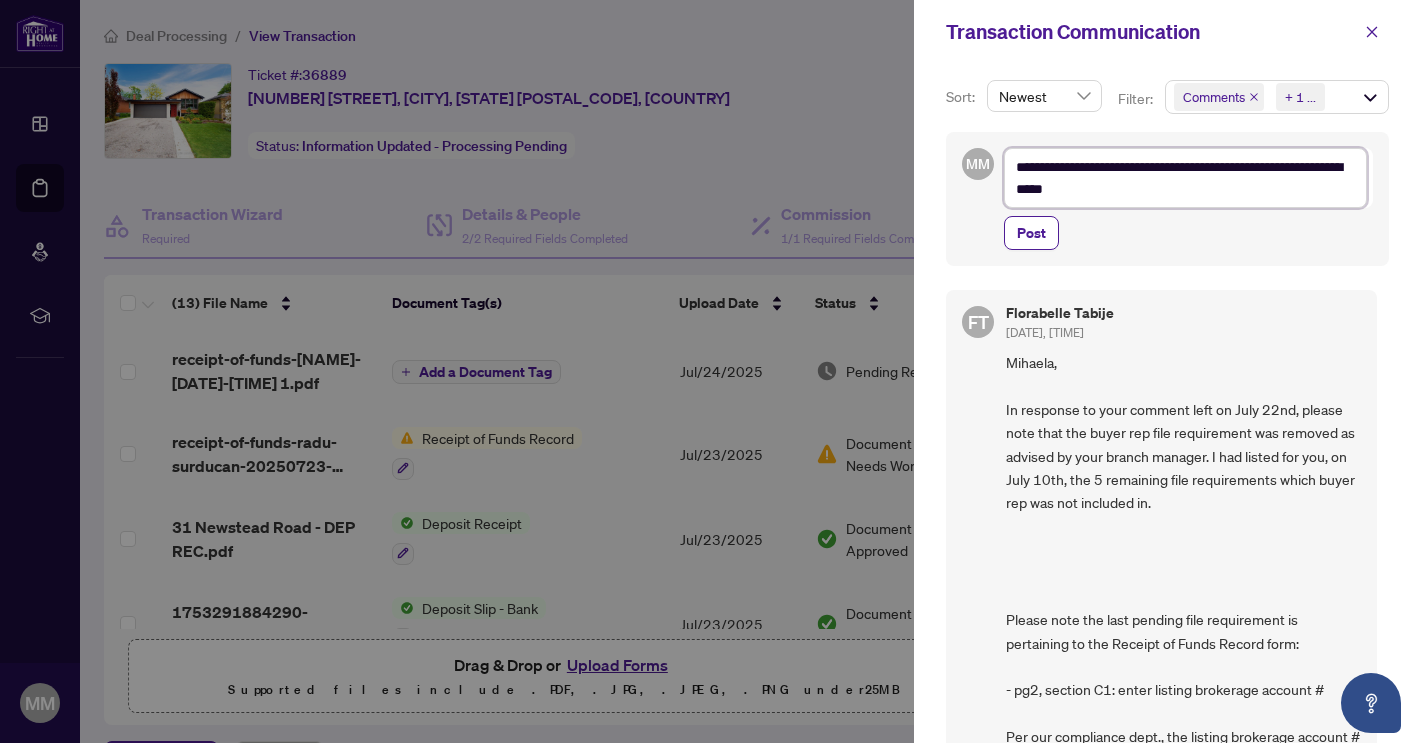 type on "**********" 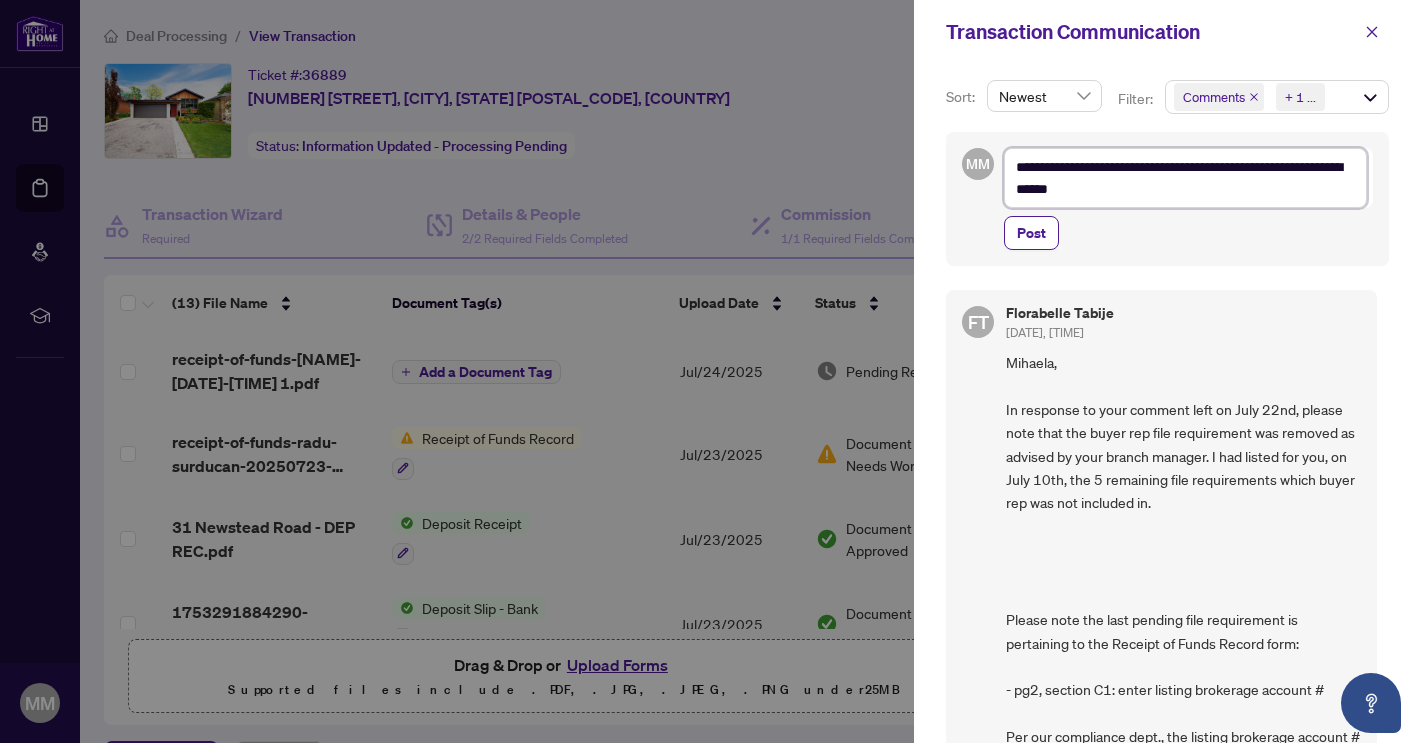 type on "**********" 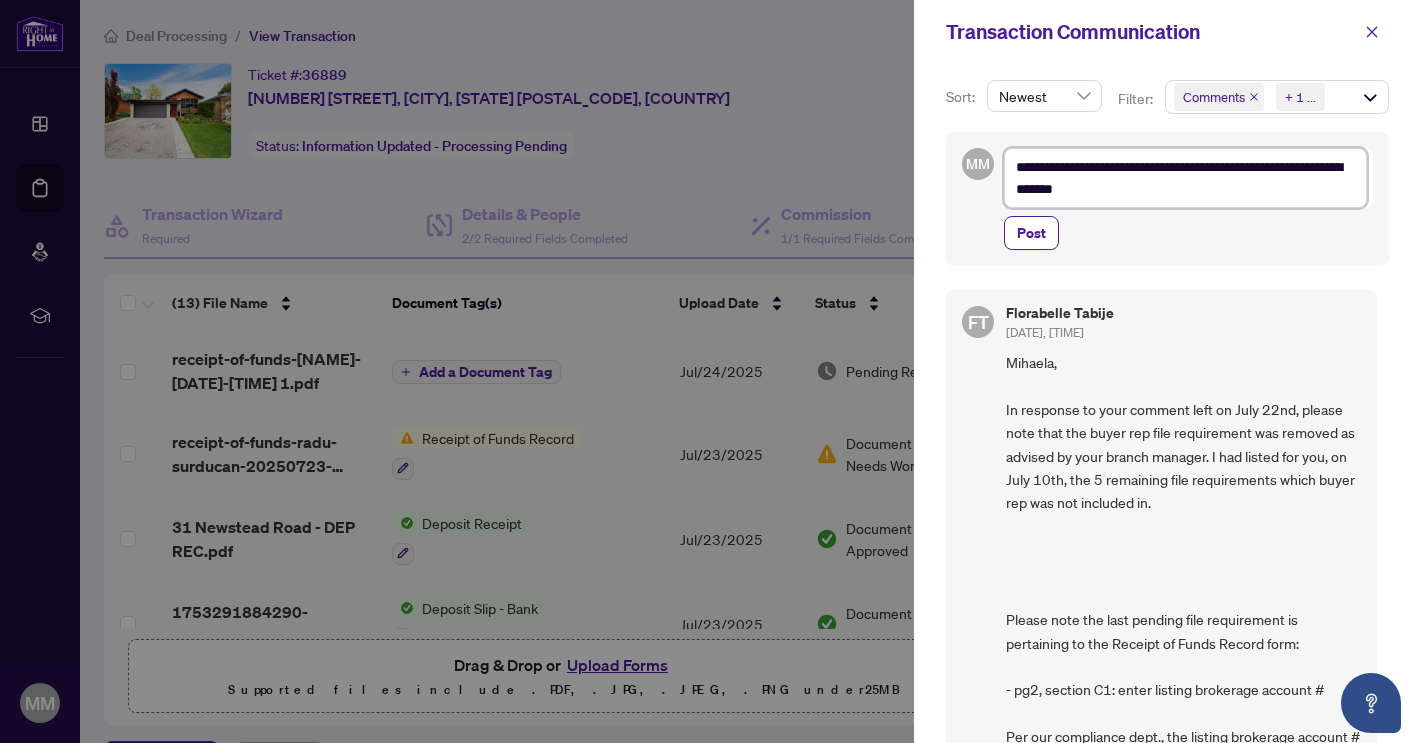 type on "**********" 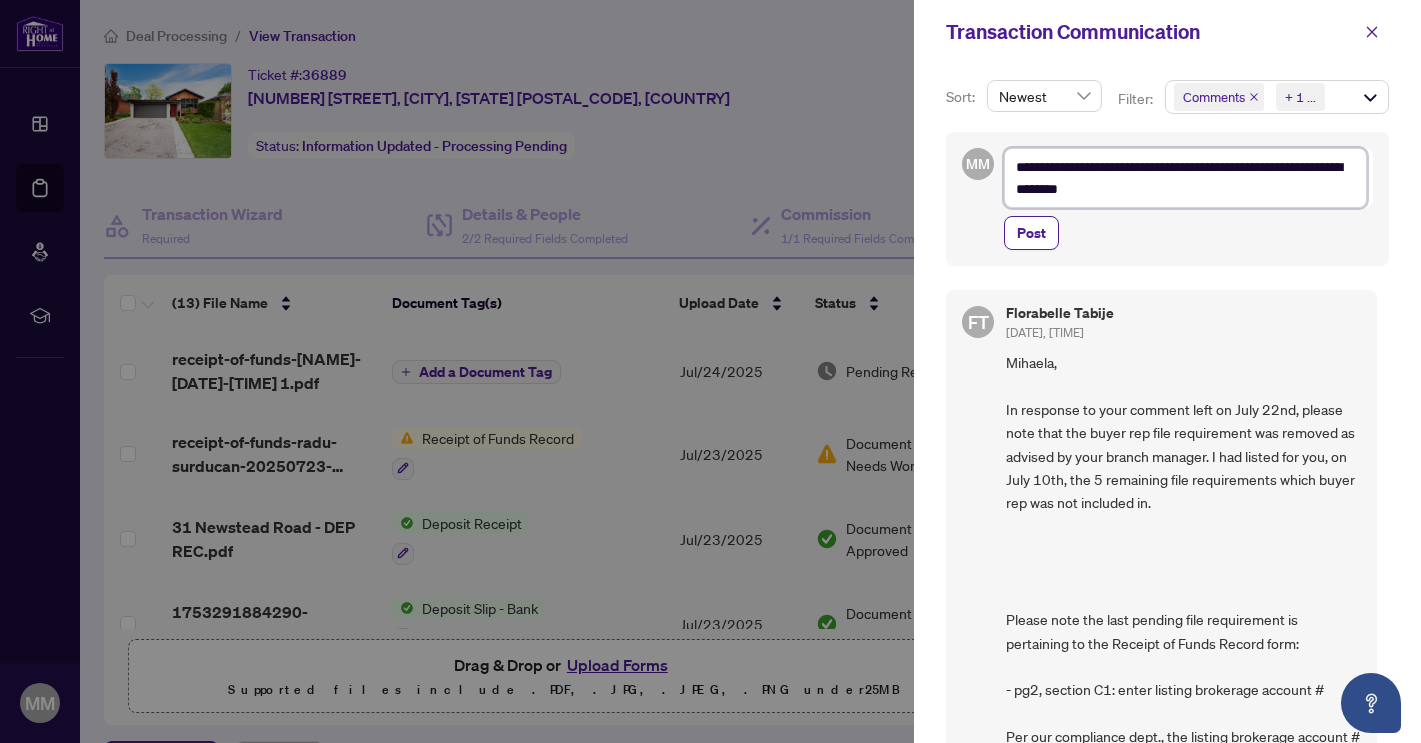 type on "**********" 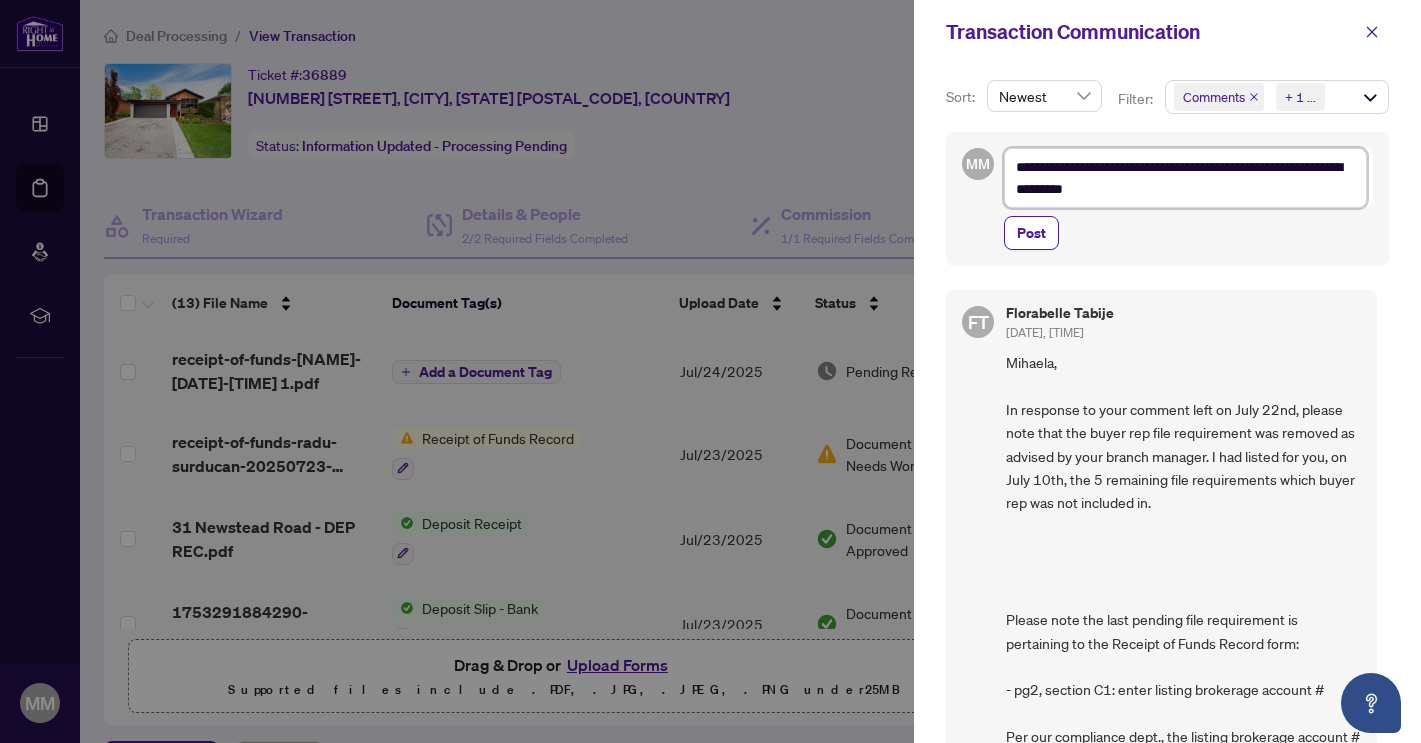 type on "**********" 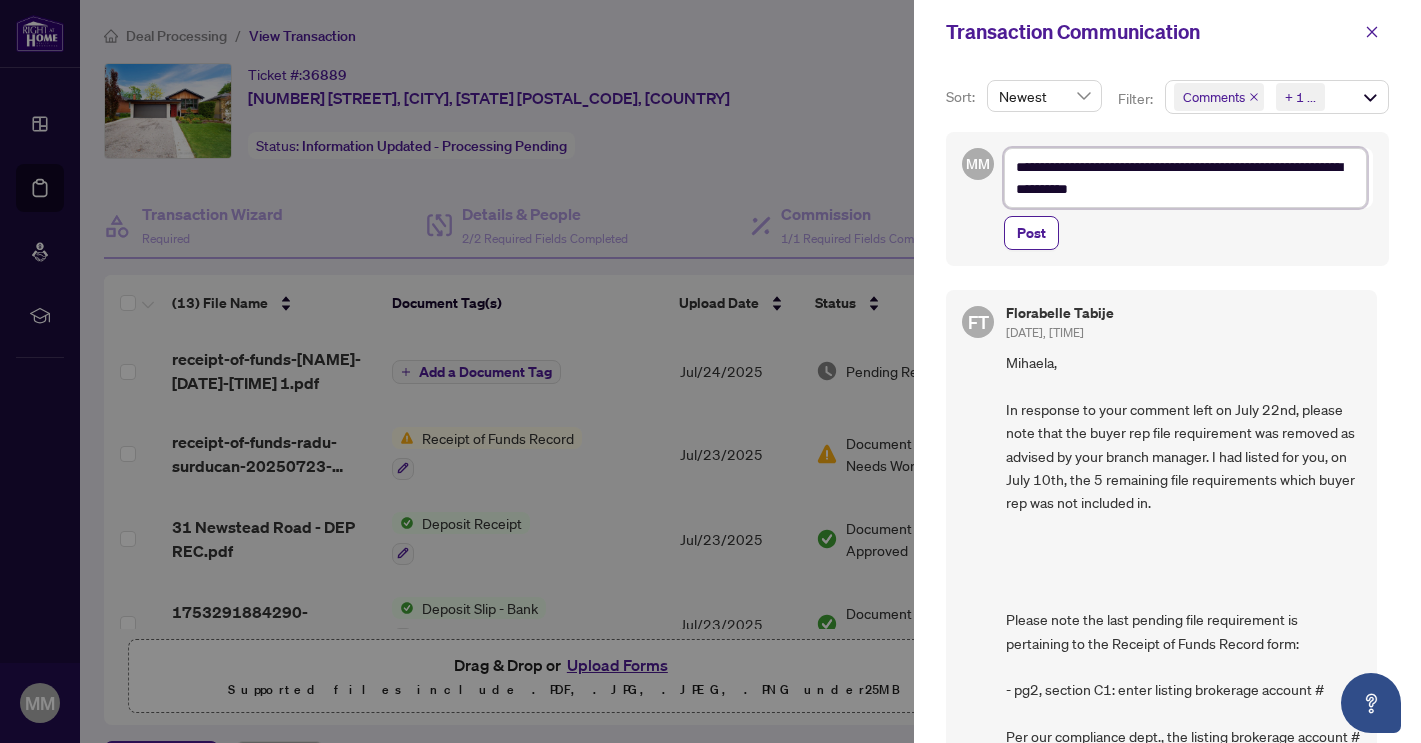 type on "**********" 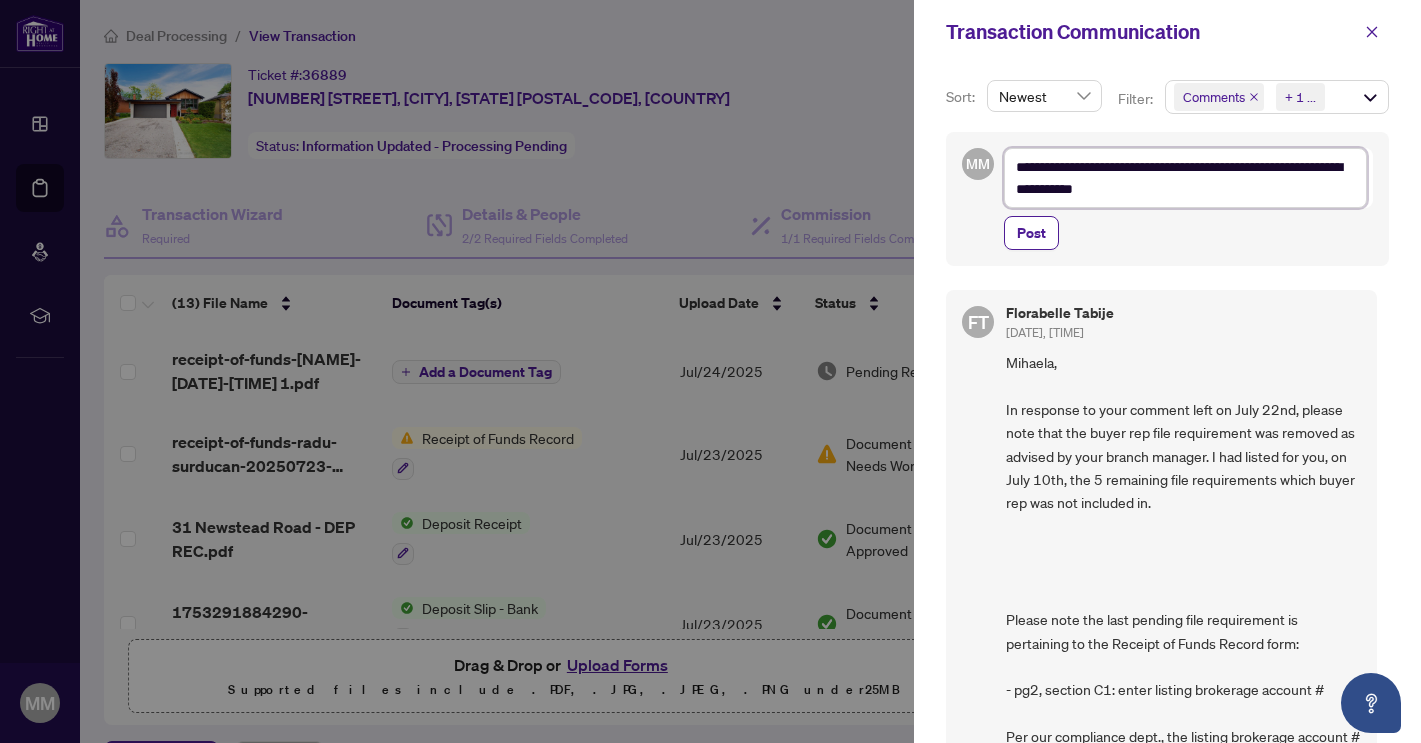type on "**********" 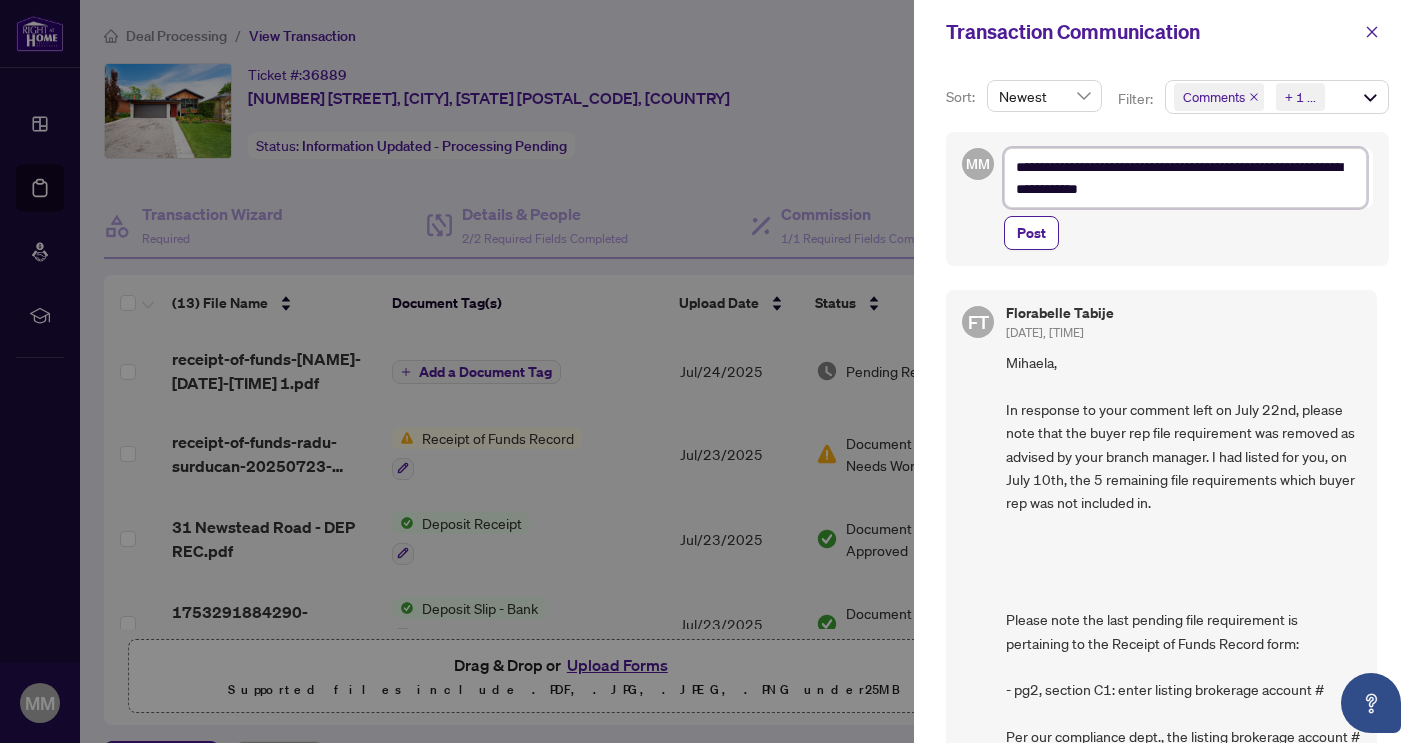 type on "**********" 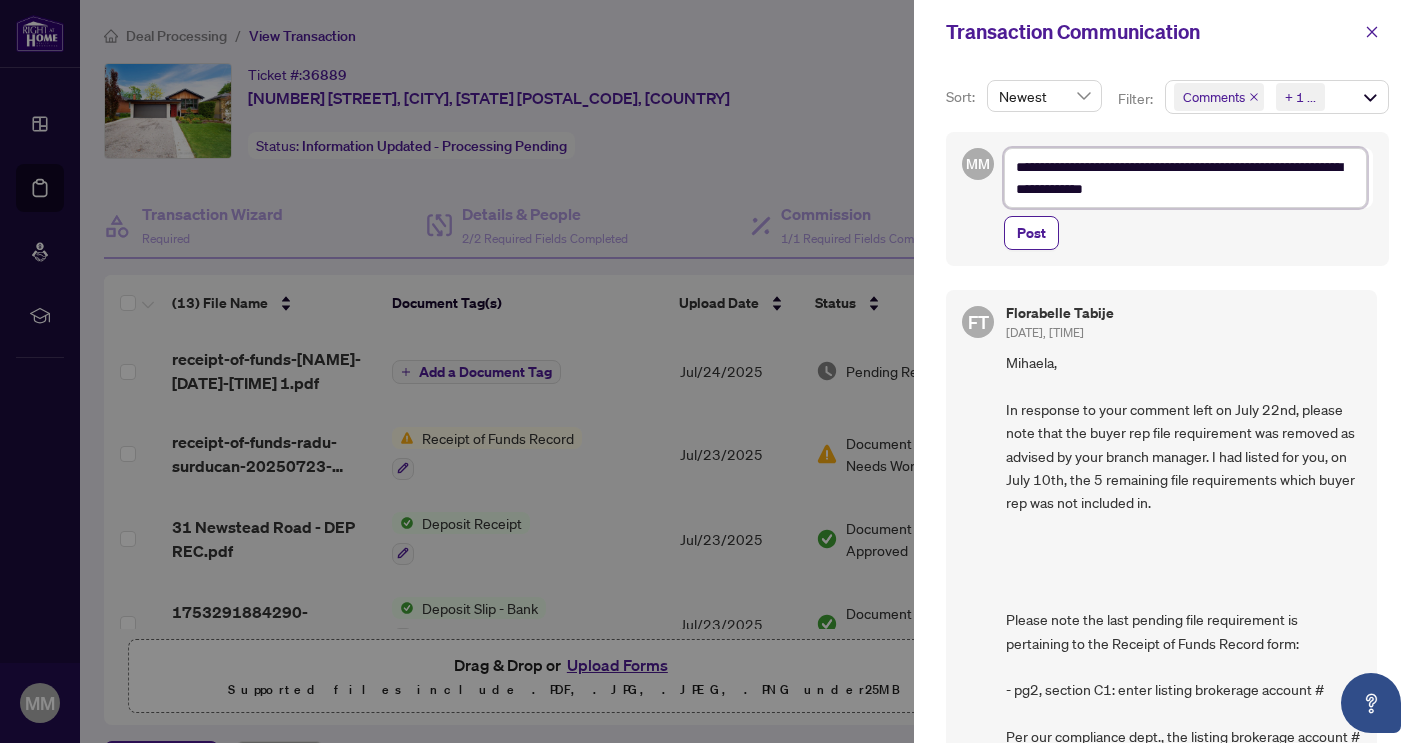 type on "**********" 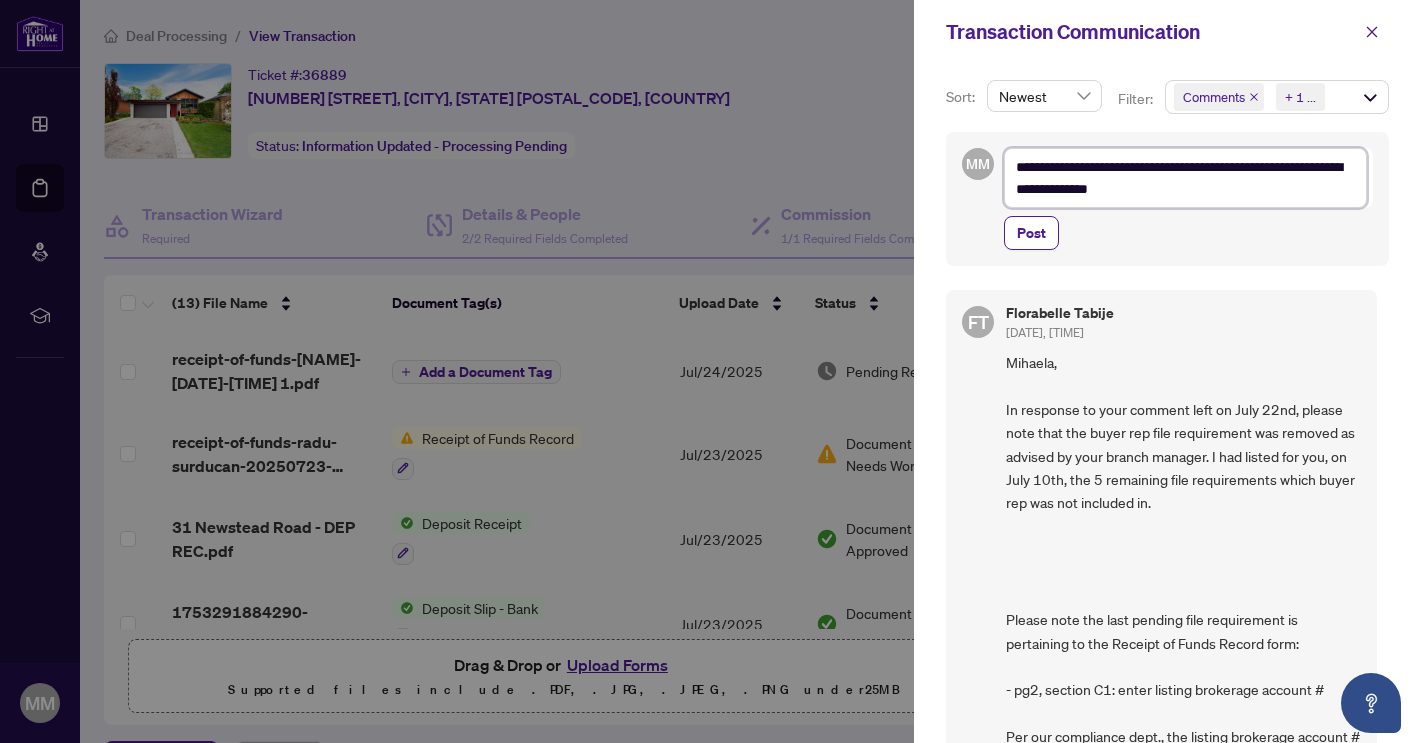 type on "**********" 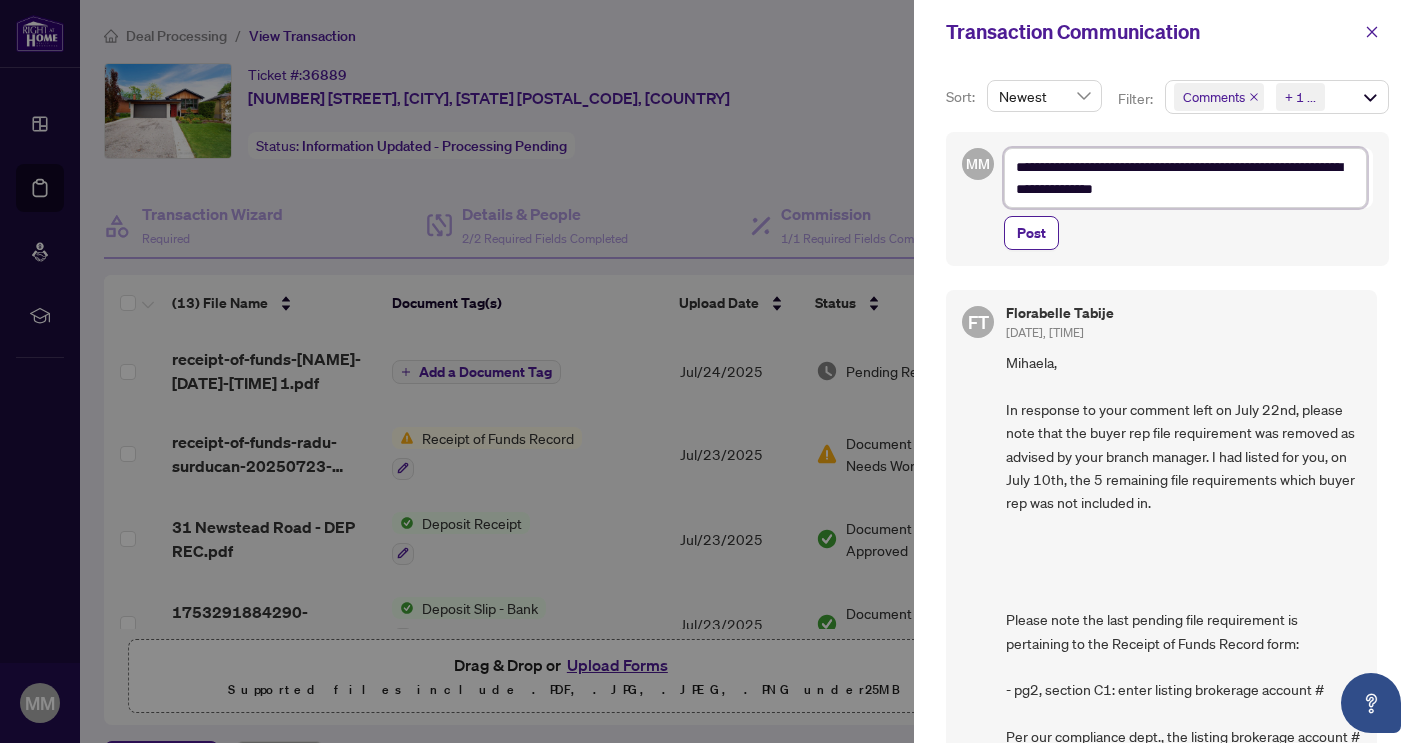 type on "**********" 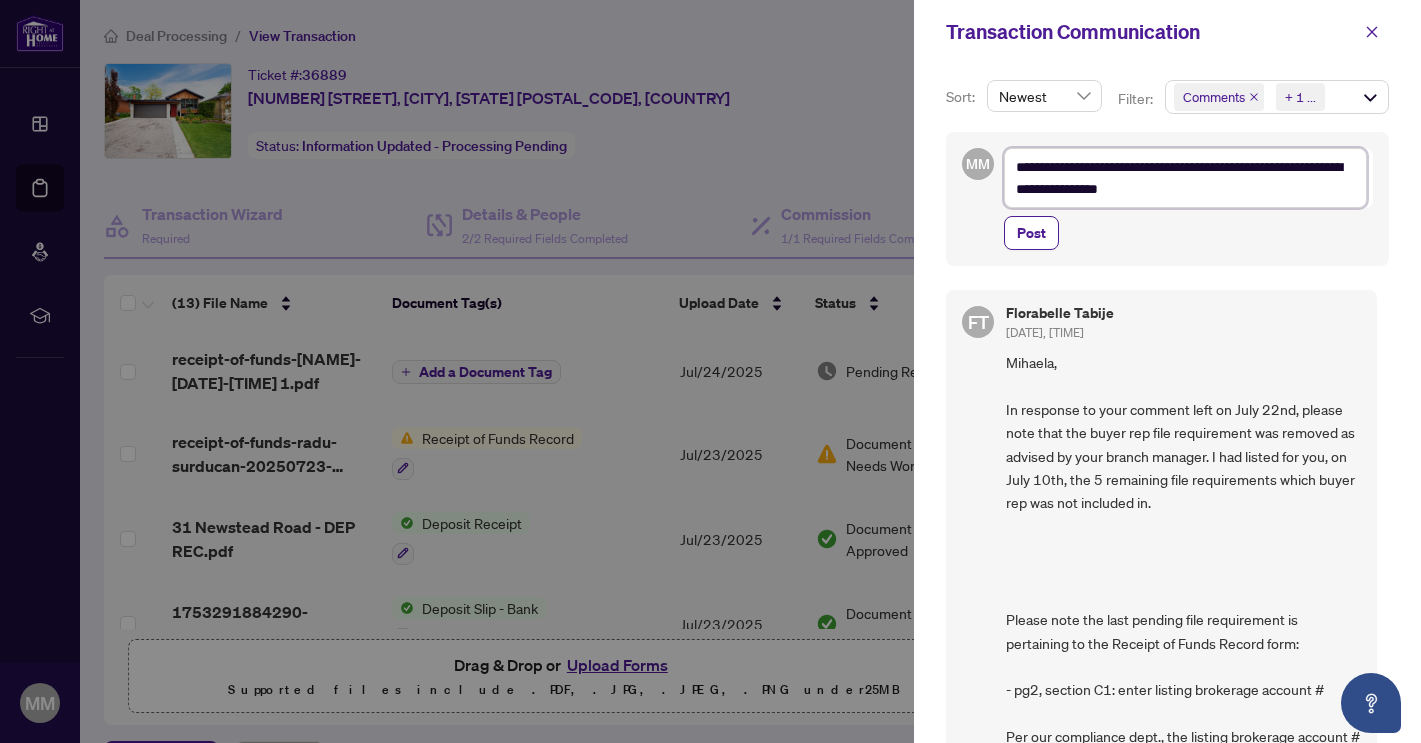 type on "**********" 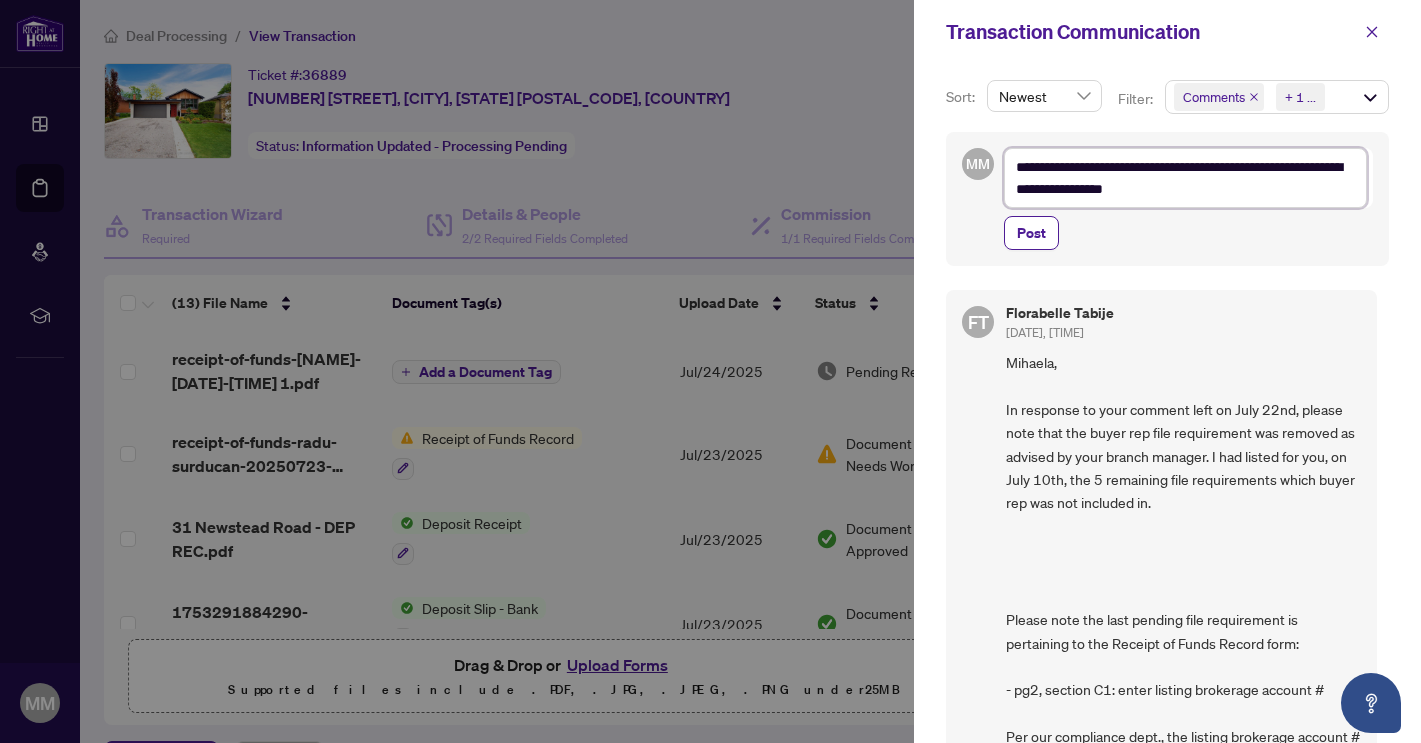 type on "**********" 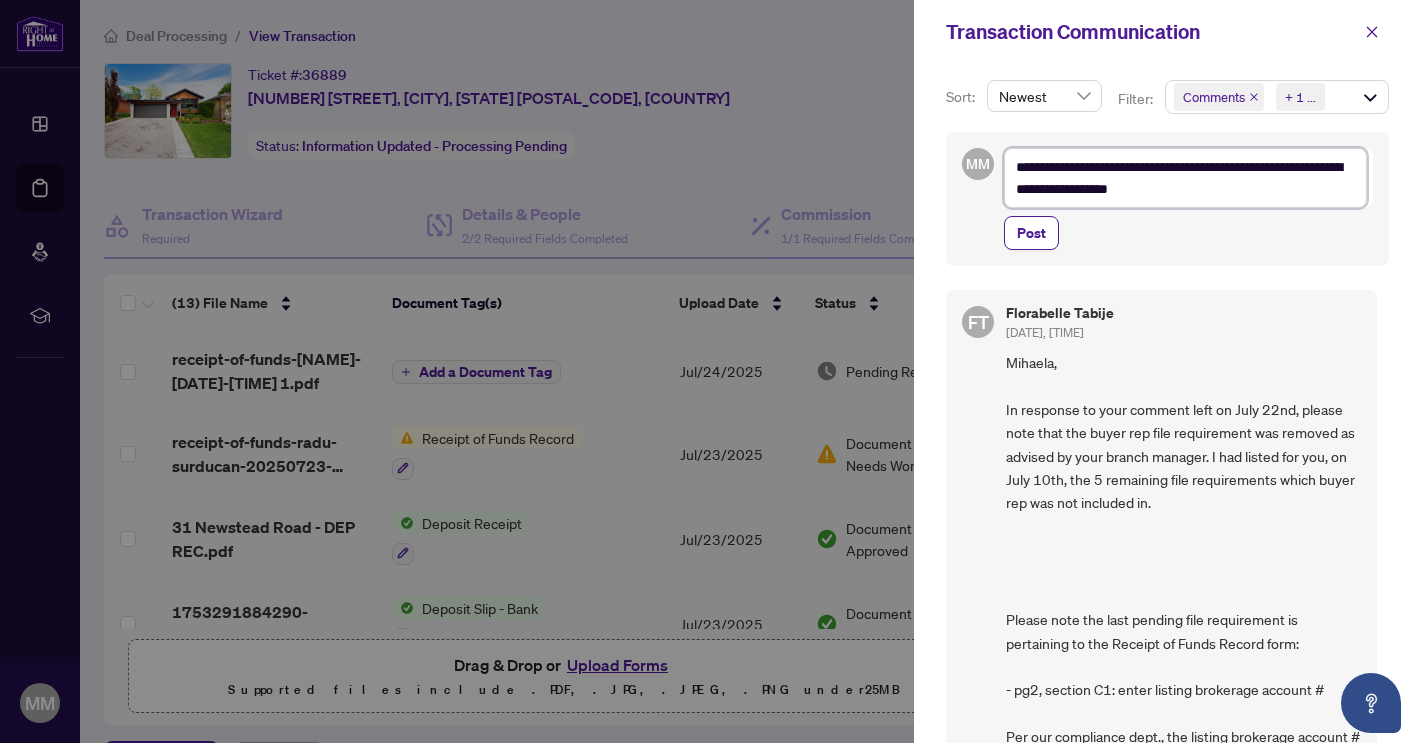 type on "**********" 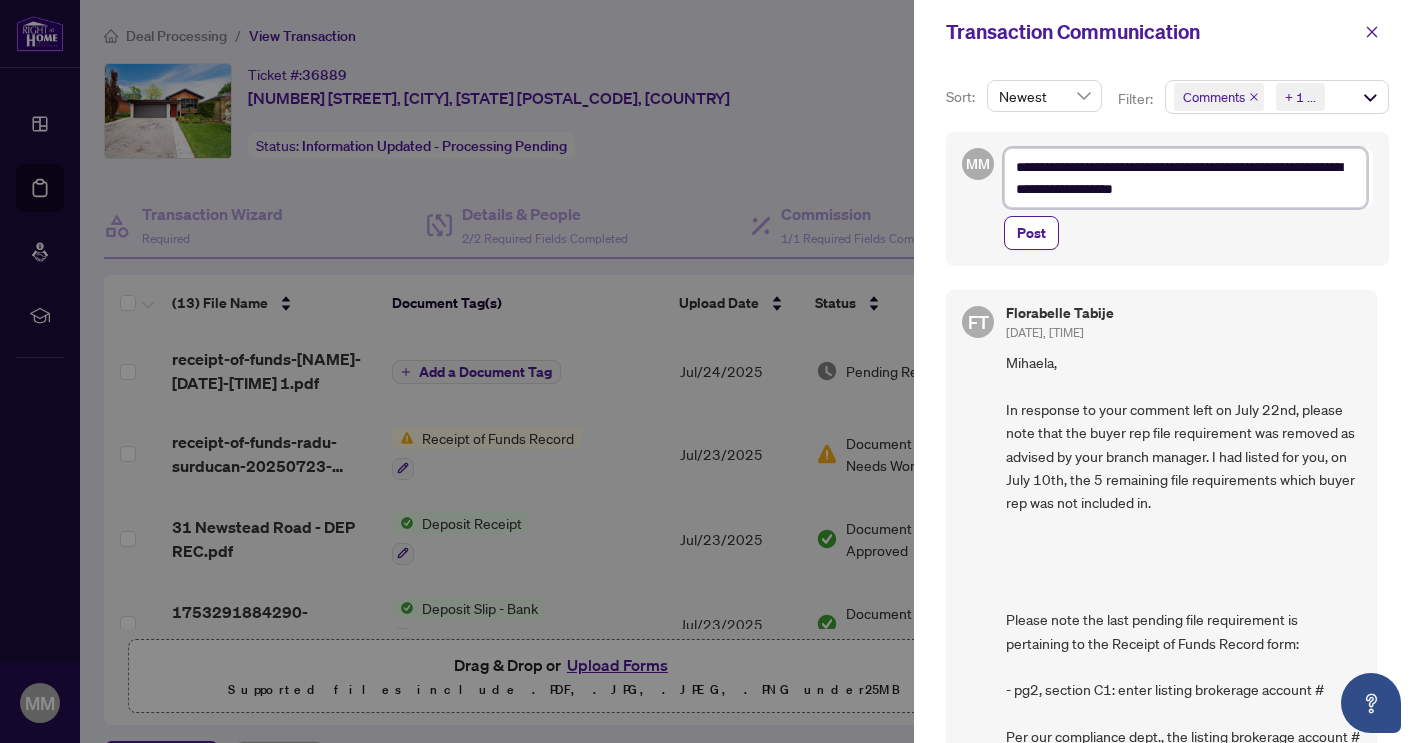 type on "**********" 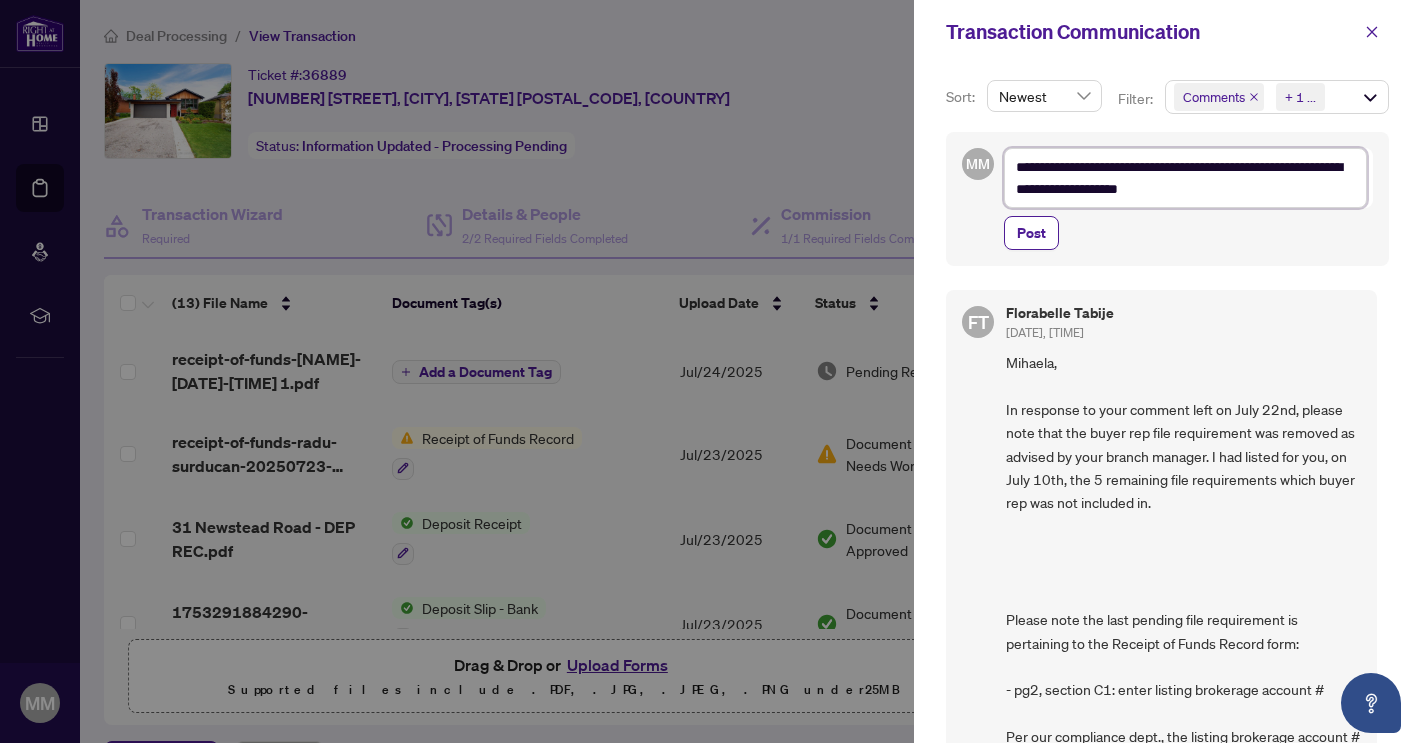 type on "**********" 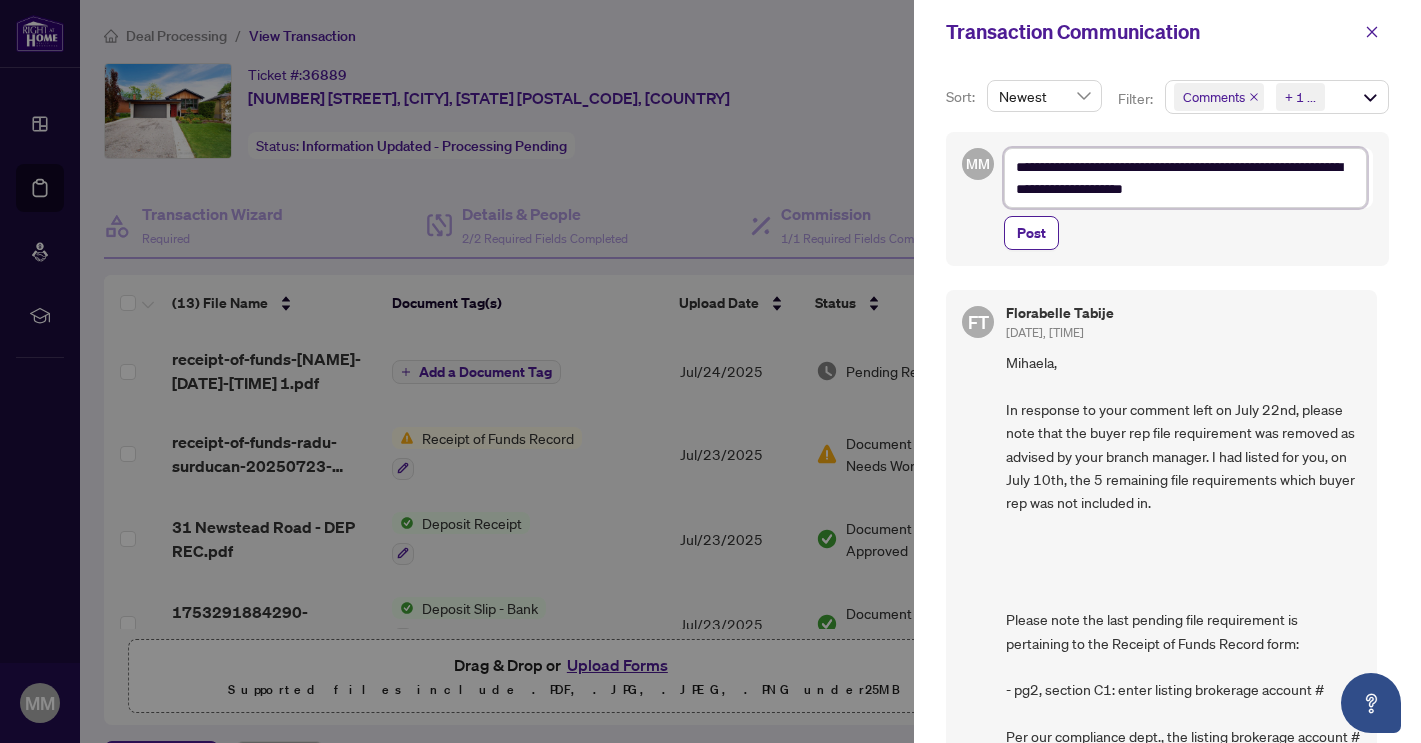 type on "**********" 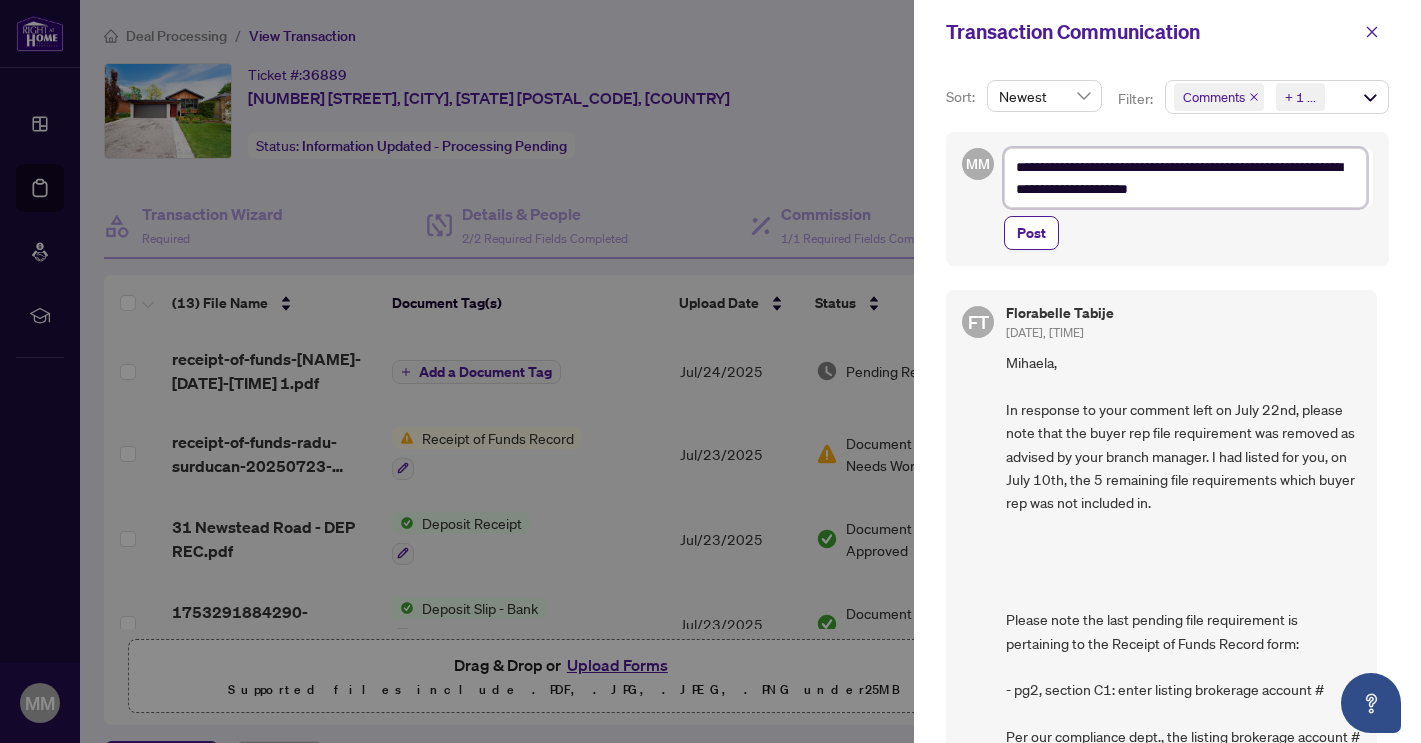 type on "**********" 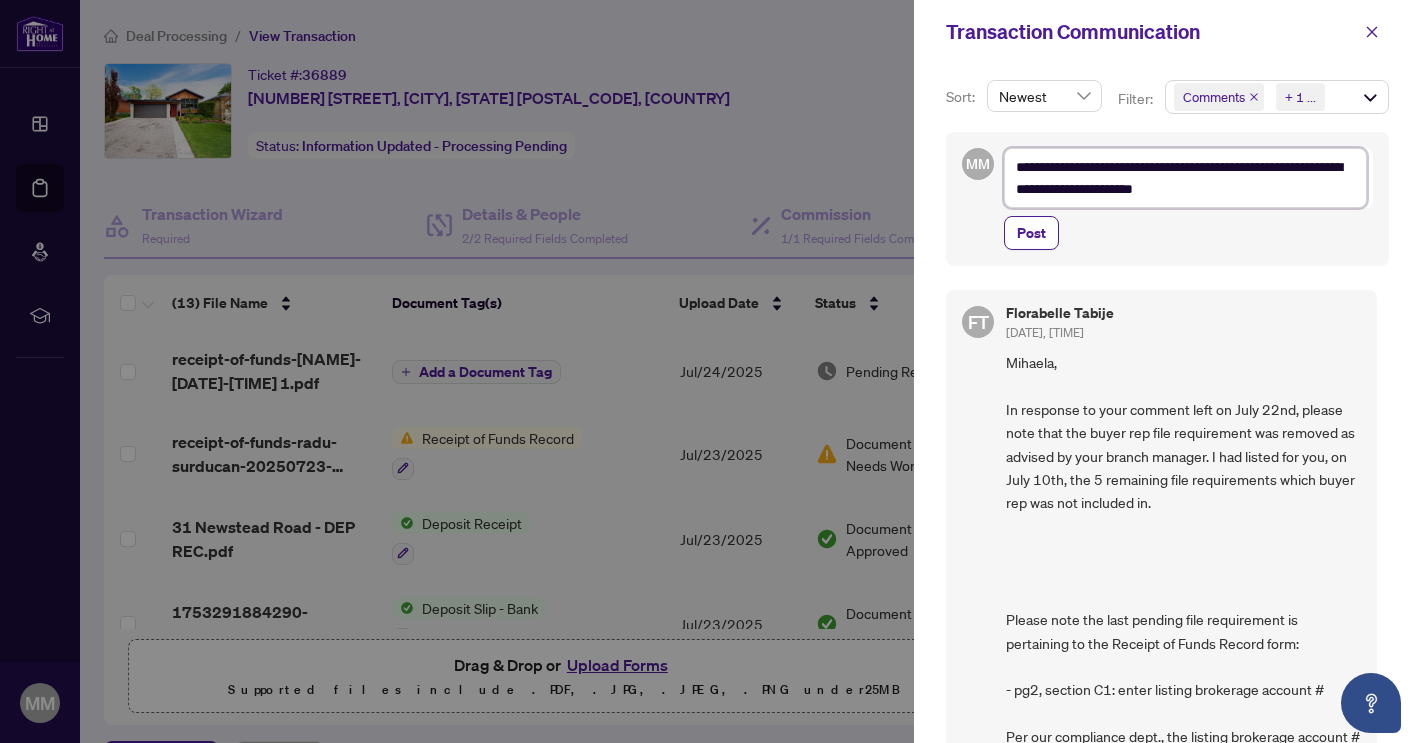 type on "**********" 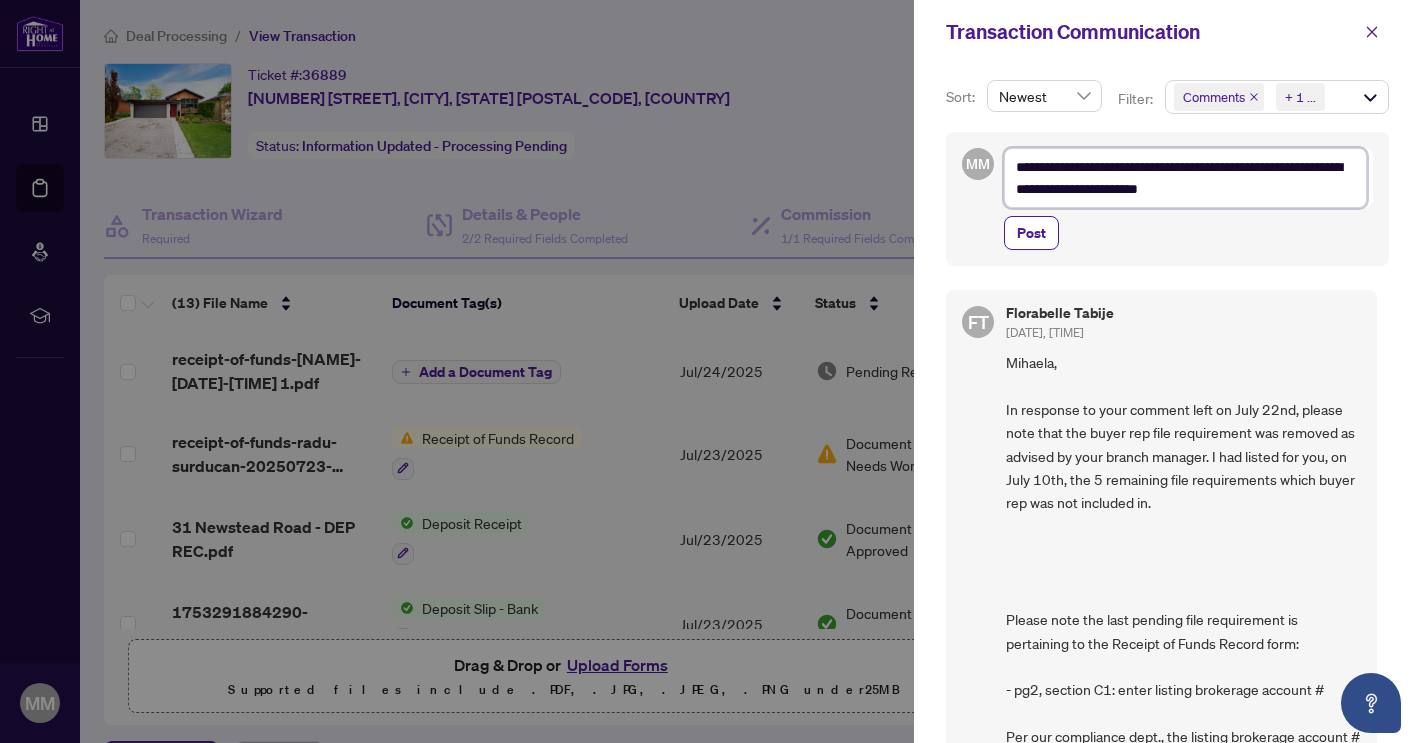 type on "**********" 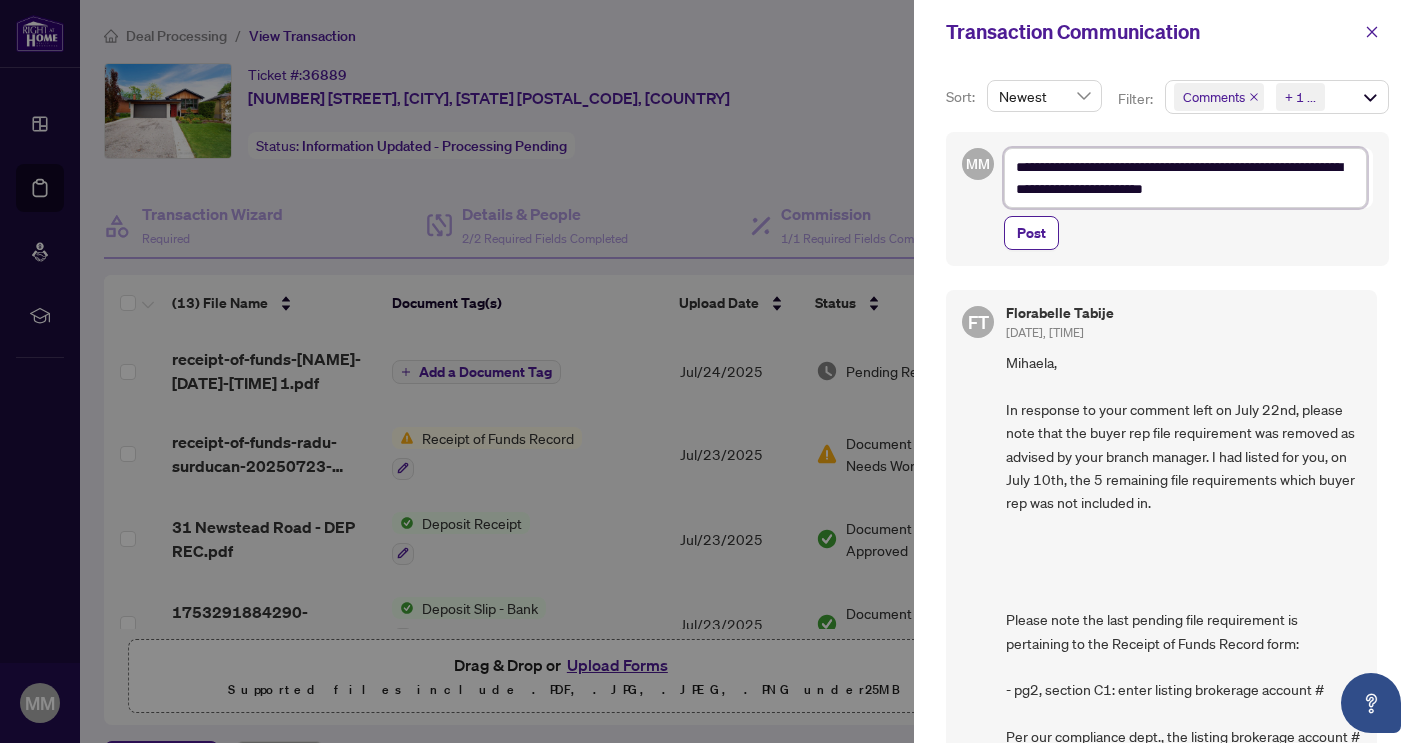type on "**********" 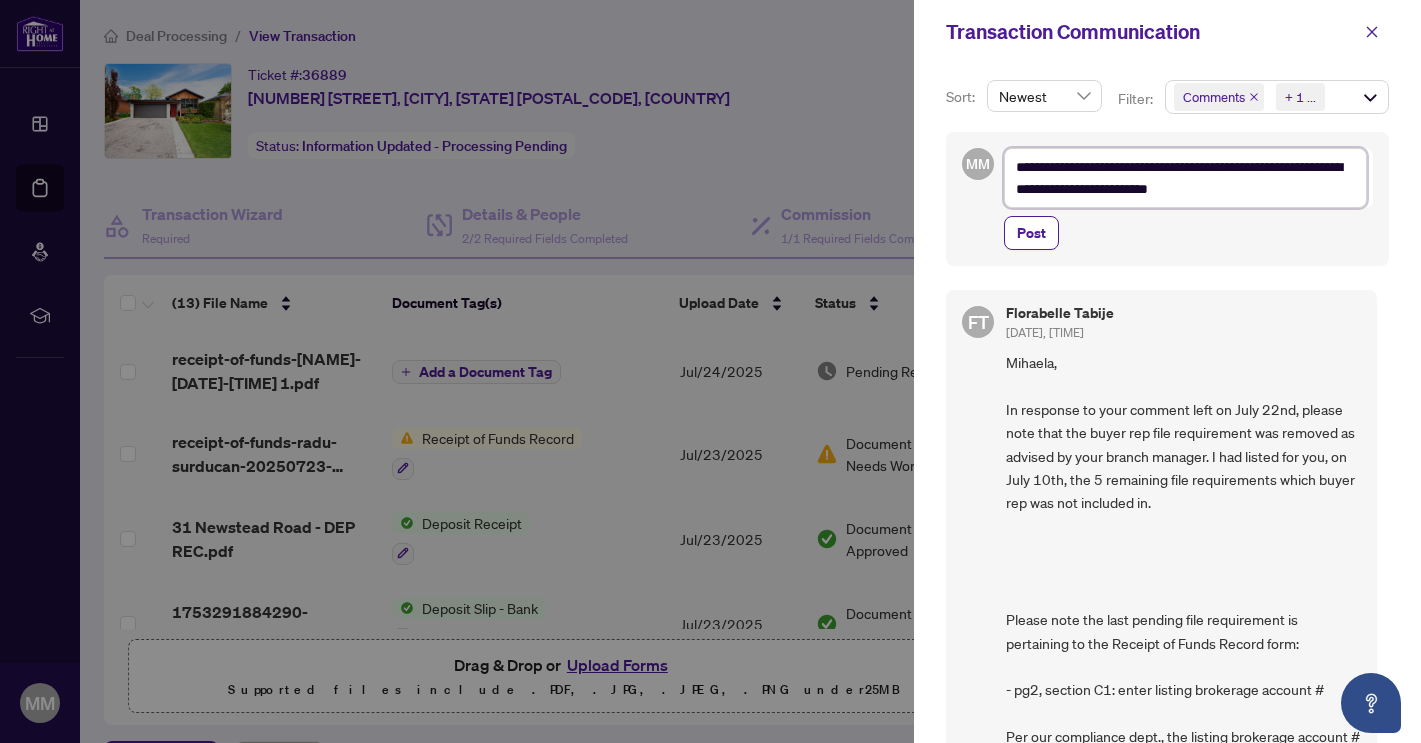 type on "**********" 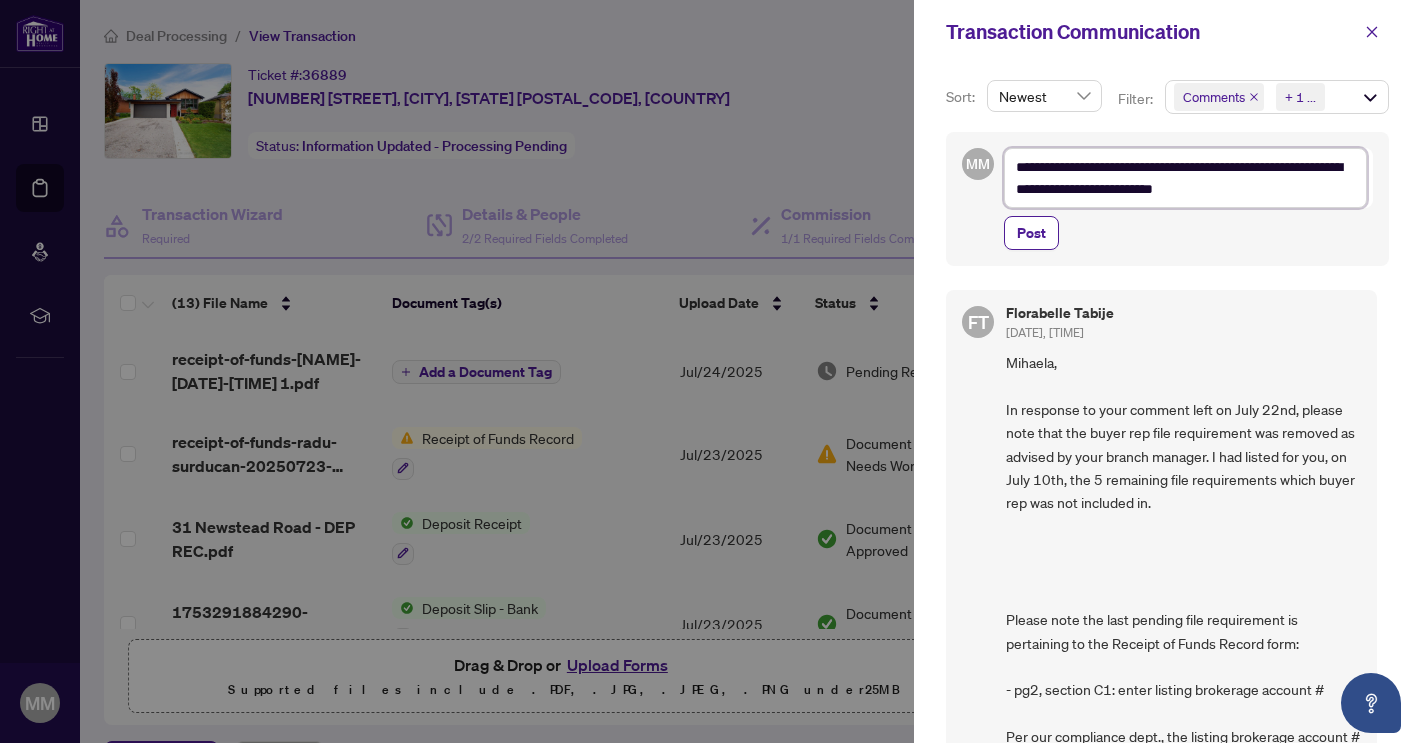 type on "**********" 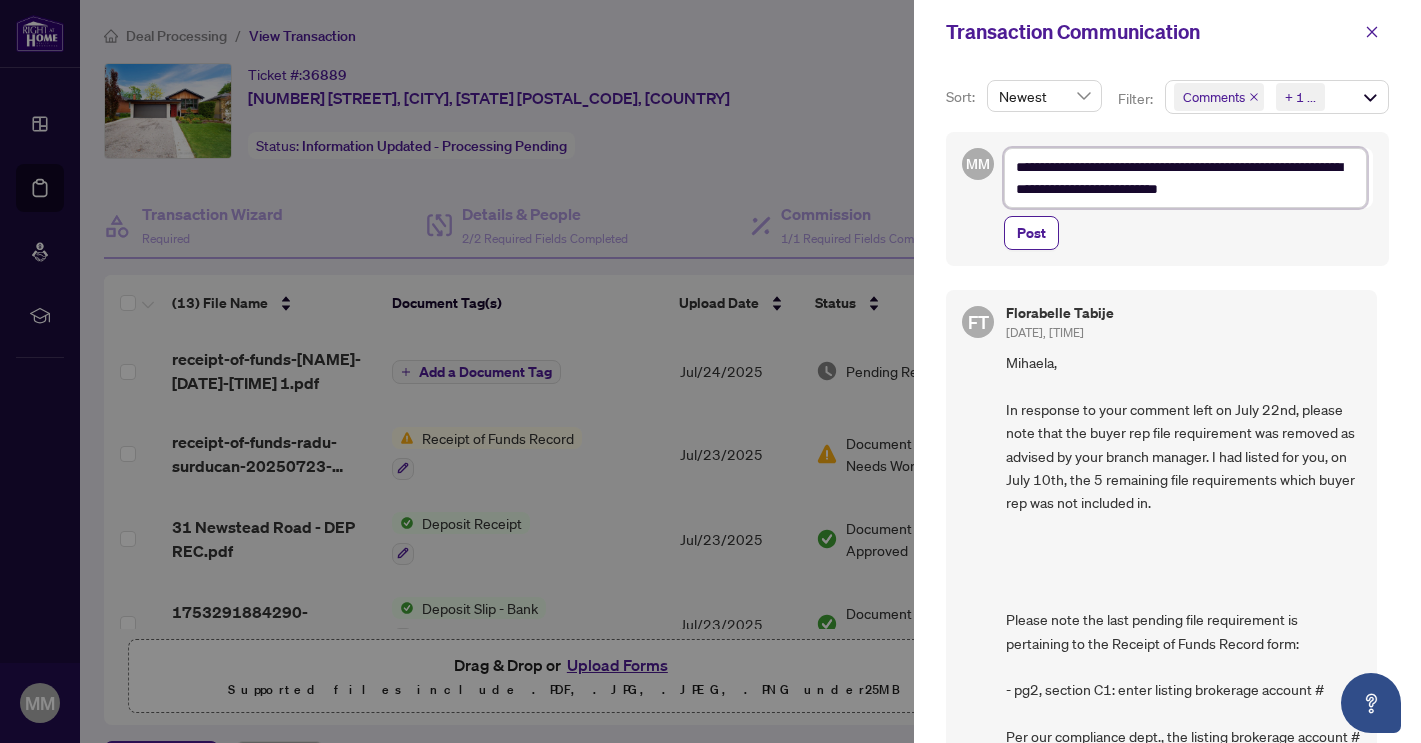 type on "**********" 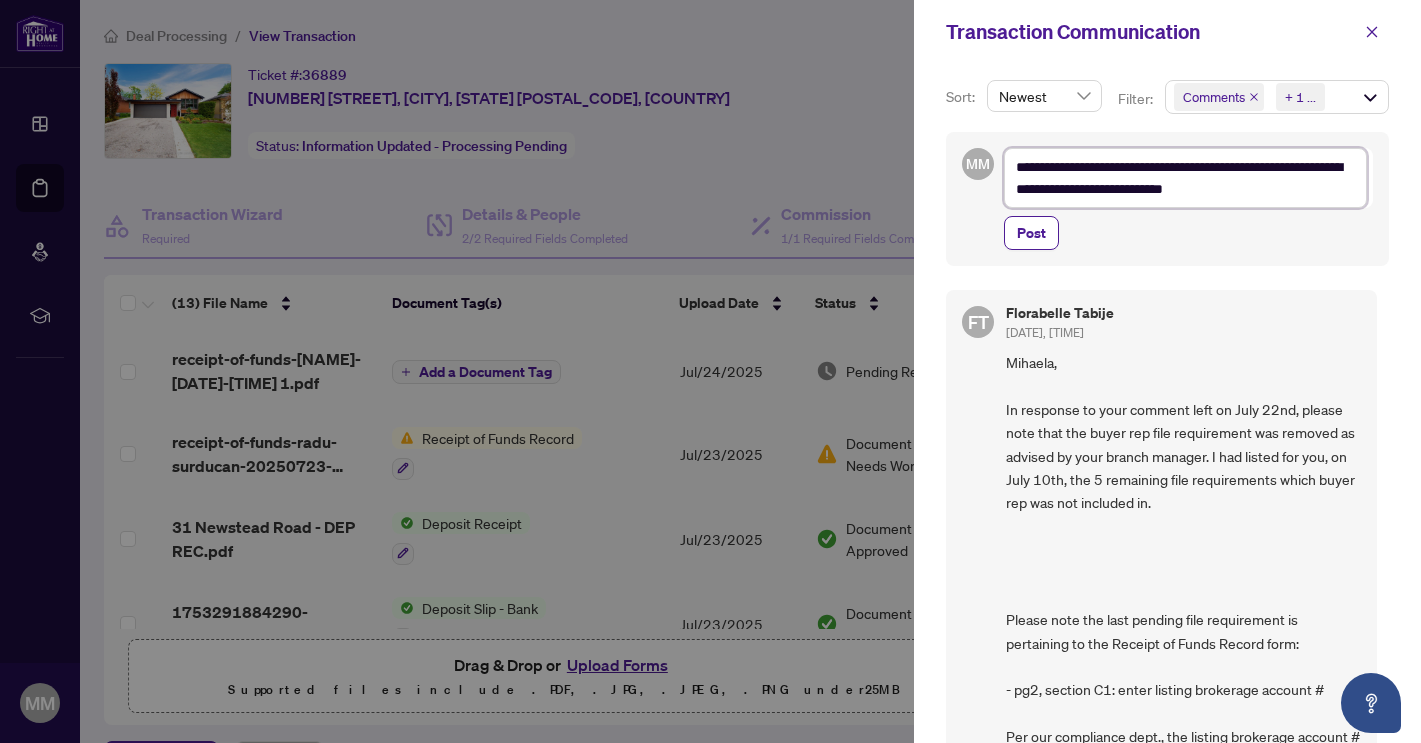 type 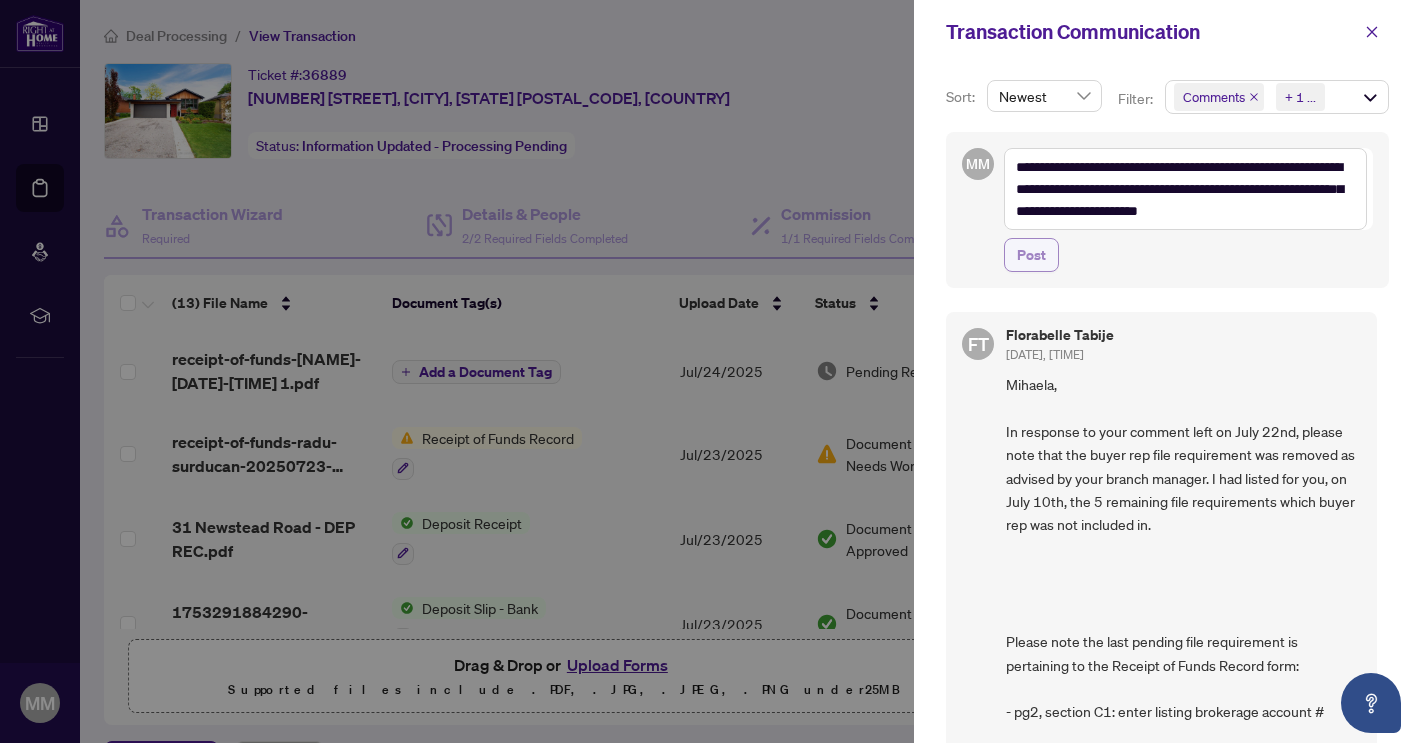 click on "Post" at bounding box center (1031, 255) 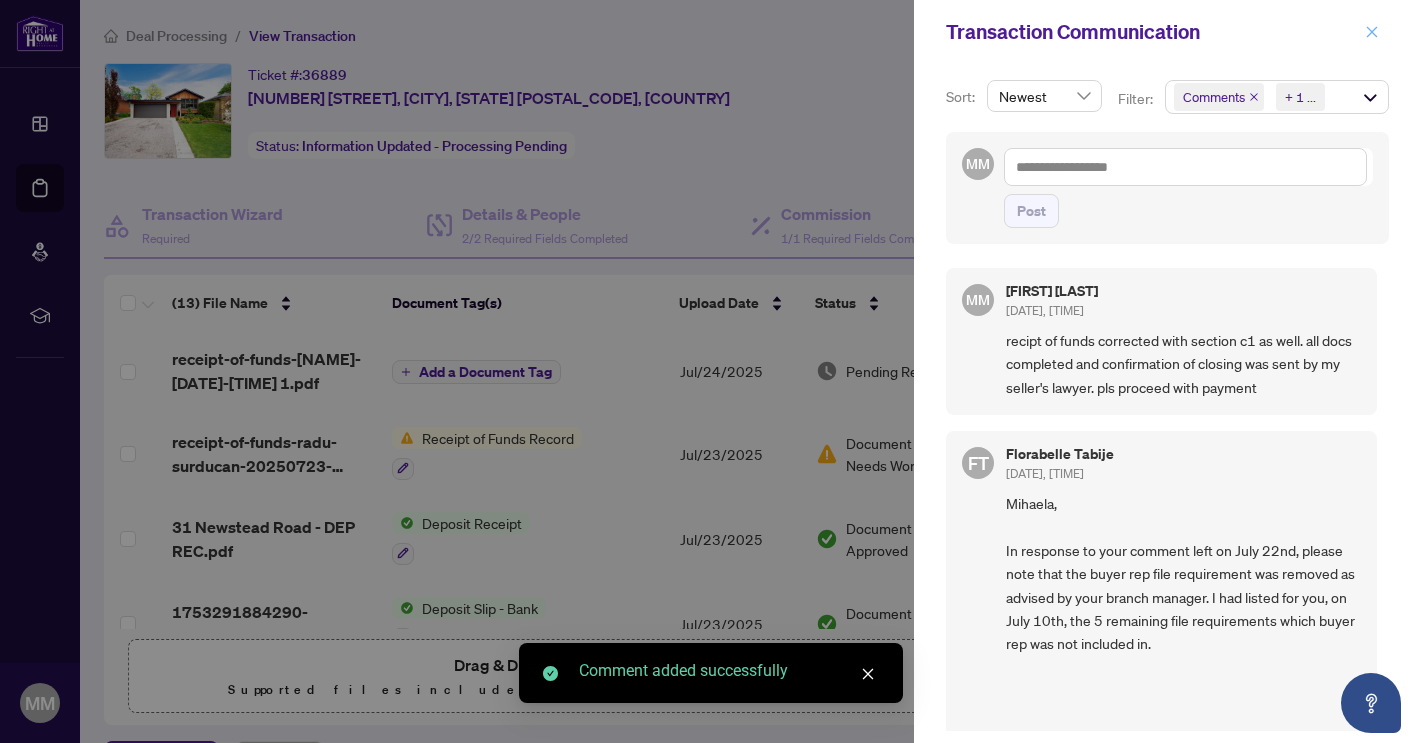 click 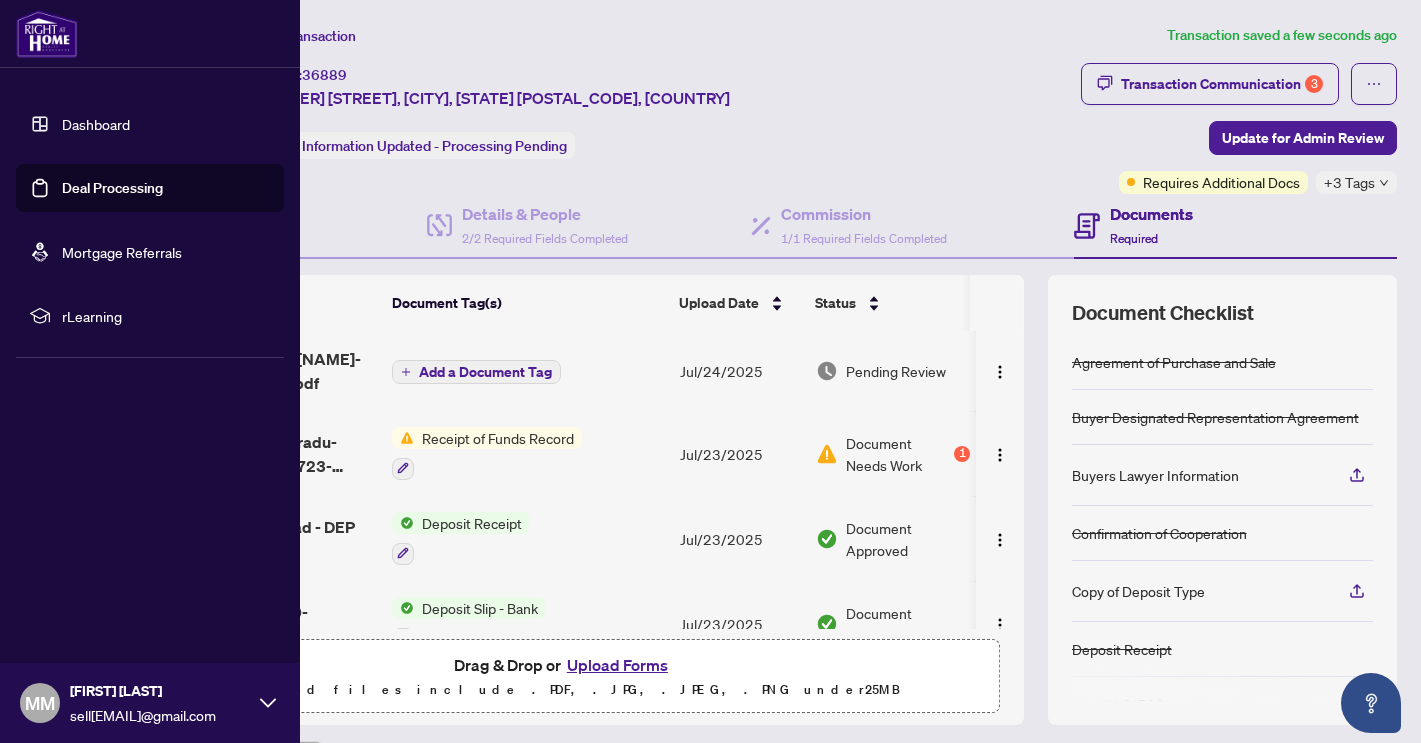 click on "Dashboard" at bounding box center (96, 124) 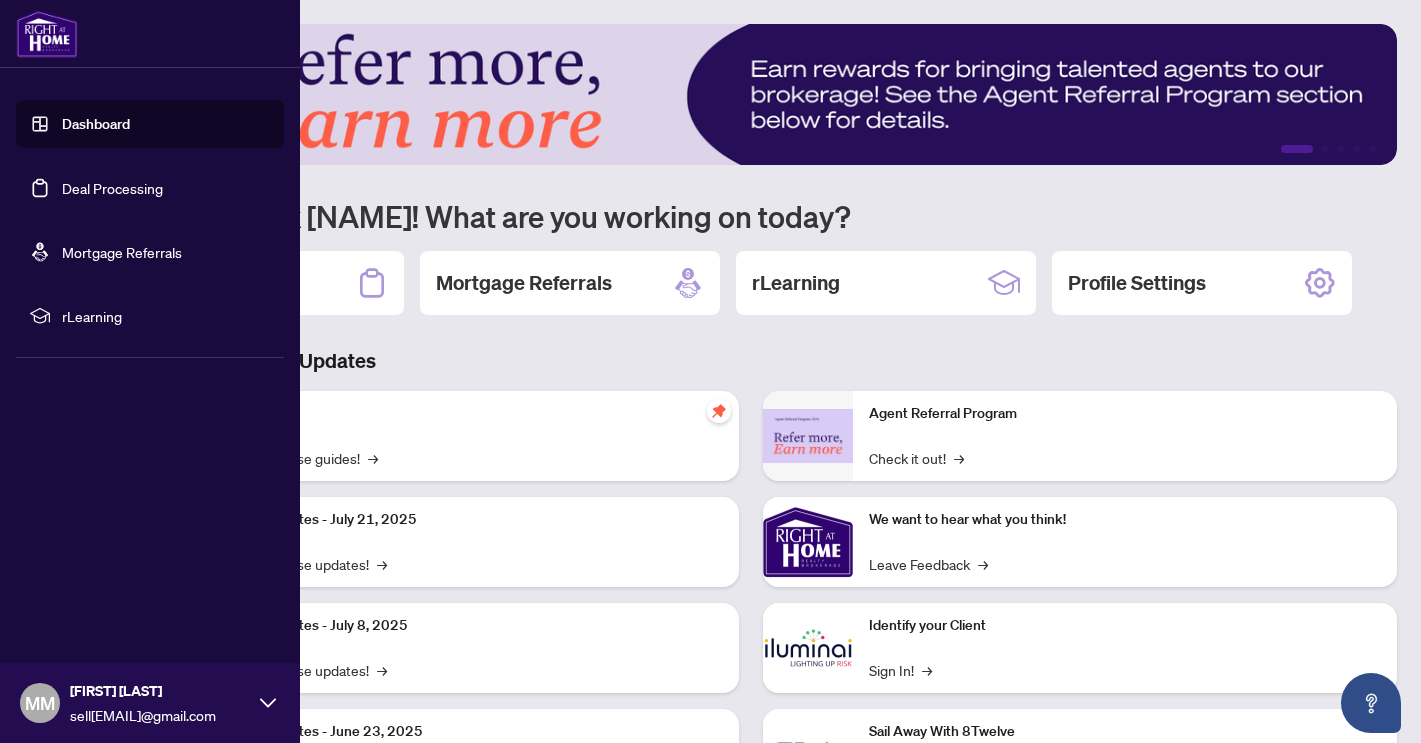 click on "Deal Processing" at bounding box center [112, 188] 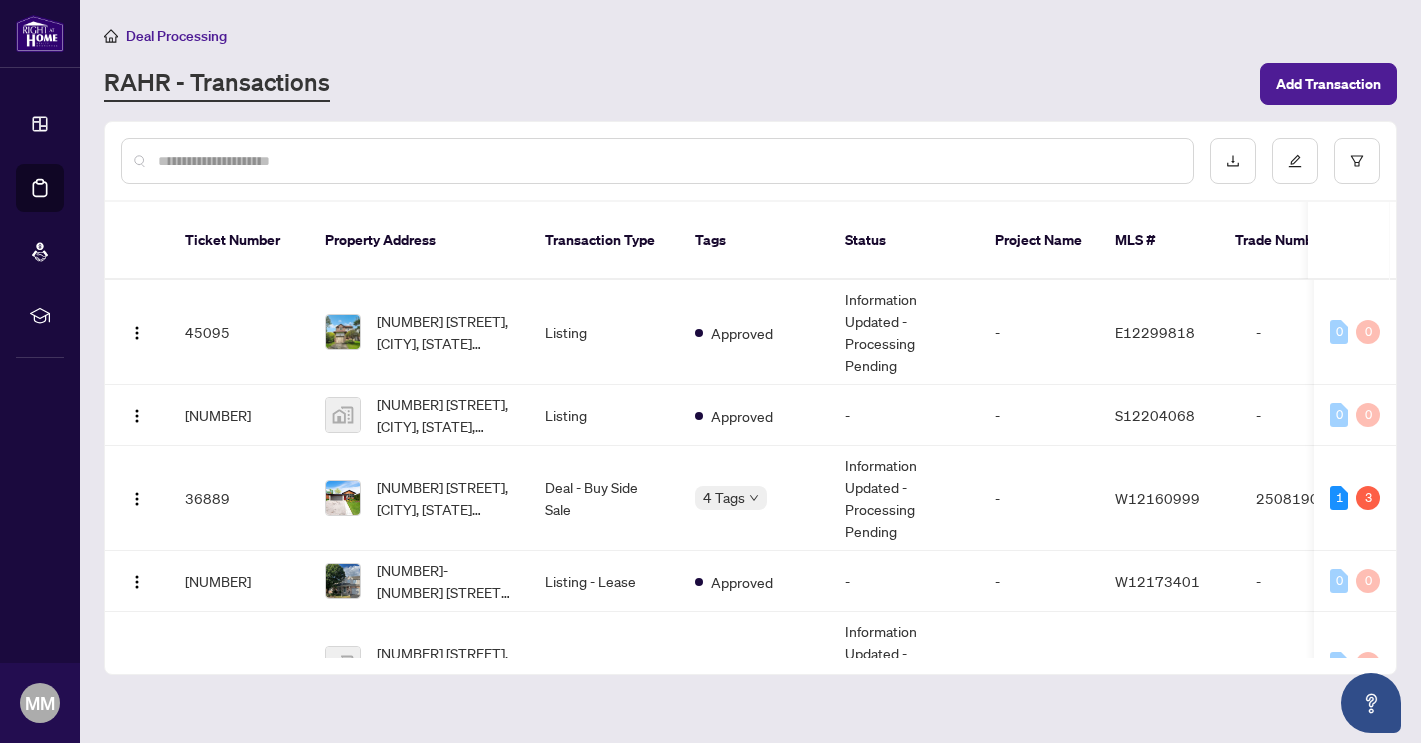 click on "RAHR - Transactions" at bounding box center [676, 84] 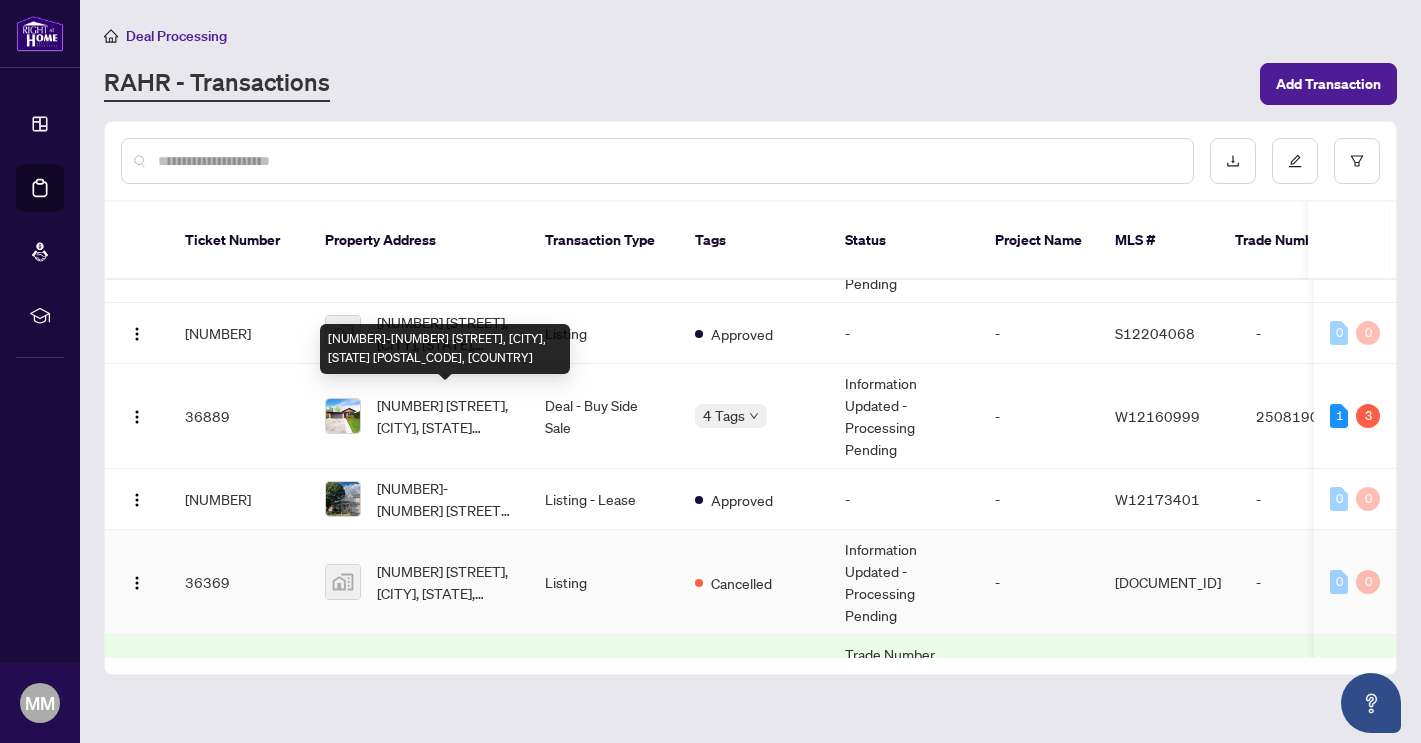 scroll, scrollTop: 0, scrollLeft: 0, axis: both 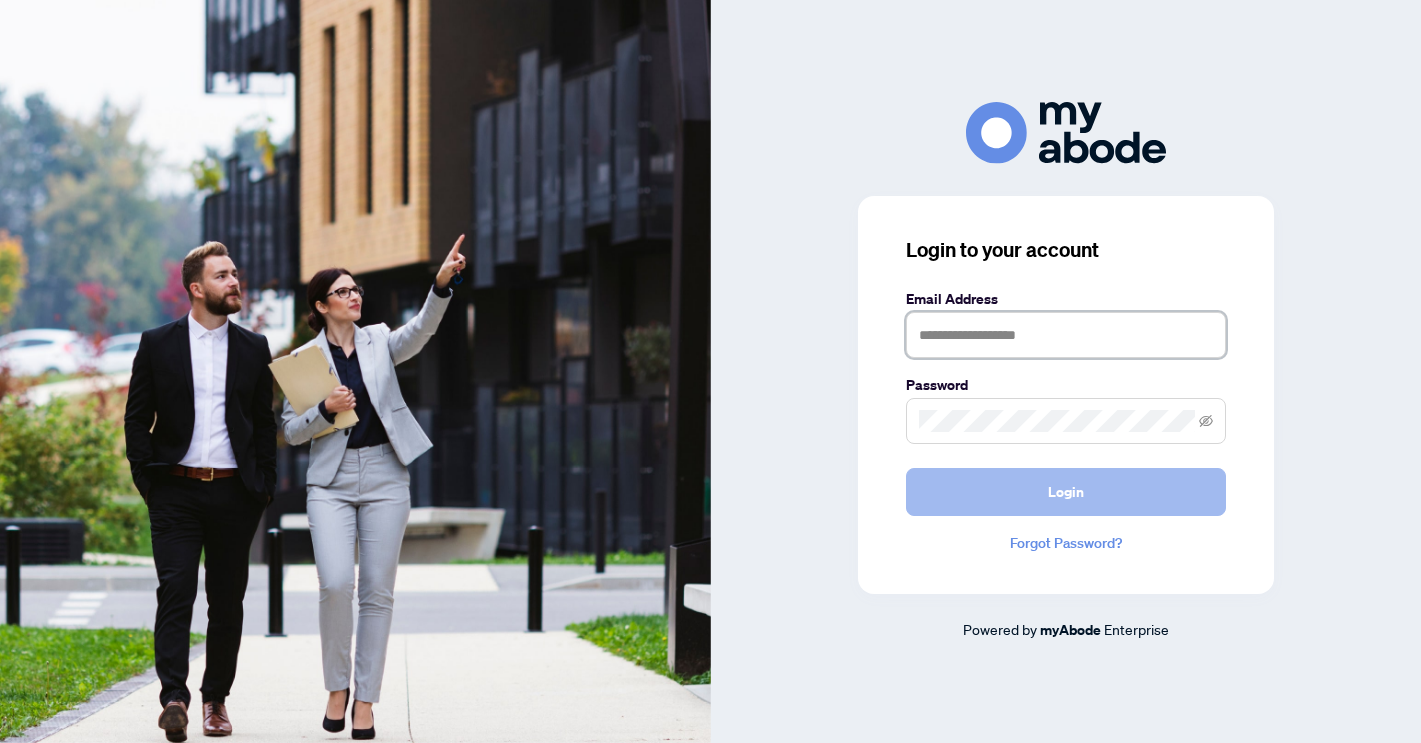 type on "**********" 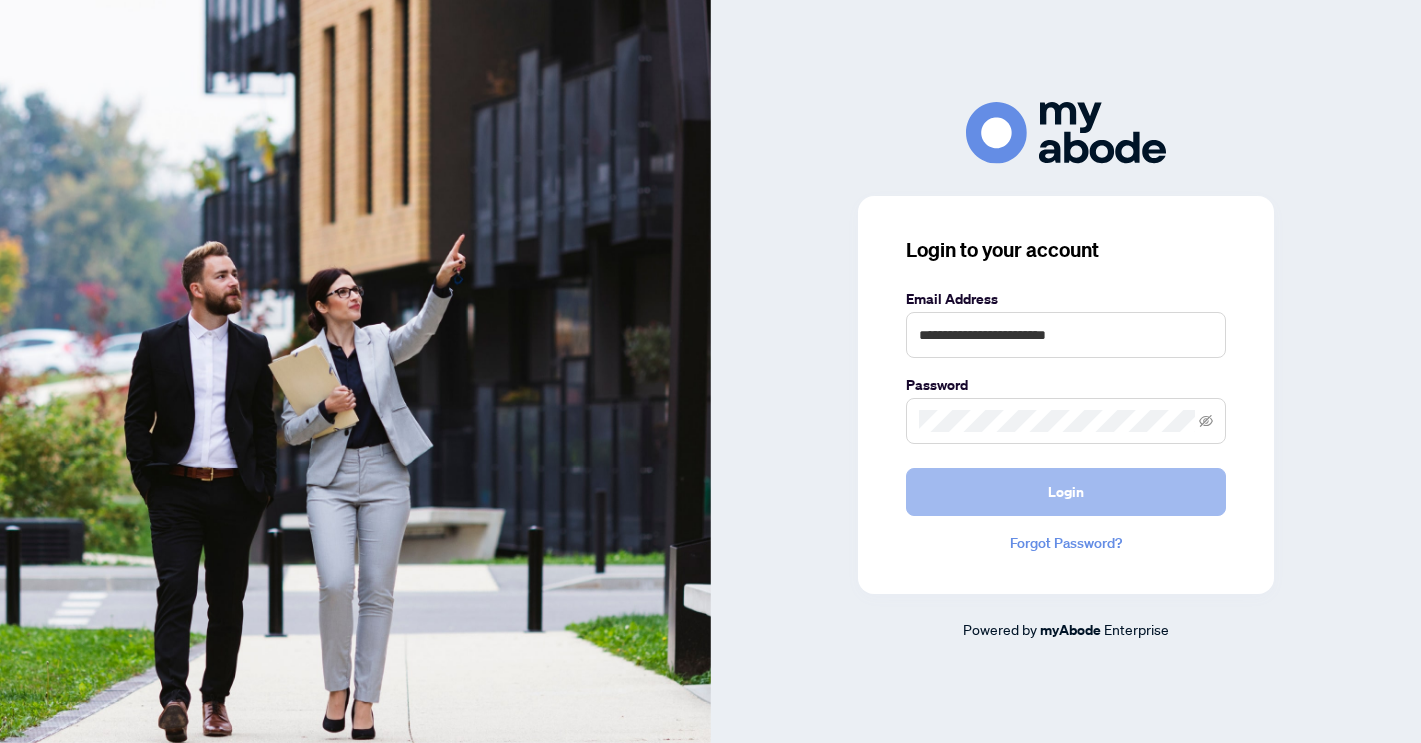 click on "Login" at bounding box center (1066, 492) 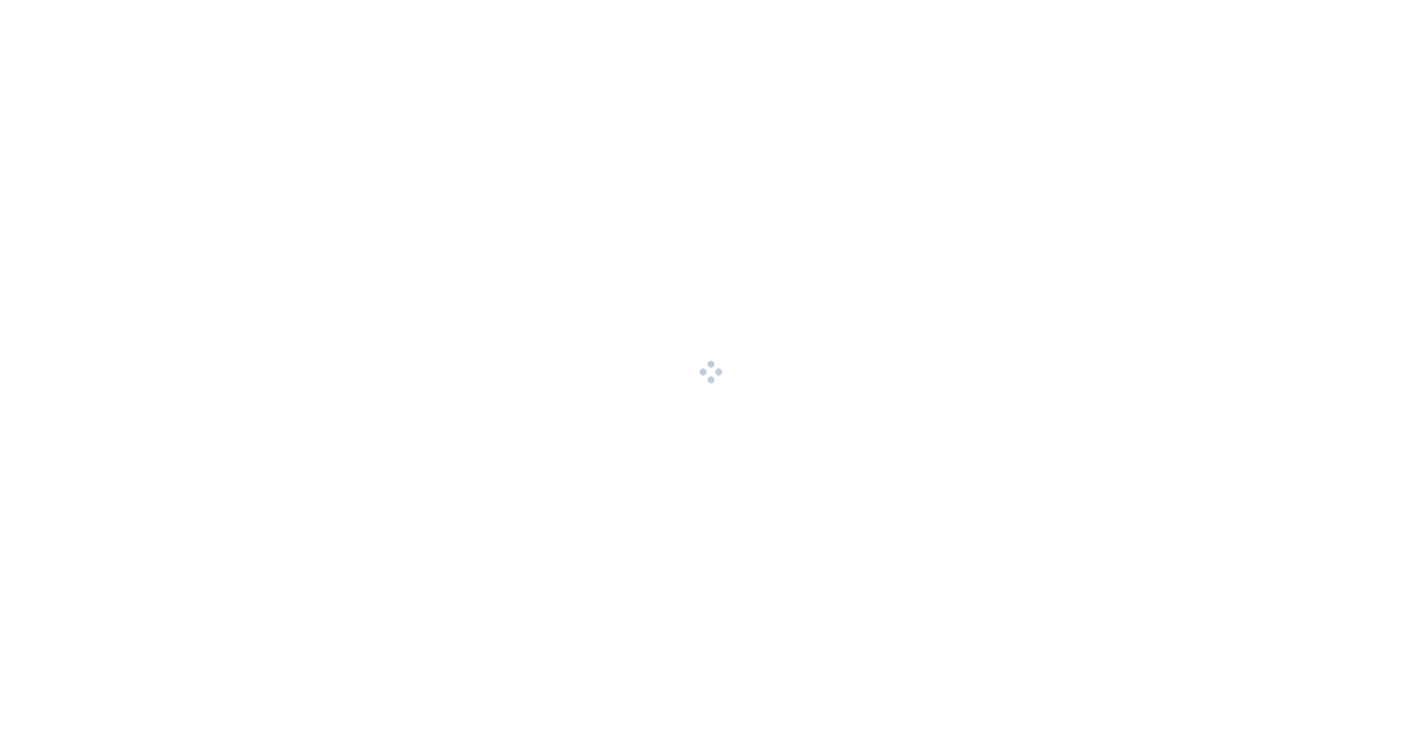 scroll, scrollTop: 0, scrollLeft: 0, axis: both 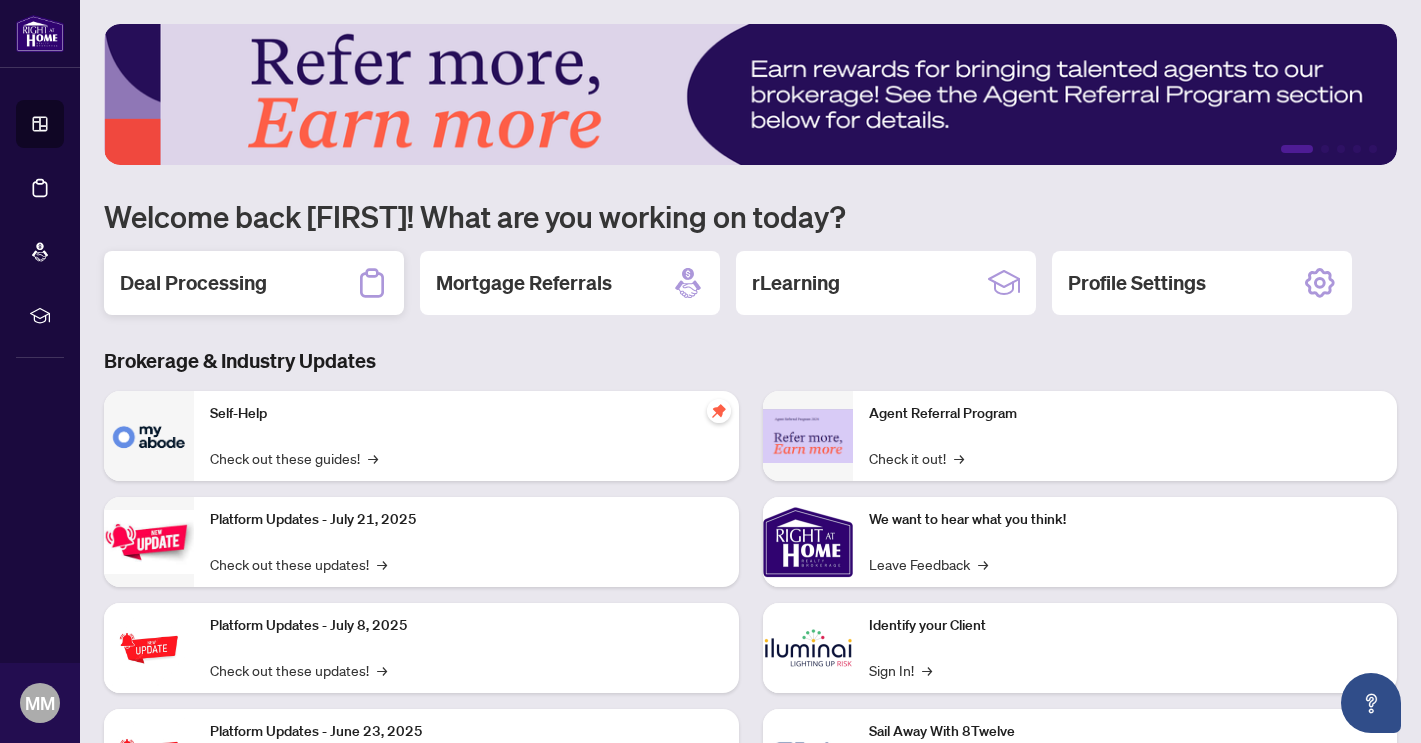 click on "Deal Processing" at bounding box center (254, 283) 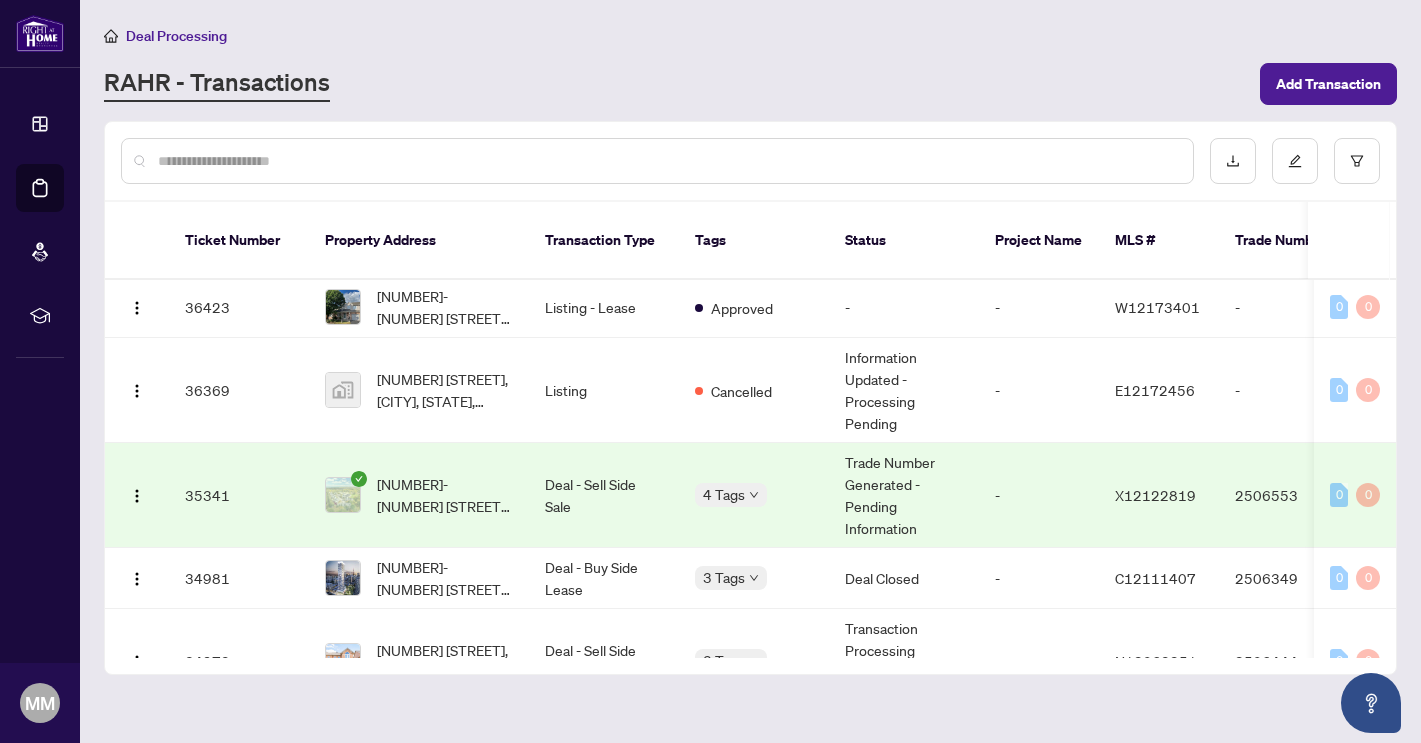 scroll, scrollTop: 296, scrollLeft: 0, axis: vertical 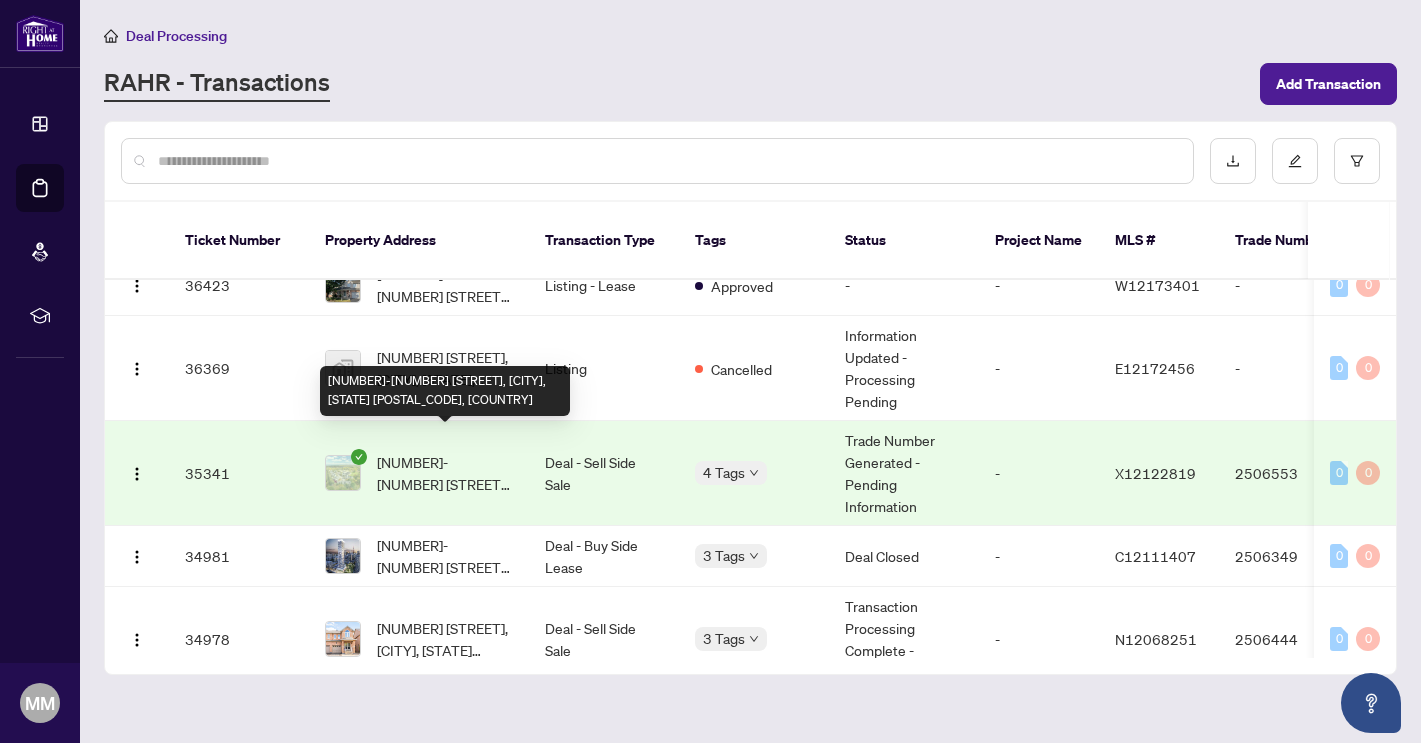 click on "[NUMBER]-[NUMBER] [STREET], [CITY], [STATE] [POSTAL_CODE], [COUNTRY]" at bounding box center [445, 473] 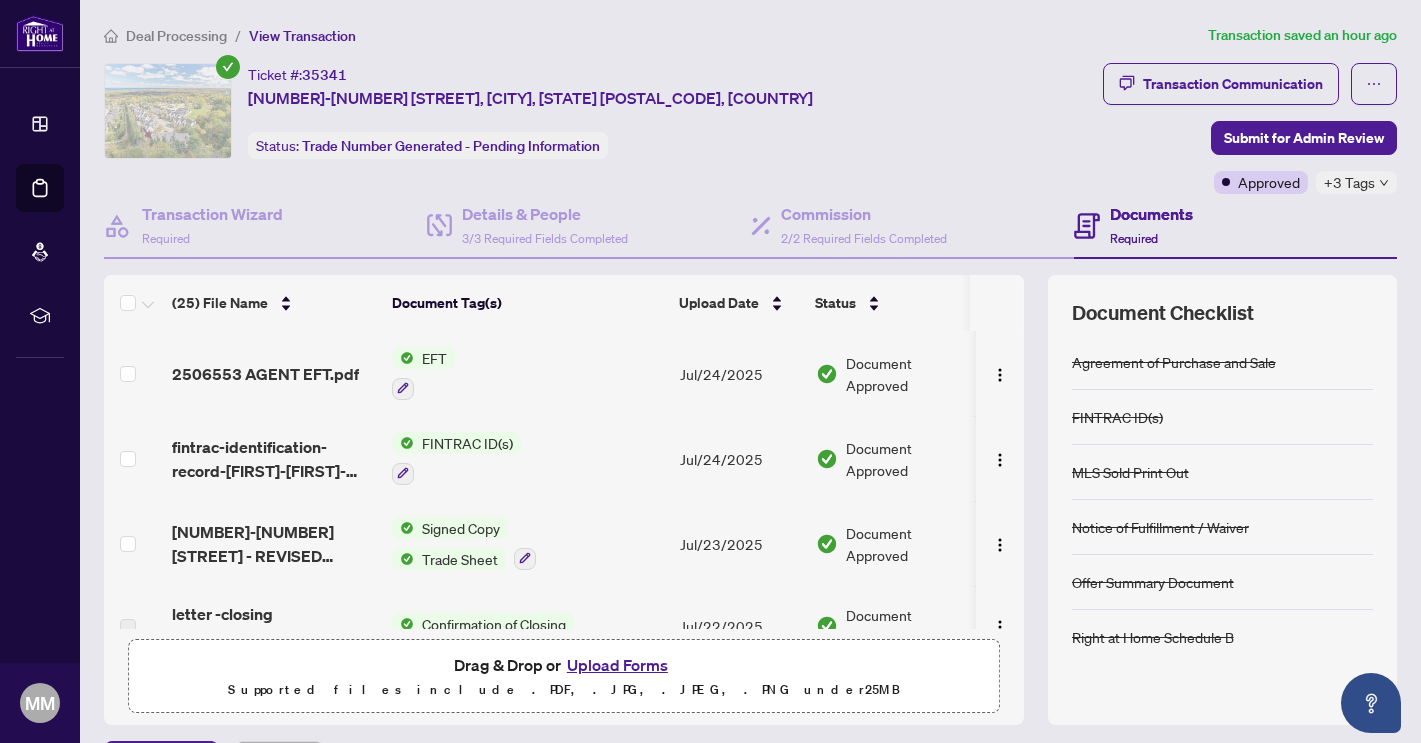 click on "EFT" at bounding box center (434, 358) 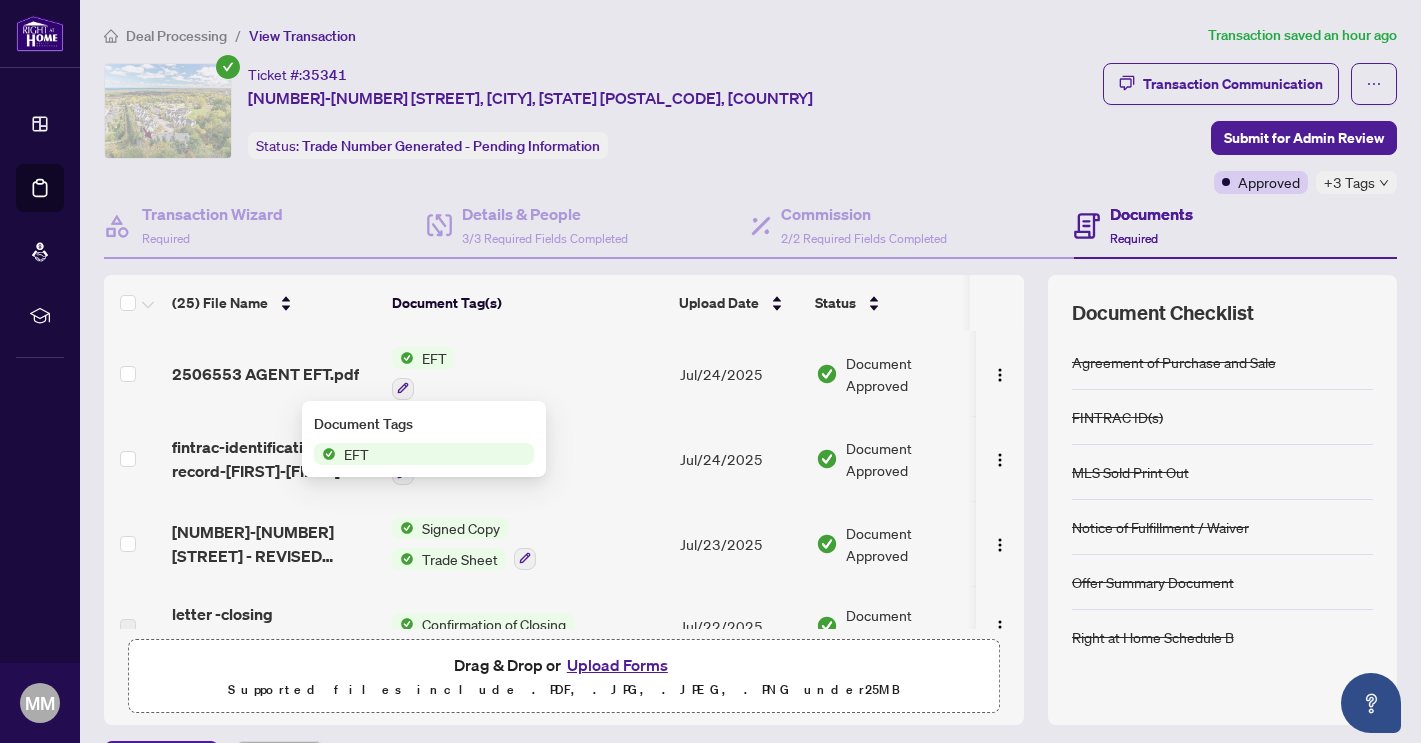 click on "EFT" at bounding box center [424, 454] 